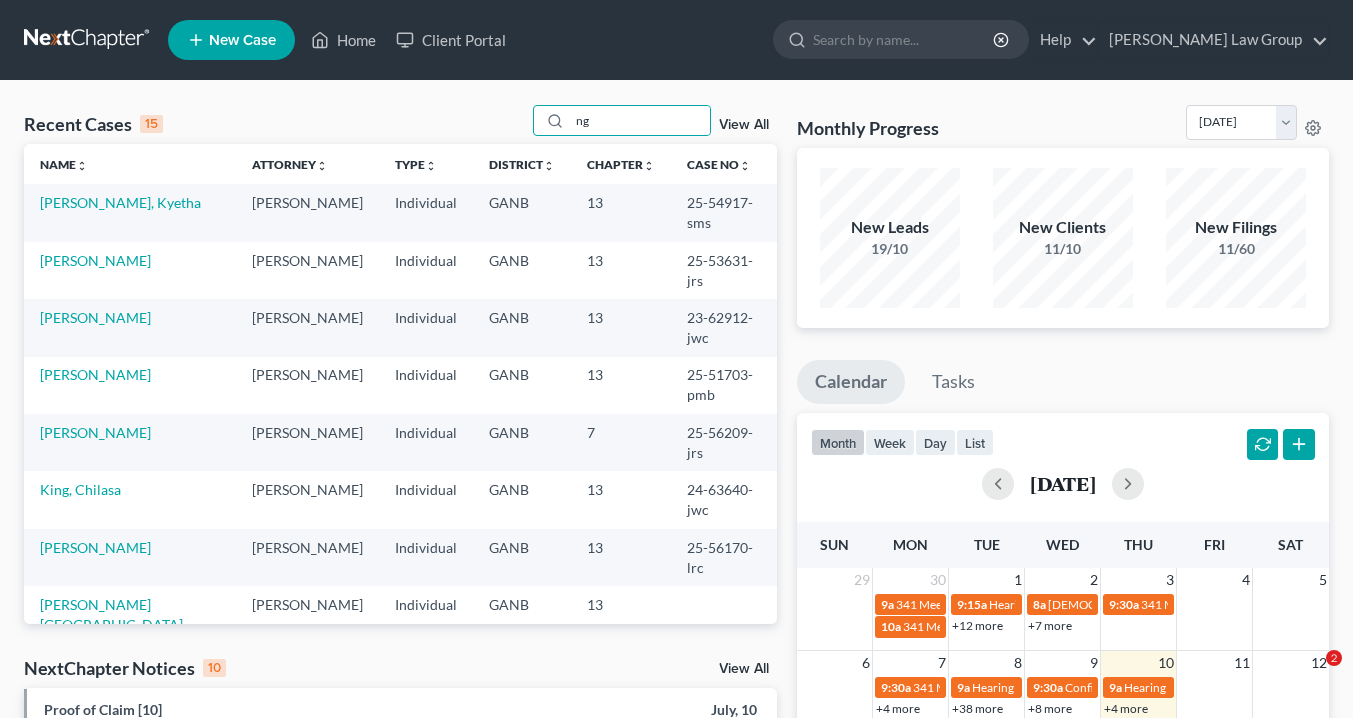 scroll, scrollTop: 0, scrollLeft: 0, axis: both 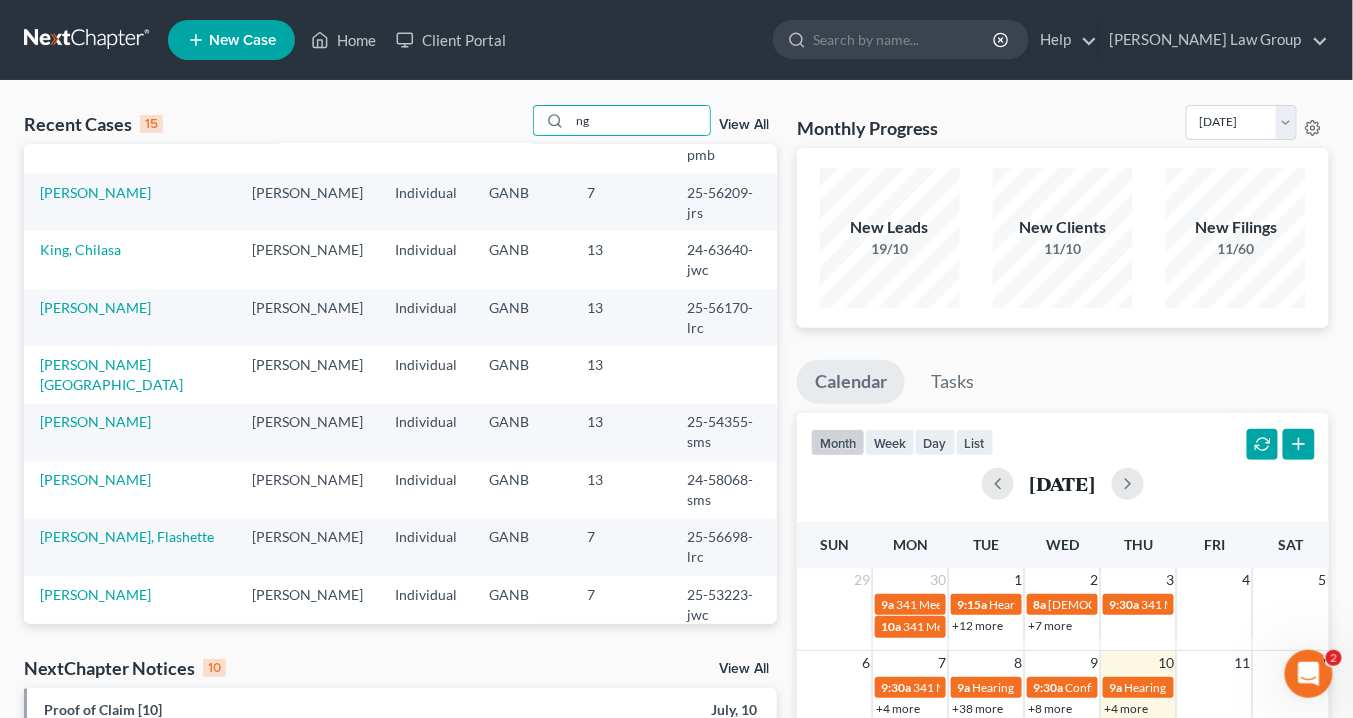 drag, startPoint x: 610, startPoint y: 119, endPoint x: 522, endPoint y: 114, distance: 88.14193 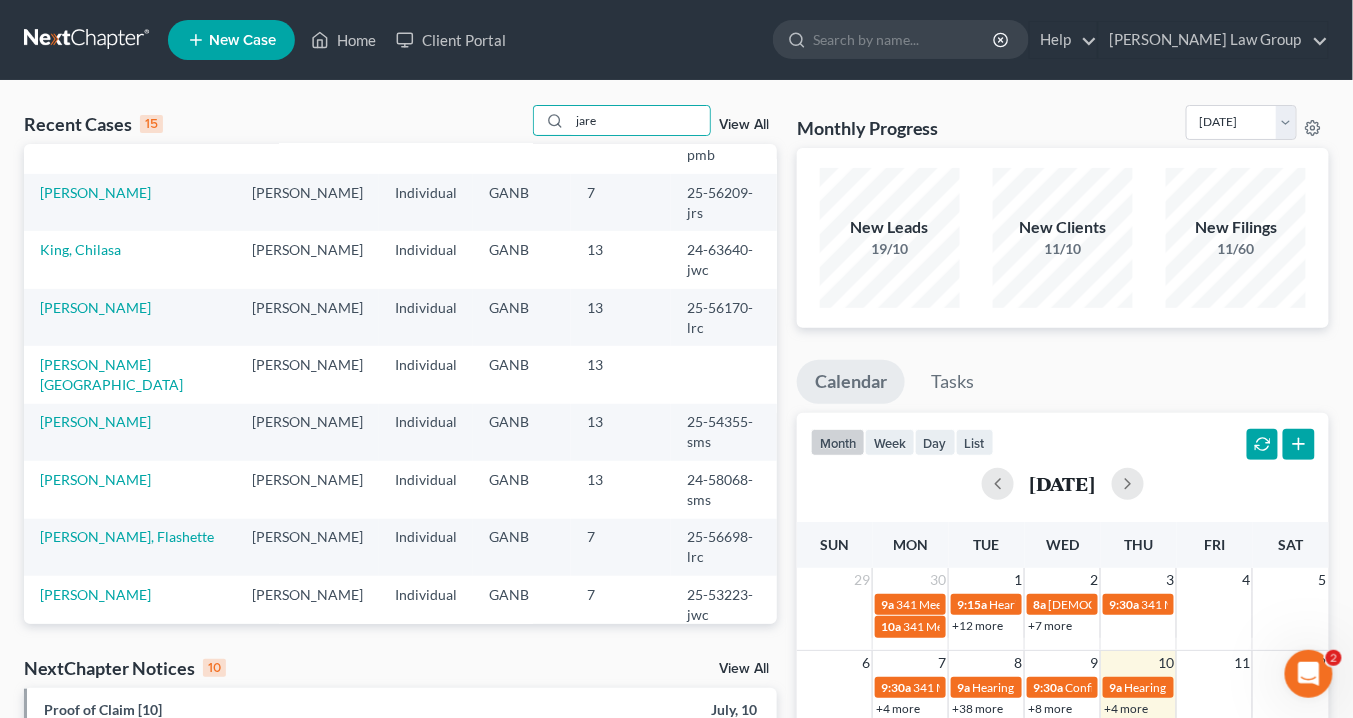 scroll, scrollTop: 0, scrollLeft: 0, axis: both 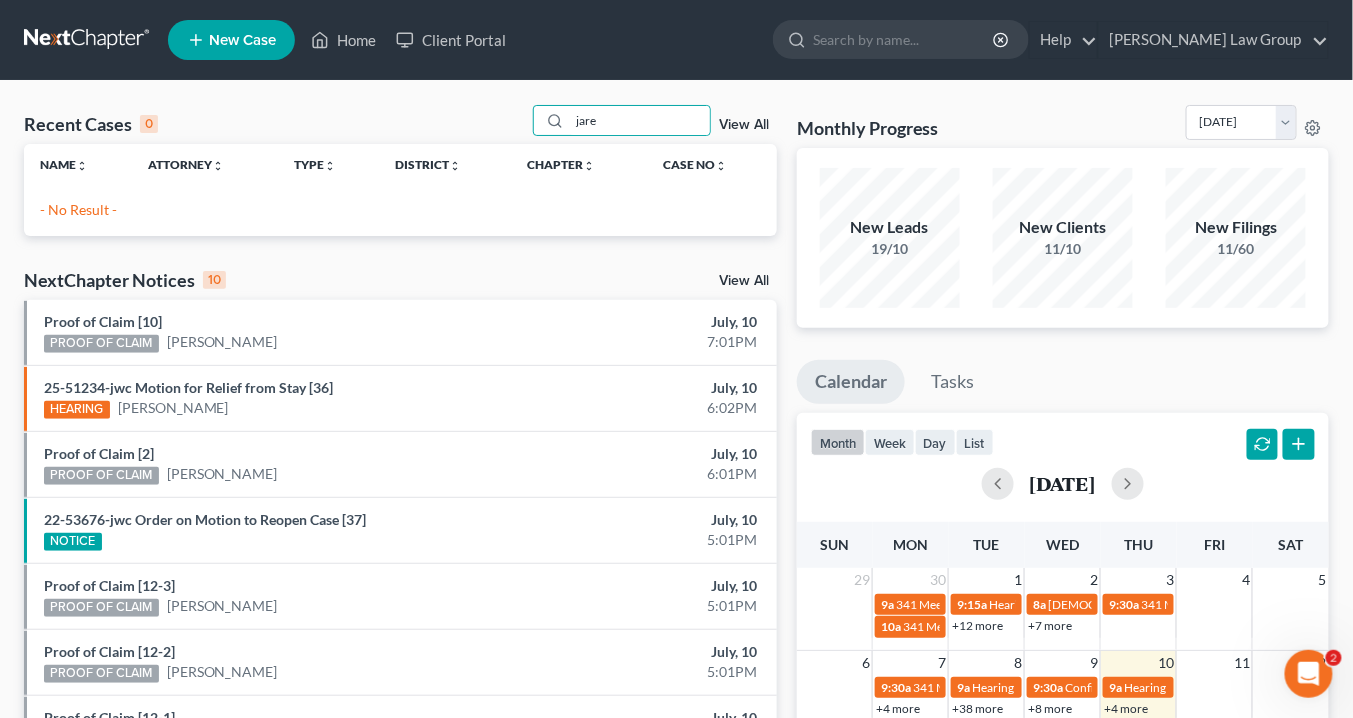 drag, startPoint x: 628, startPoint y: 120, endPoint x: 433, endPoint y: 118, distance: 195.01025 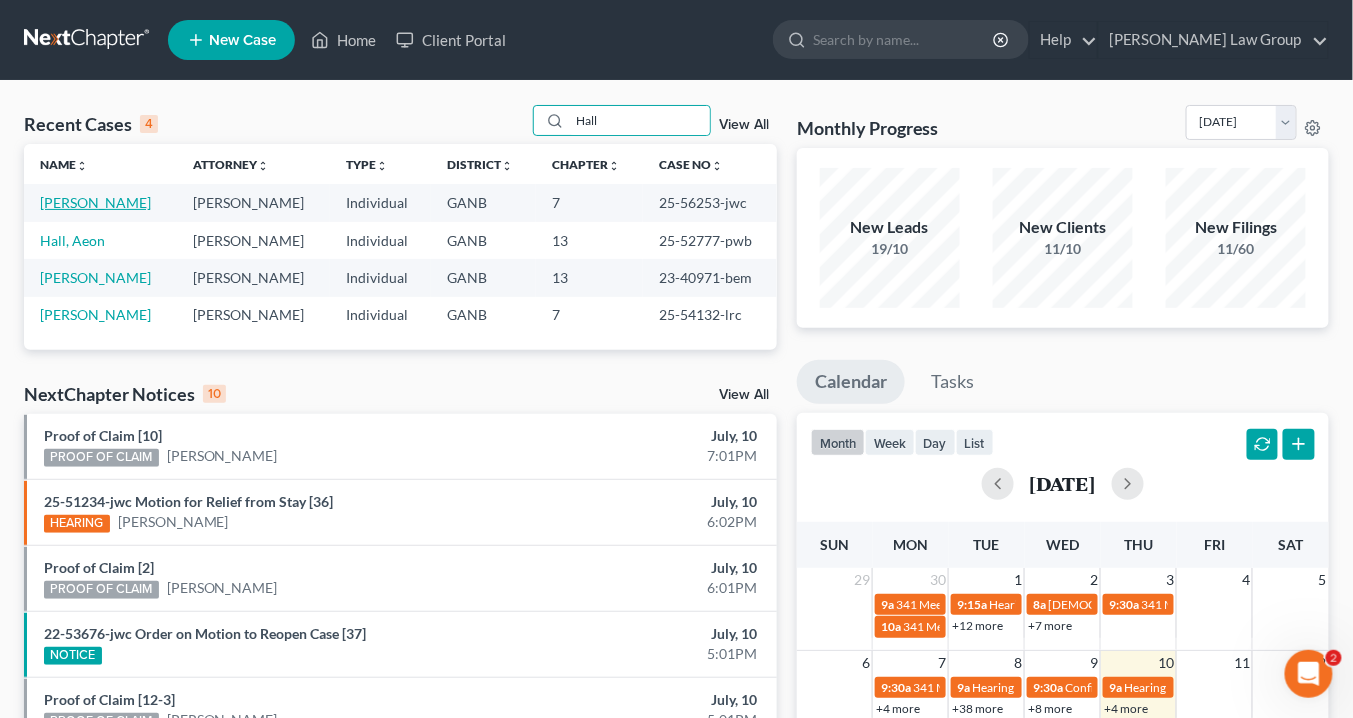 type on "Hall" 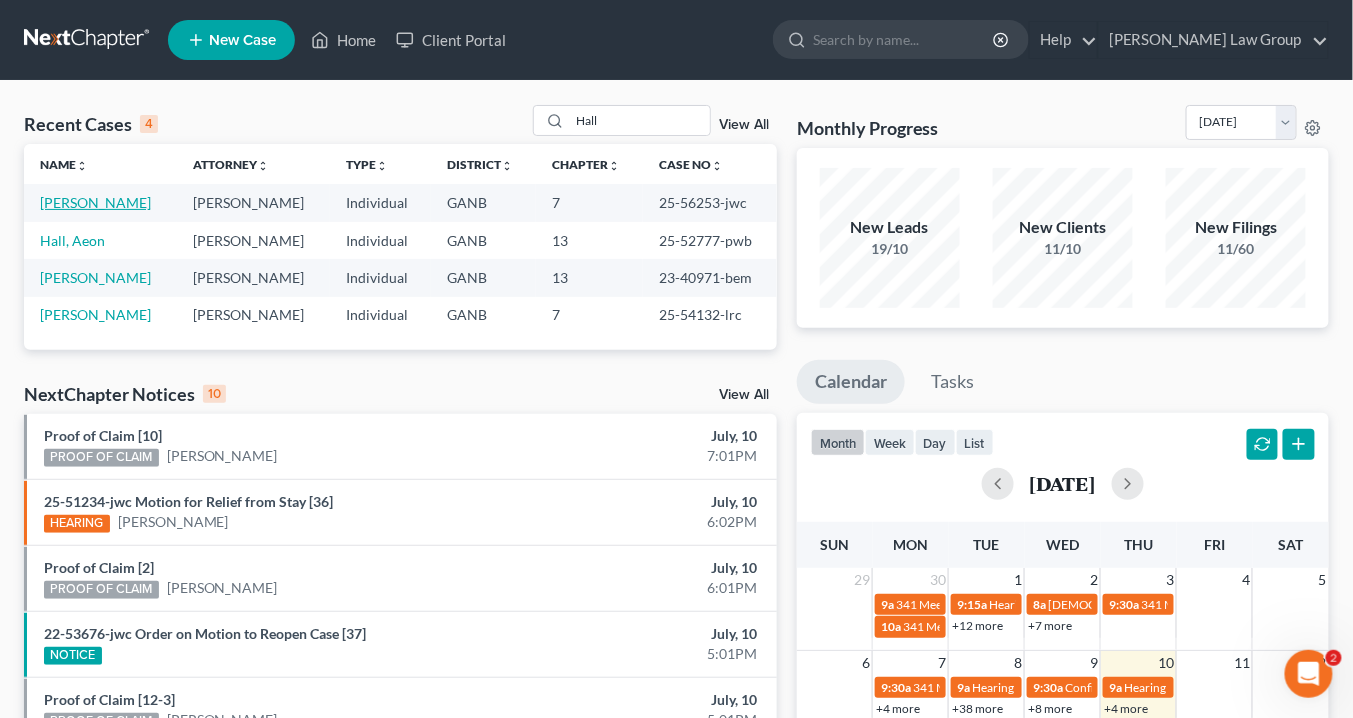 click on "[PERSON_NAME]" at bounding box center [95, 202] 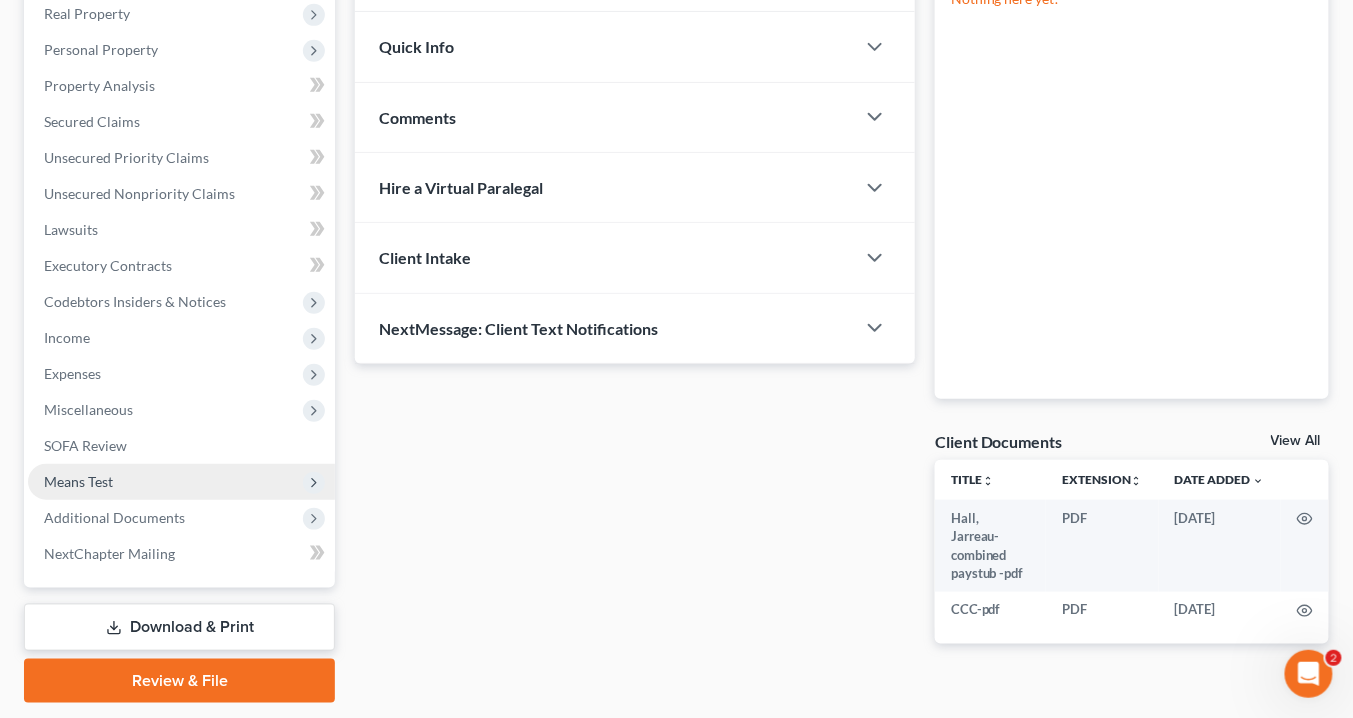scroll, scrollTop: 80, scrollLeft: 0, axis: vertical 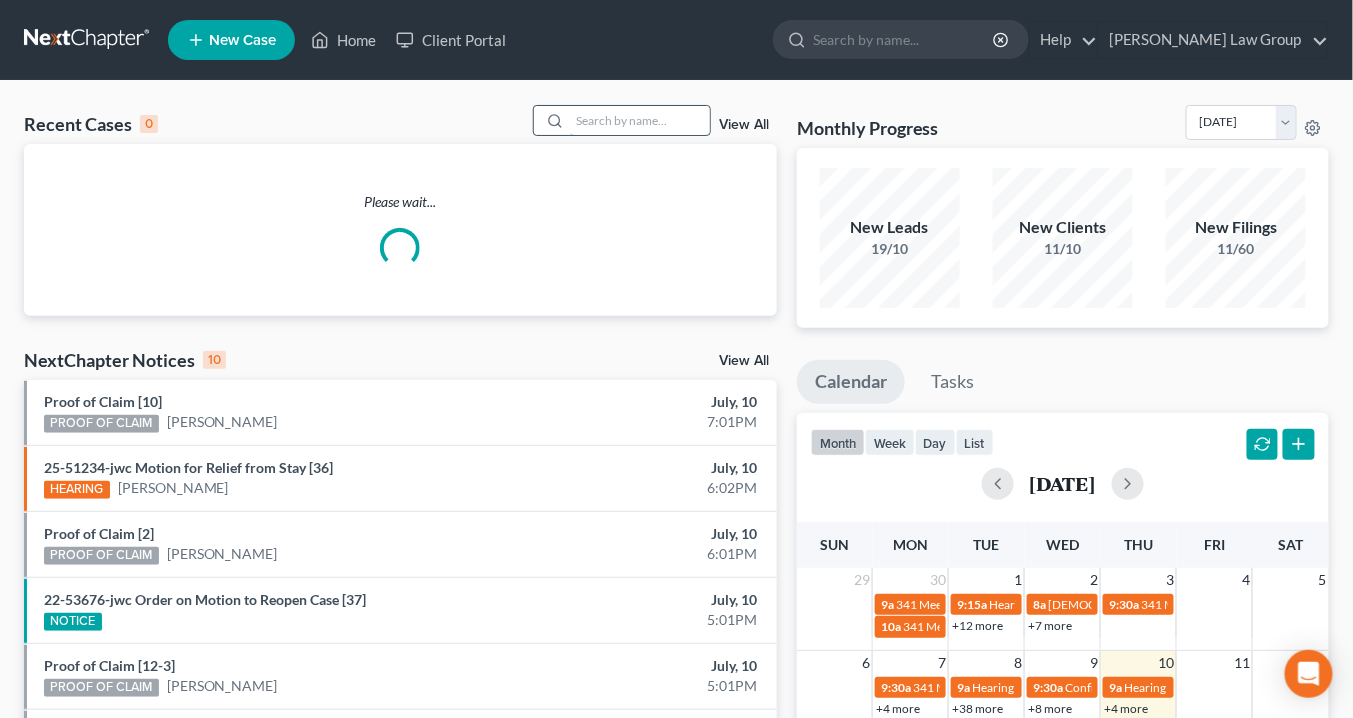 click at bounding box center (640, 120) 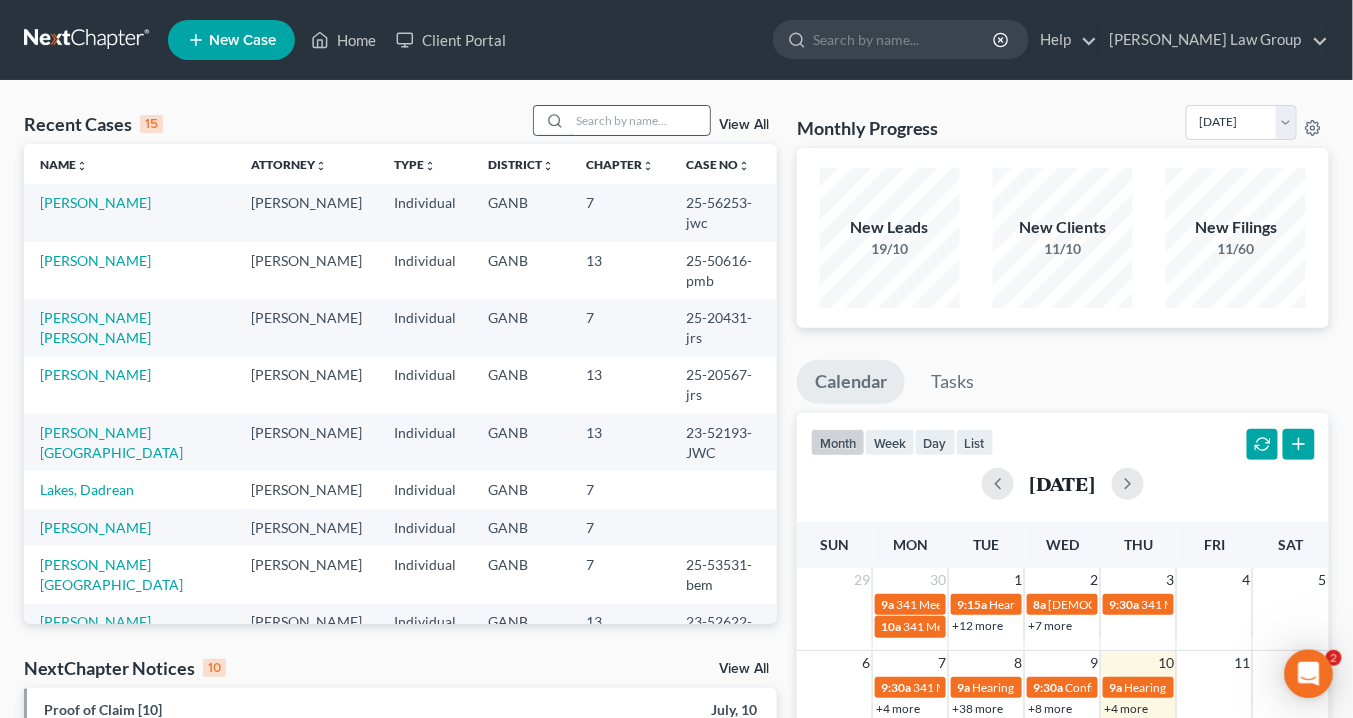 scroll, scrollTop: 0, scrollLeft: 0, axis: both 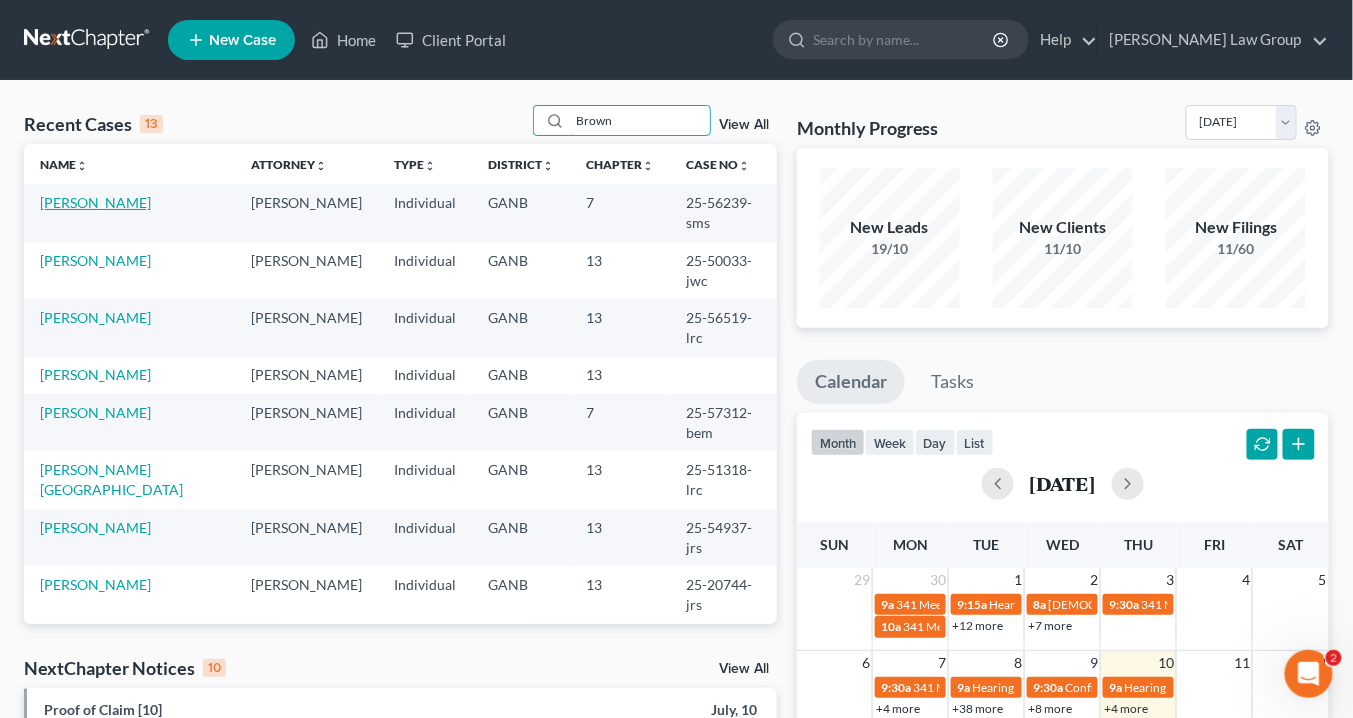 type on "Brown" 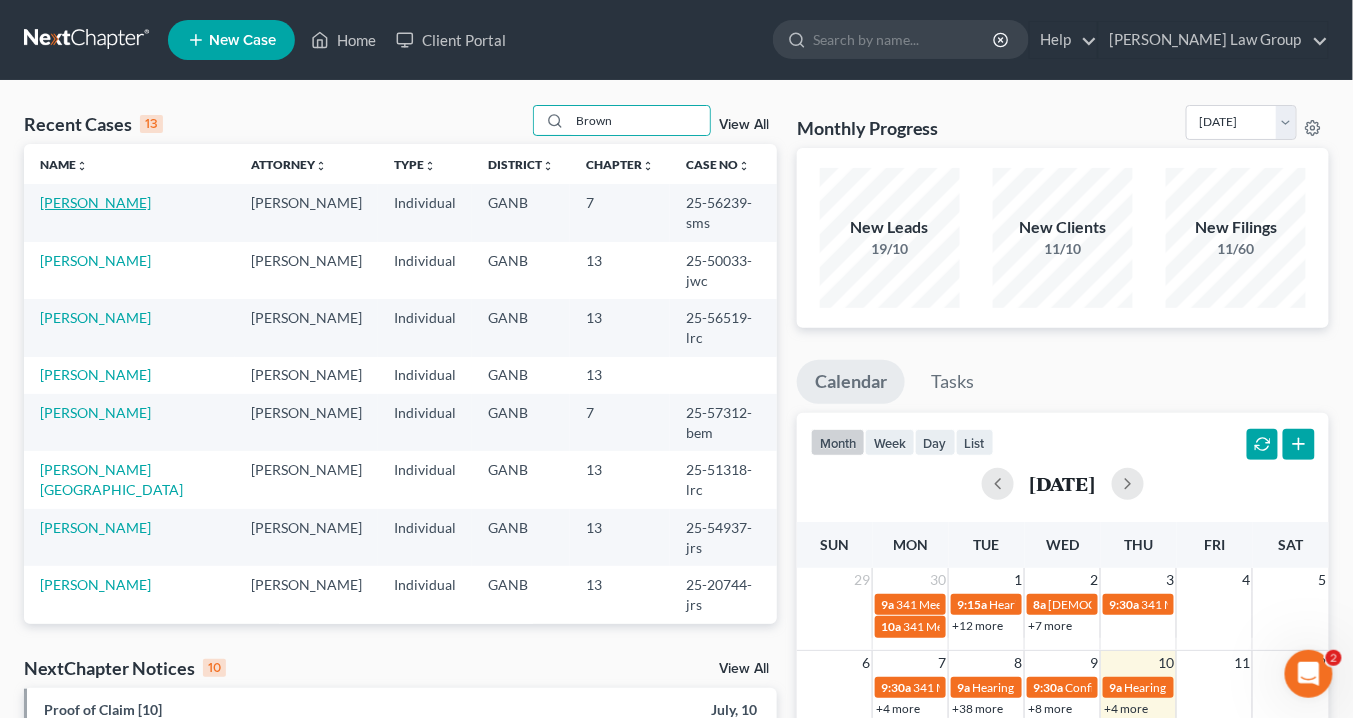 click on "Brown, Tamiko" at bounding box center [95, 202] 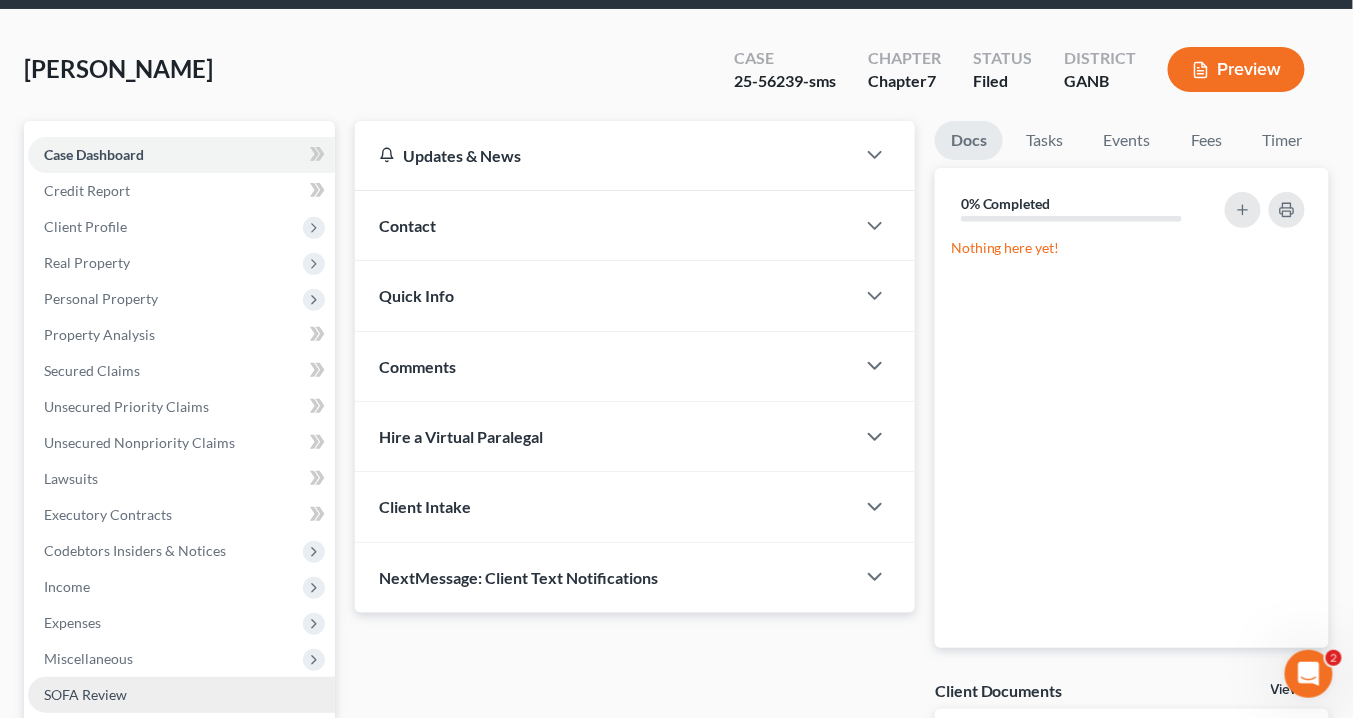 scroll, scrollTop: 0, scrollLeft: 0, axis: both 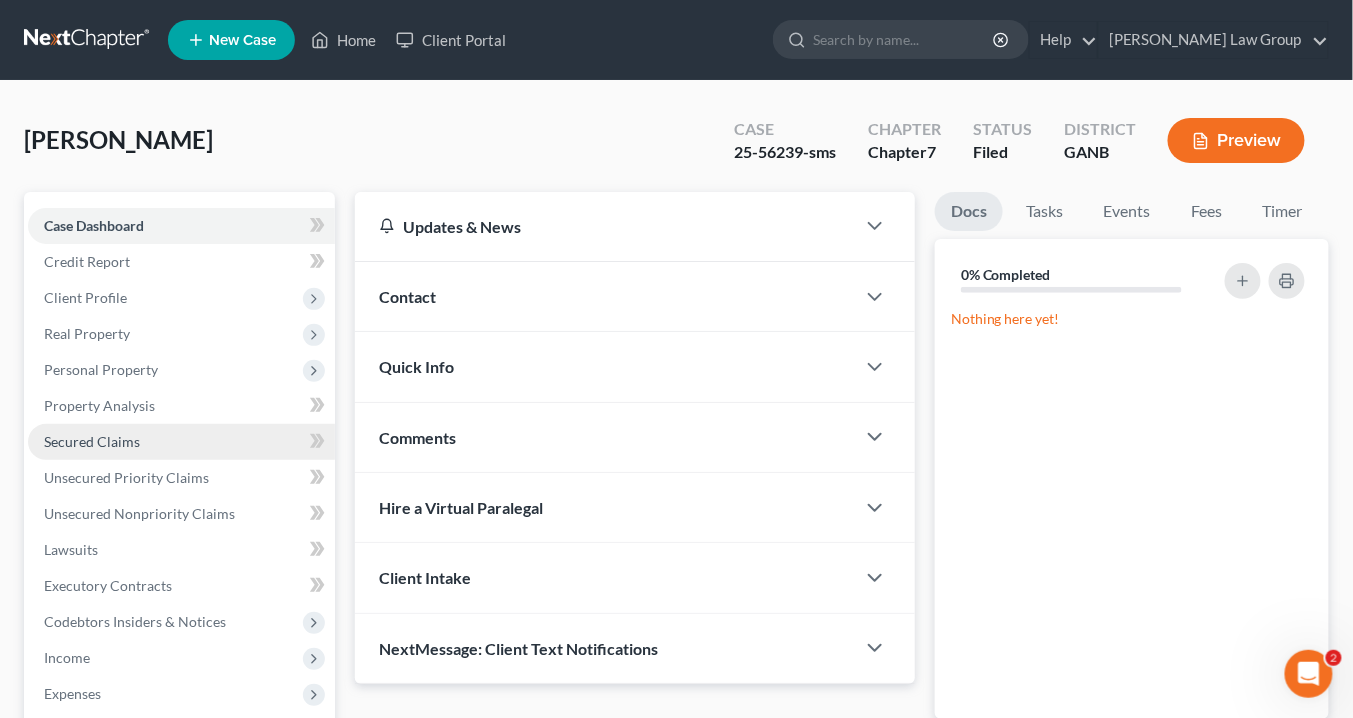 click on "Secured Claims" at bounding box center [92, 441] 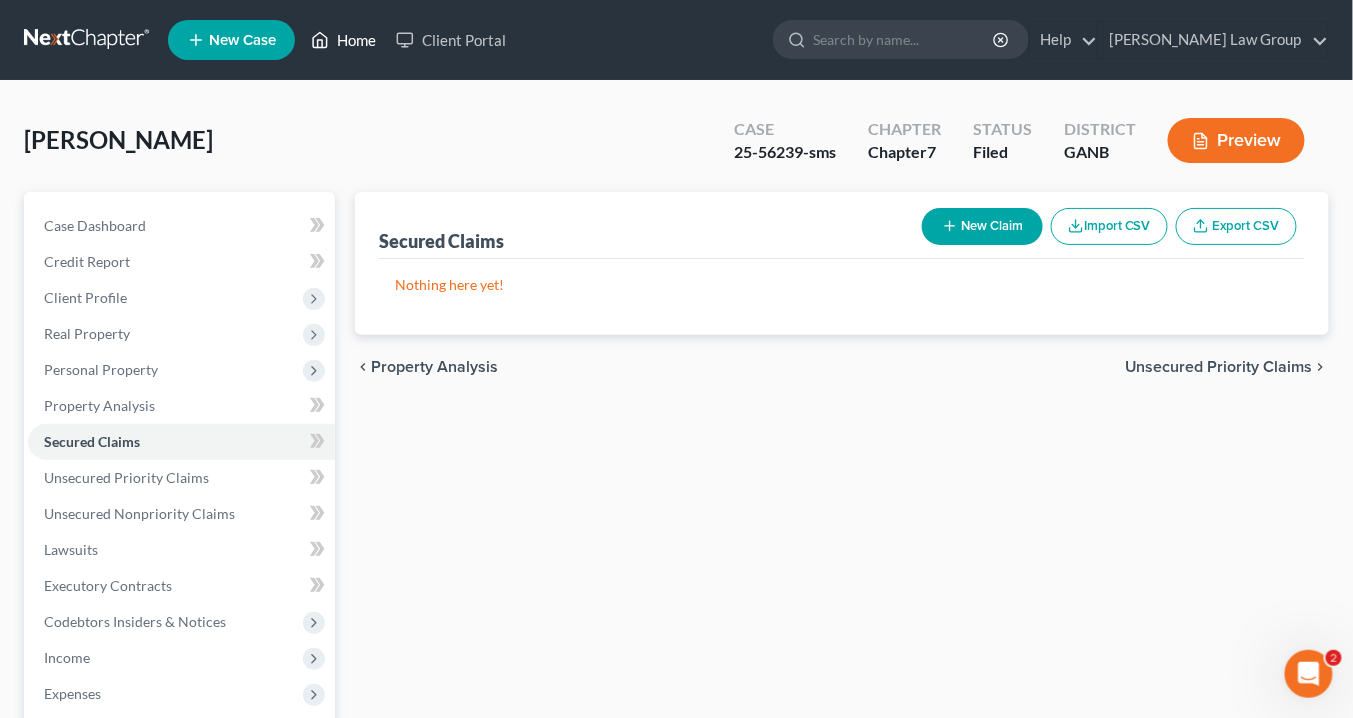 click on "Home" at bounding box center [343, 40] 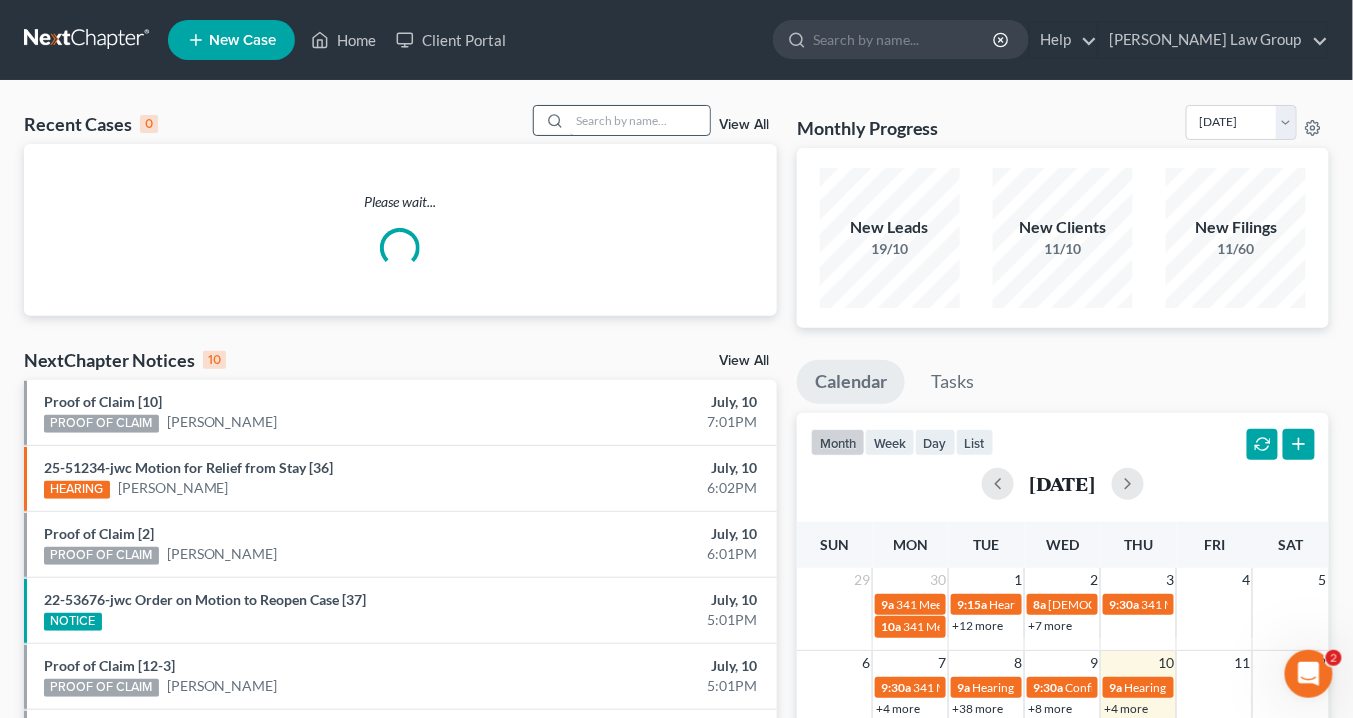 click at bounding box center (640, 120) 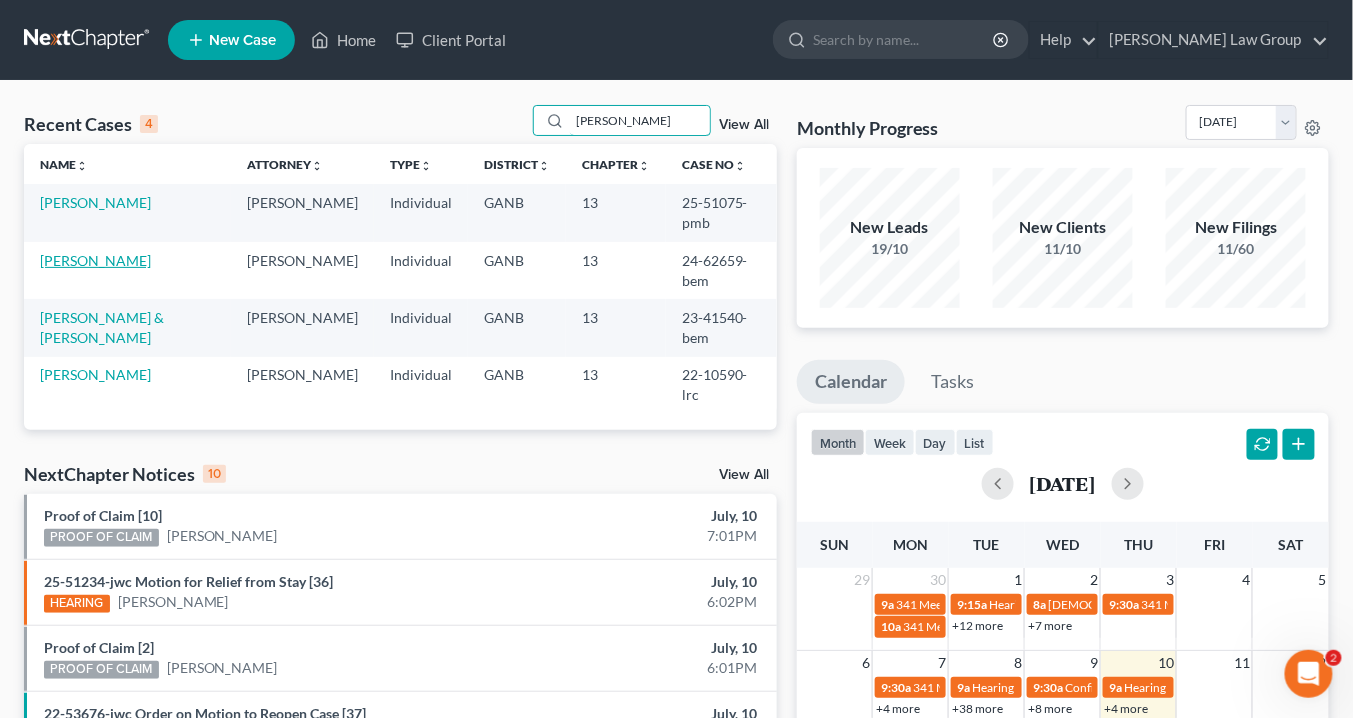 type on "Campbell" 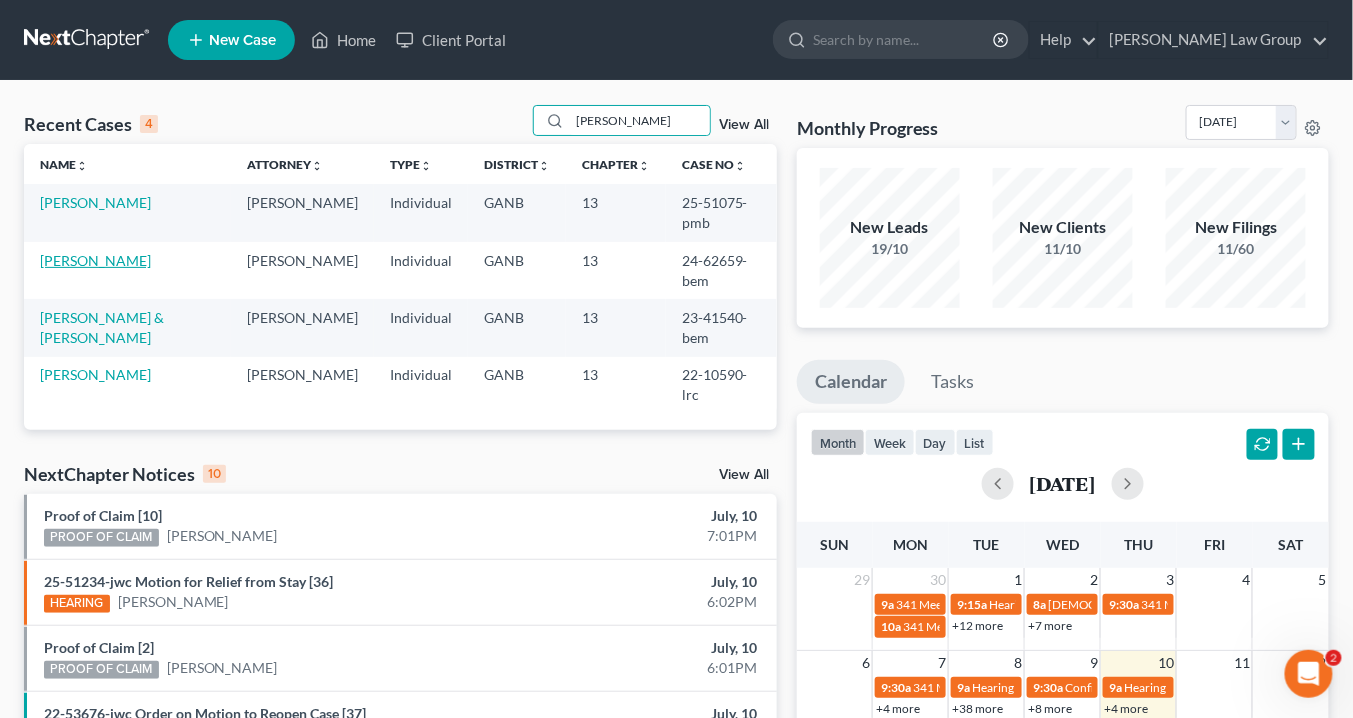 click on "Campbell, Darius" at bounding box center (95, 260) 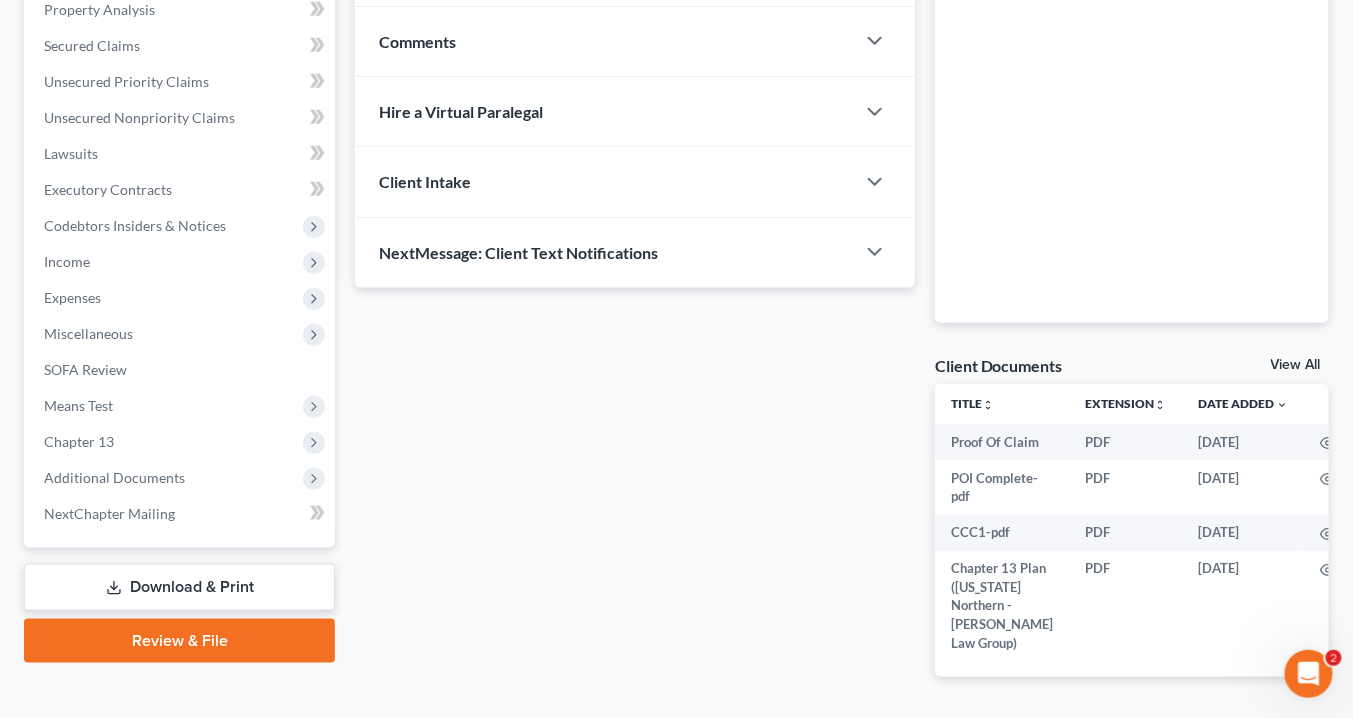 scroll, scrollTop: 400, scrollLeft: 0, axis: vertical 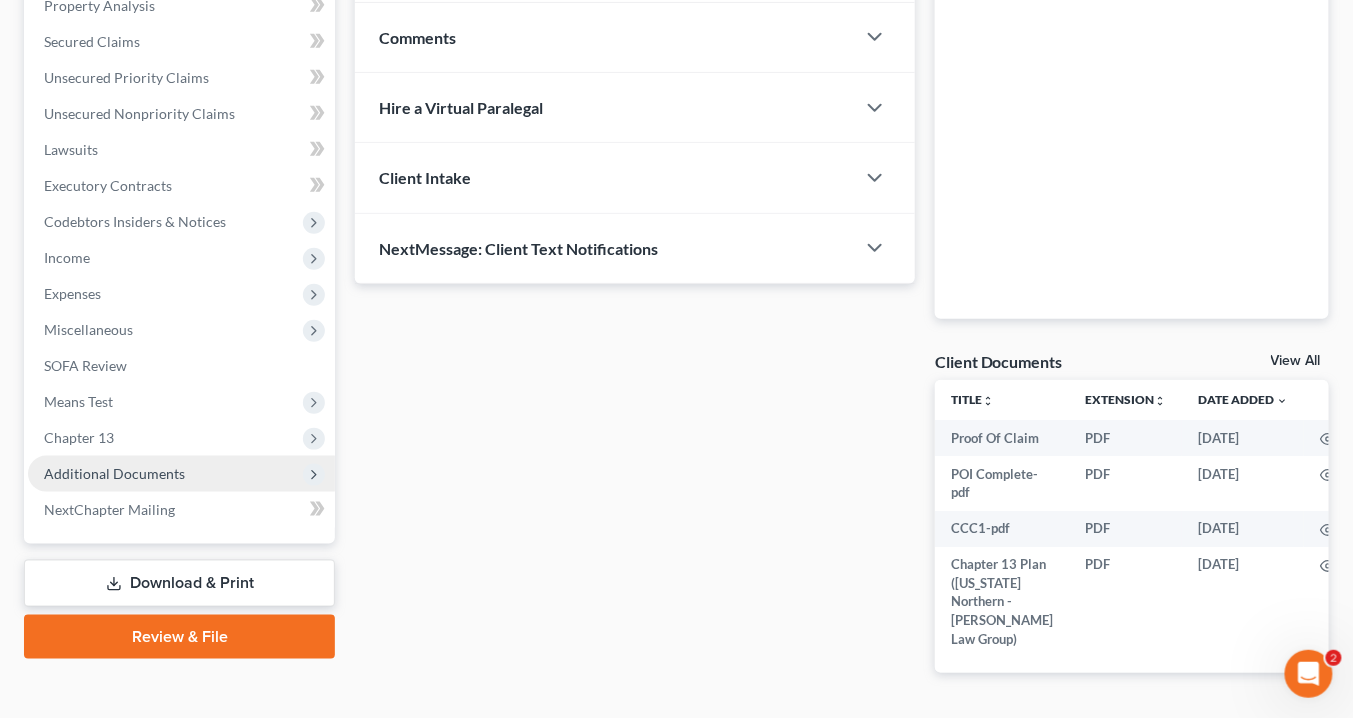 click on "Additional Documents" at bounding box center [114, 473] 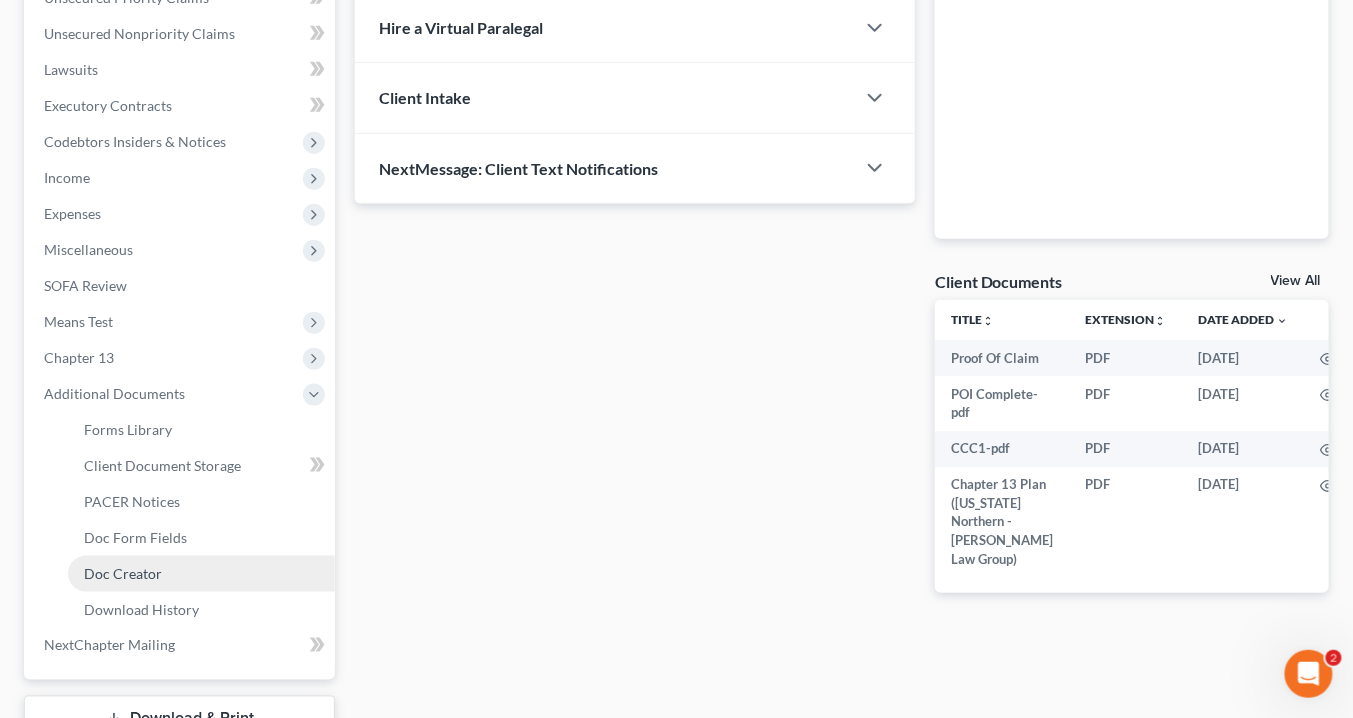 click on "Doc Creator" at bounding box center [123, 573] 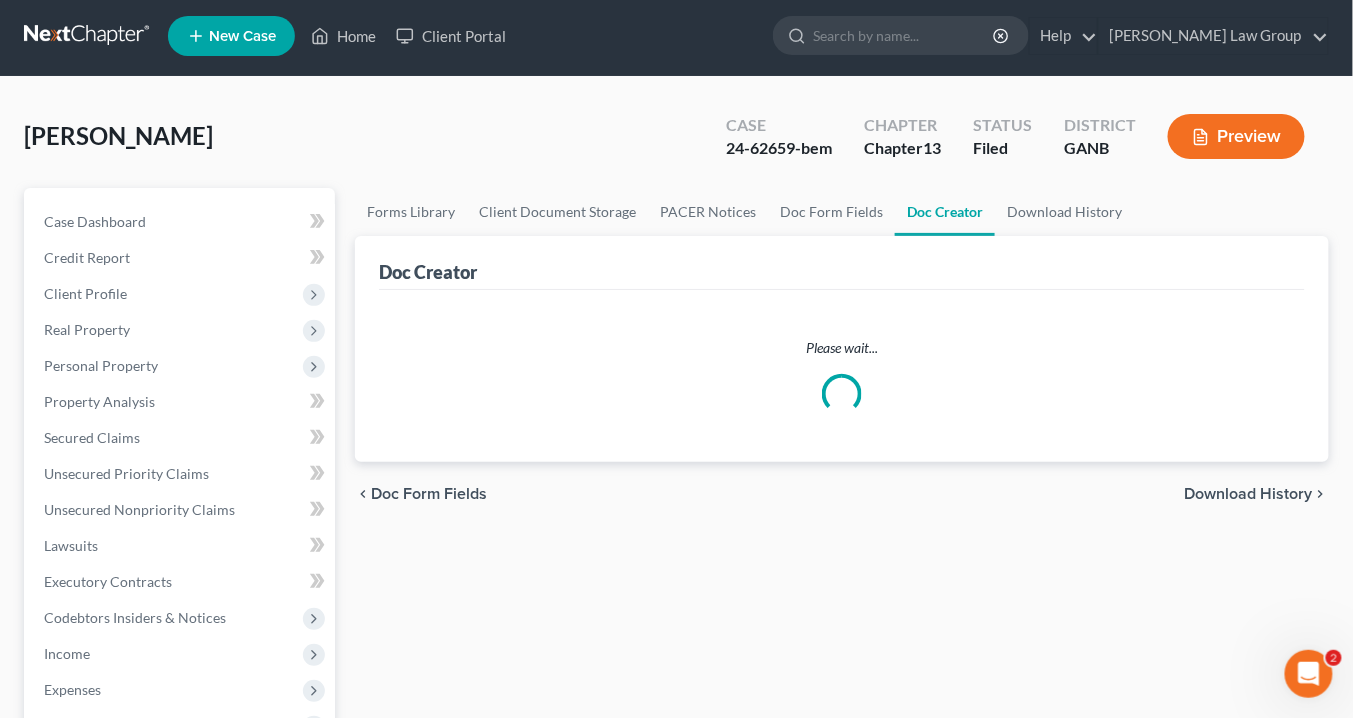 scroll, scrollTop: 0, scrollLeft: 0, axis: both 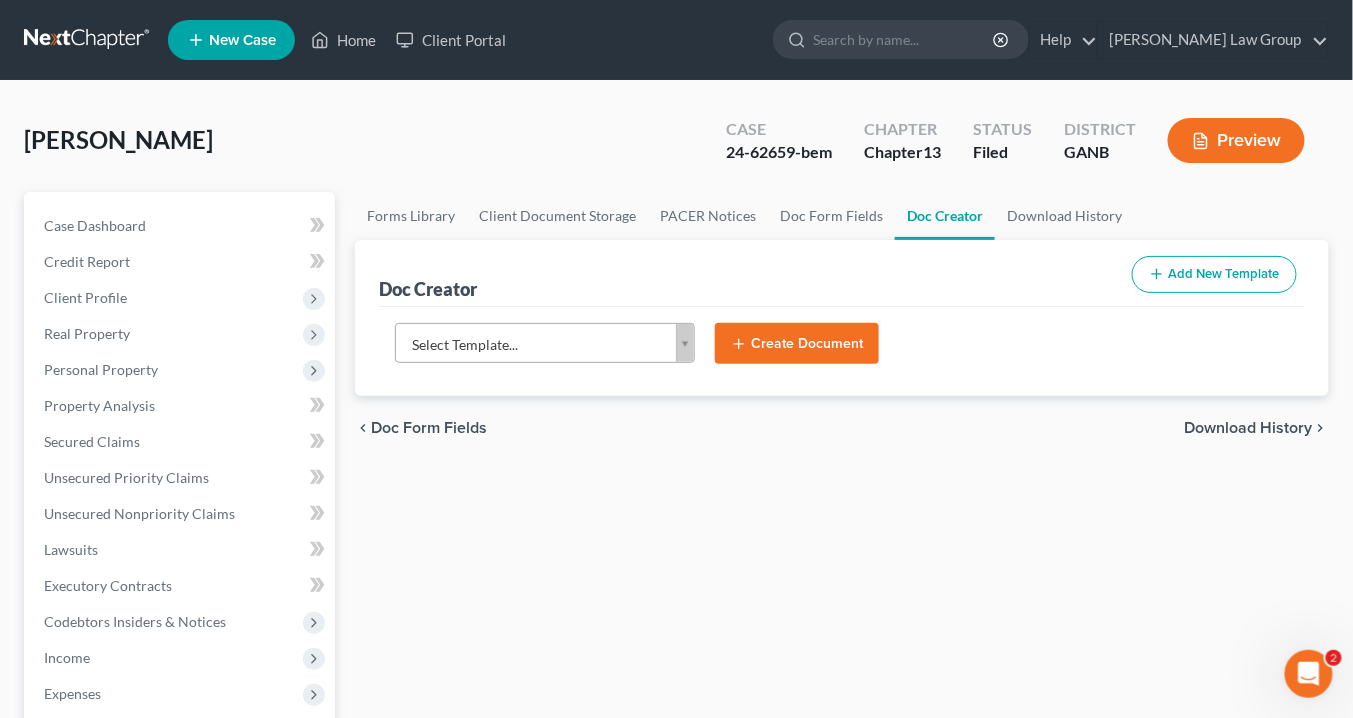 click on "Home New Case Client Portal Saedi Law Group info@saedilawgroup.com My Account Settings Plan + Billing Account Add-Ons Upgrade to Whoa Help Center Webinars Training Videos What's new Log out New Case Home Client Portal         - No Result - See all results Or Press Enter... Help Help Center Webinars Training Videos What's new Saedi Law Group Saedi Law Group info@saedilawgroup.com My Account Settings Plan + Billing Account Add-Ons Upgrade to Whoa Log out 	 Campbell, Darius Upgraded Case 24-62659-bem Chapter Chapter  13 Status Filed District GANB Preview Petition Navigation
Case Dashboard
Payments
Invoices
Payments" at bounding box center (676, 675) 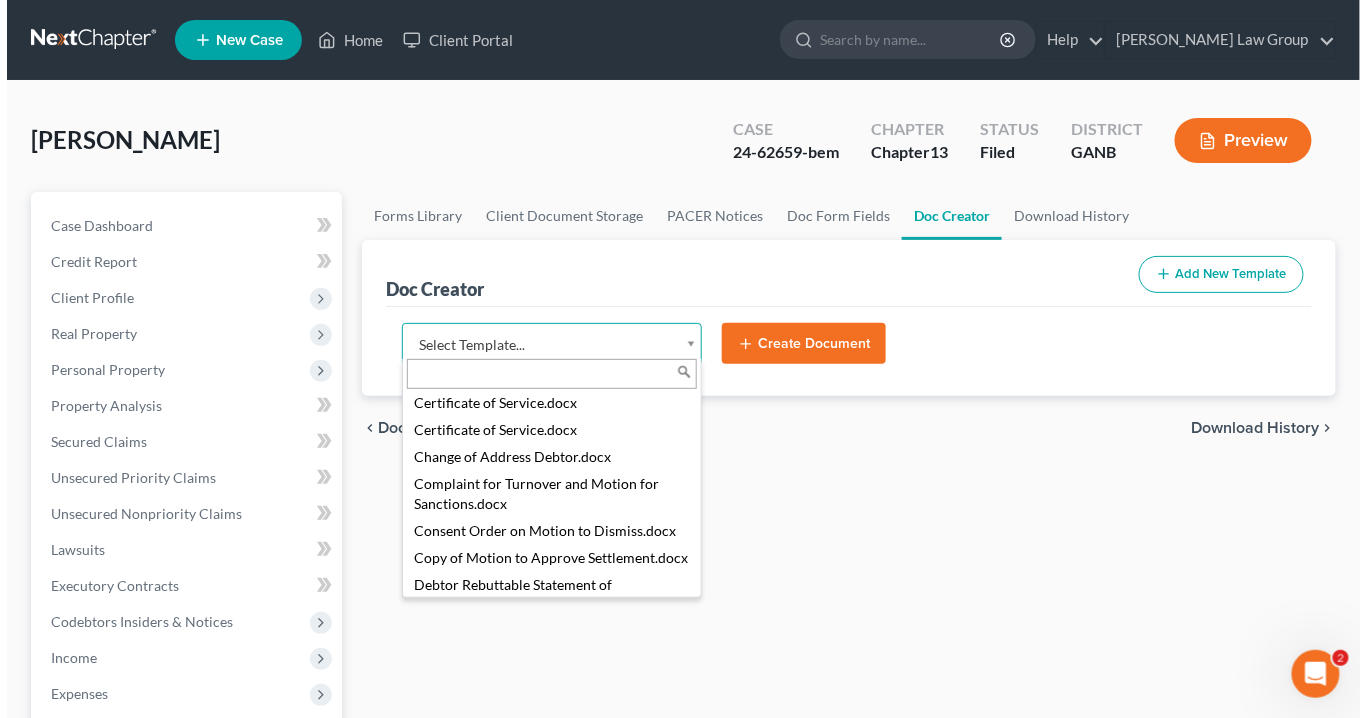 scroll, scrollTop: 1108, scrollLeft: 0, axis: vertical 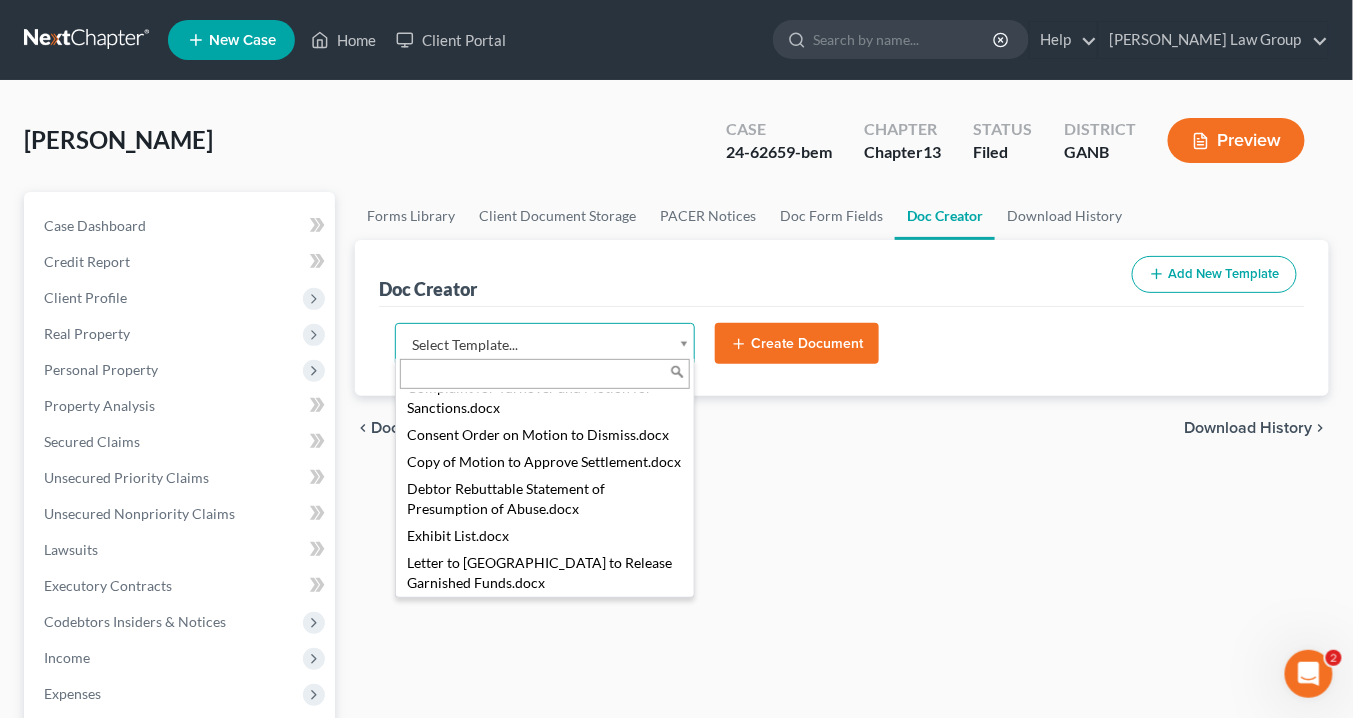 select on "111548" 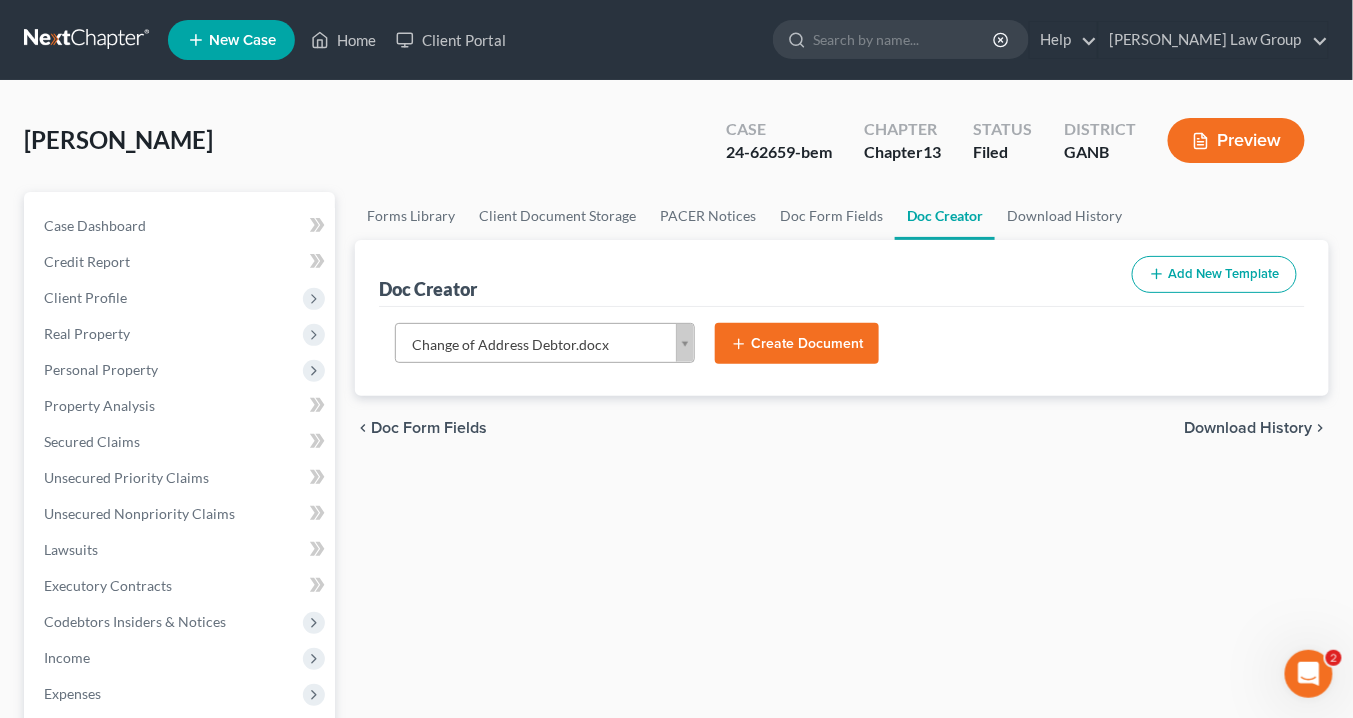click on "Create Document" at bounding box center (797, 344) 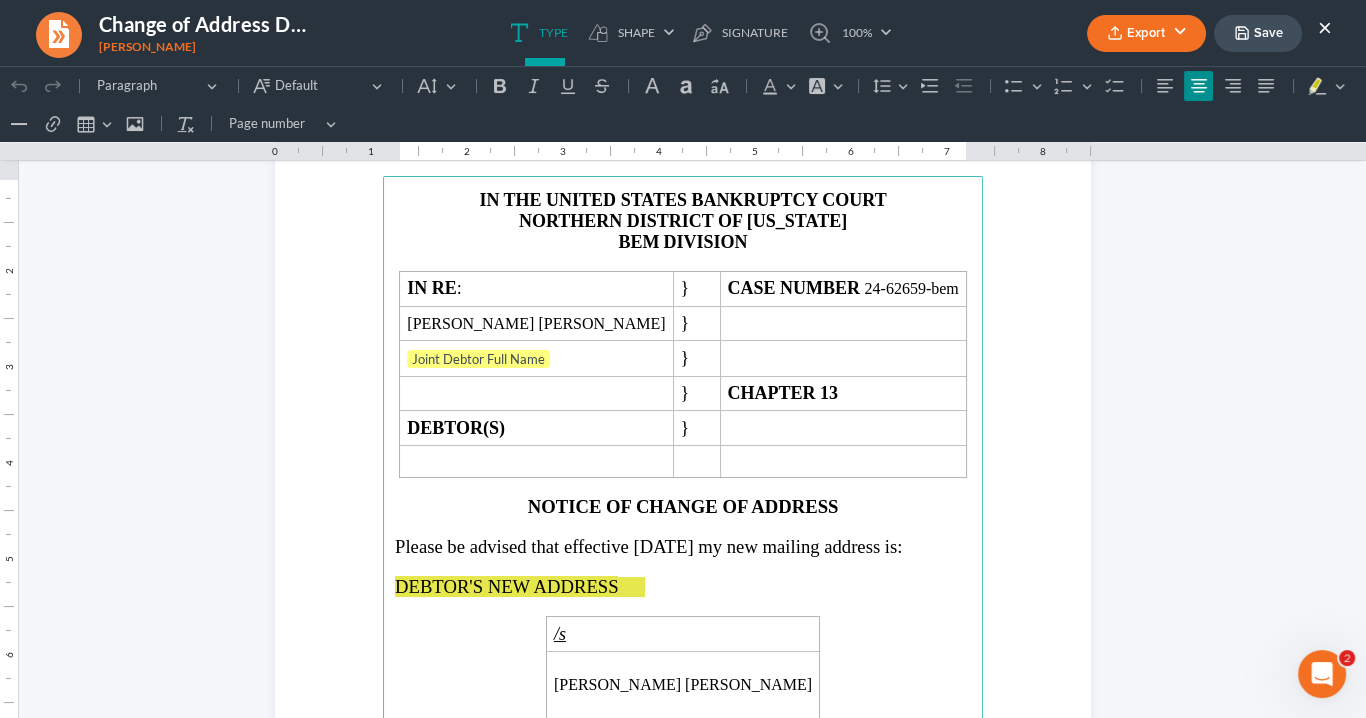 scroll, scrollTop: 320, scrollLeft: 0, axis: vertical 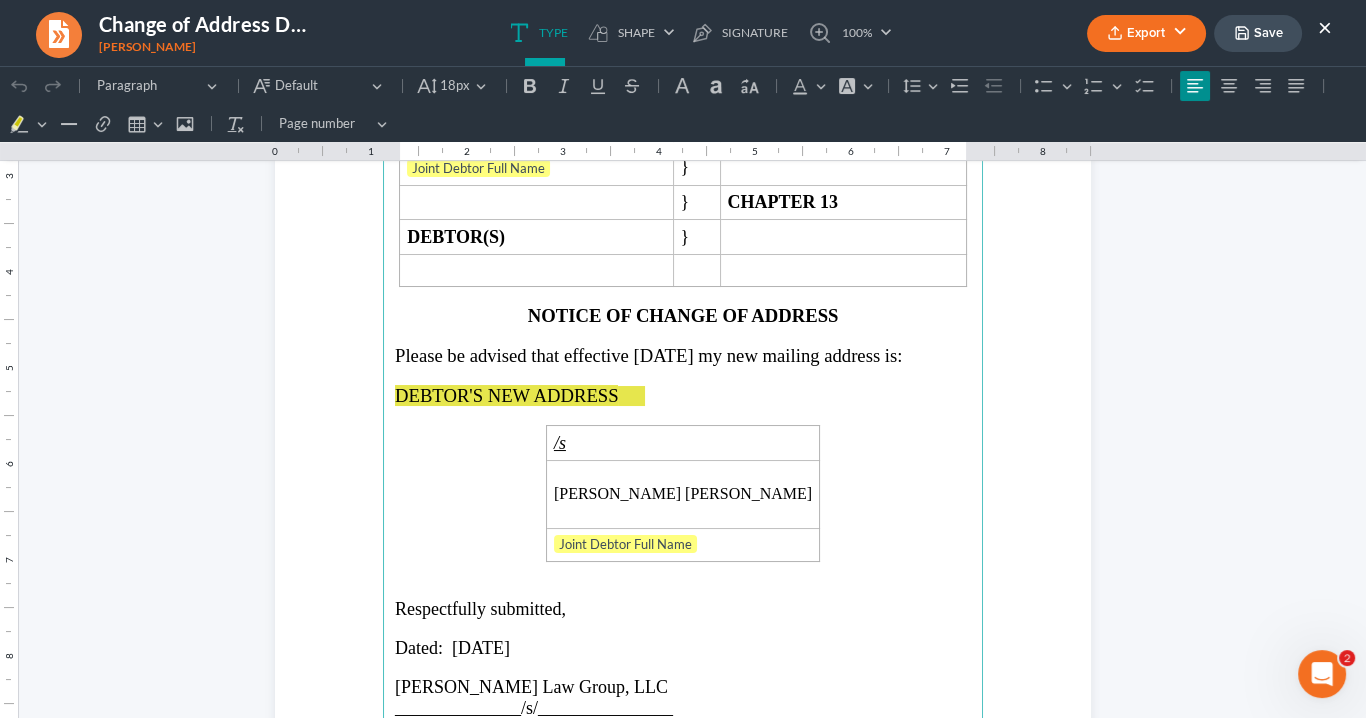 click at bounding box center (652, 396) 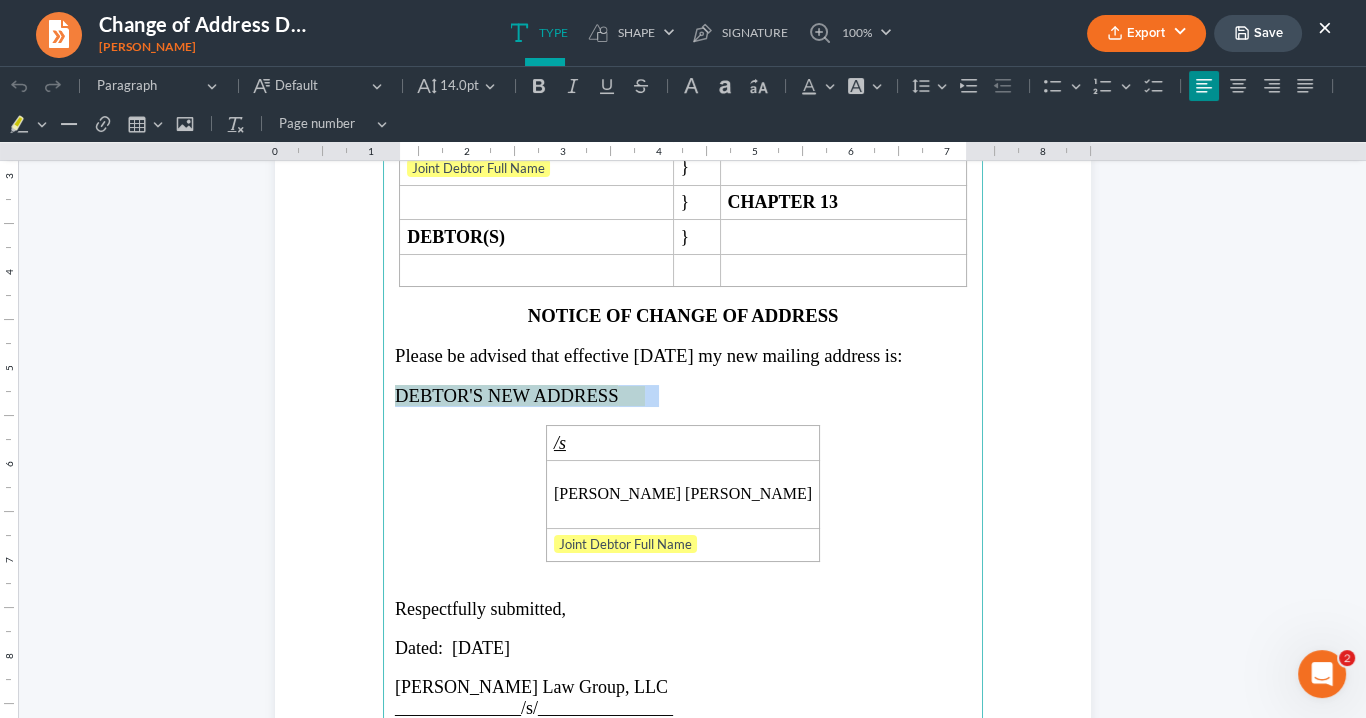 drag, startPoint x: 665, startPoint y: 385, endPoint x: 386, endPoint y: 384, distance: 279.0018 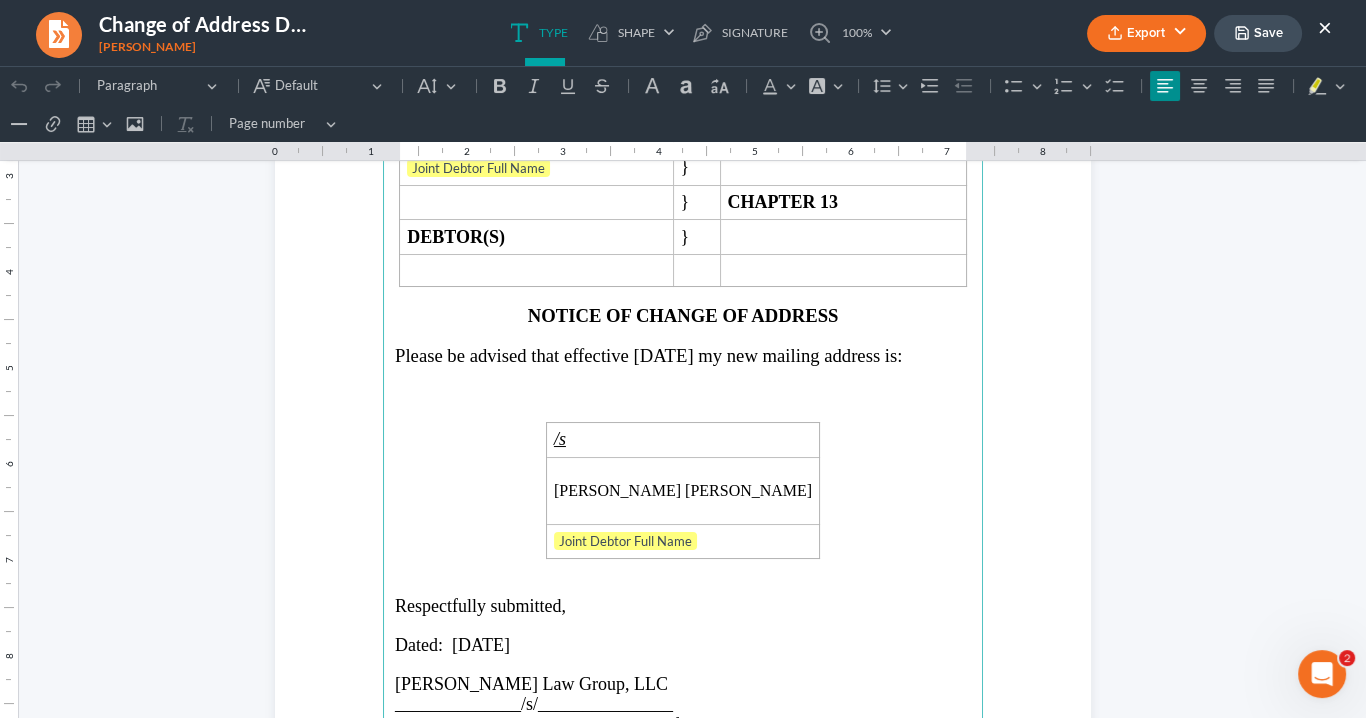 click at bounding box center [683, 394] 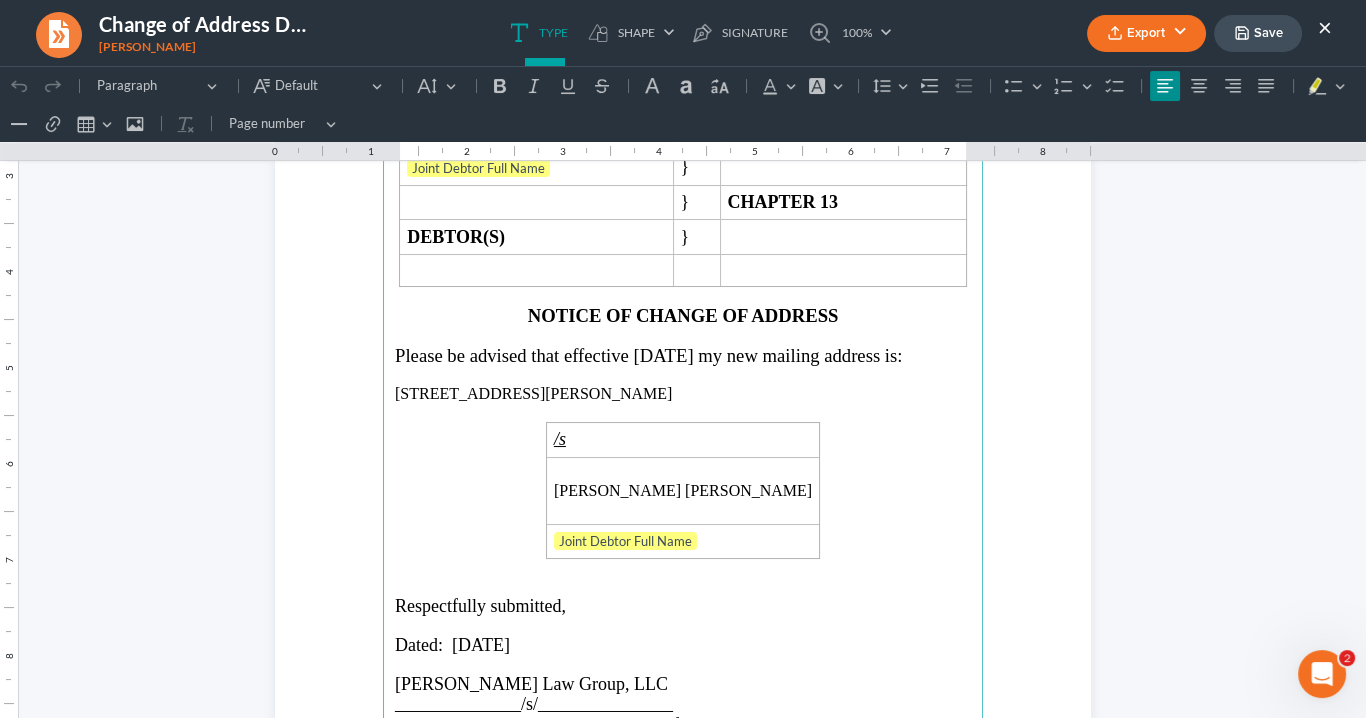 click on "3871 Redwine rd Atlanta ga 30344" at bounding box center (683, 394) 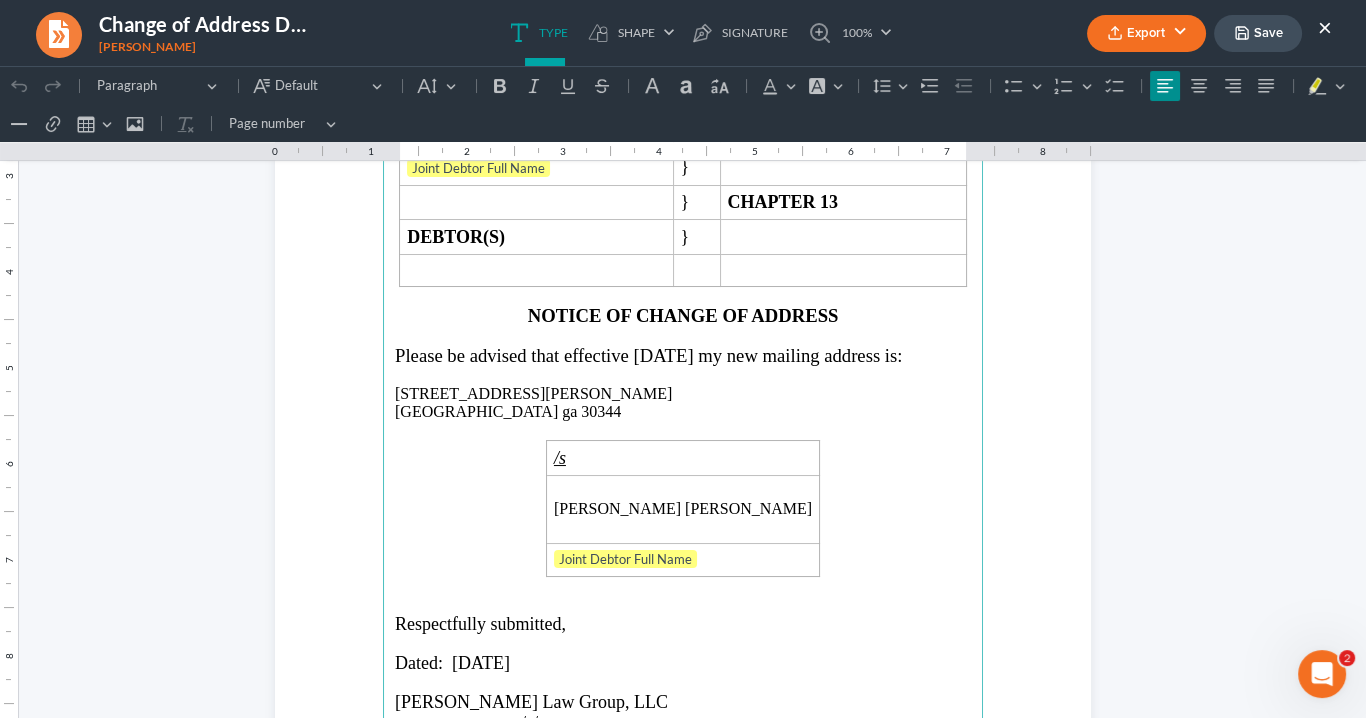 drag, startPoint x: 491, startPoint y: 386, endPoint x: 505, endPoint y: 356, distance: 33.105892 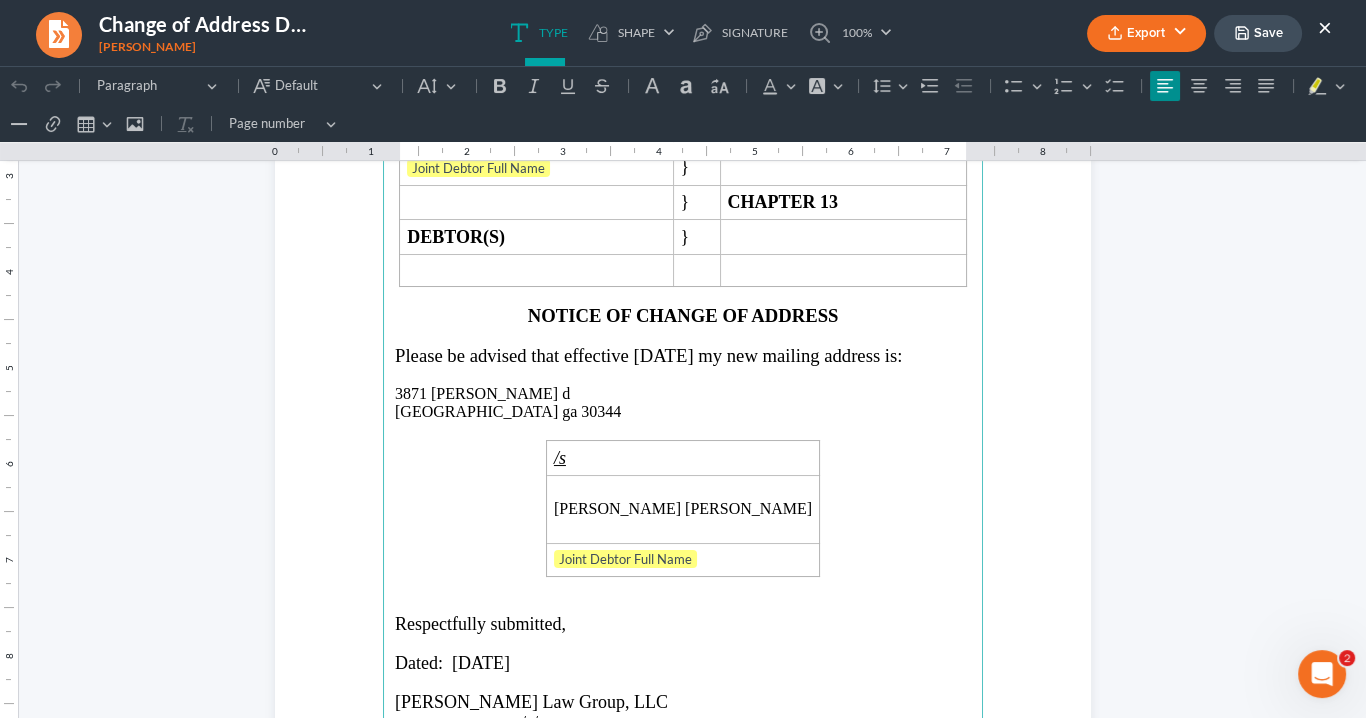 type 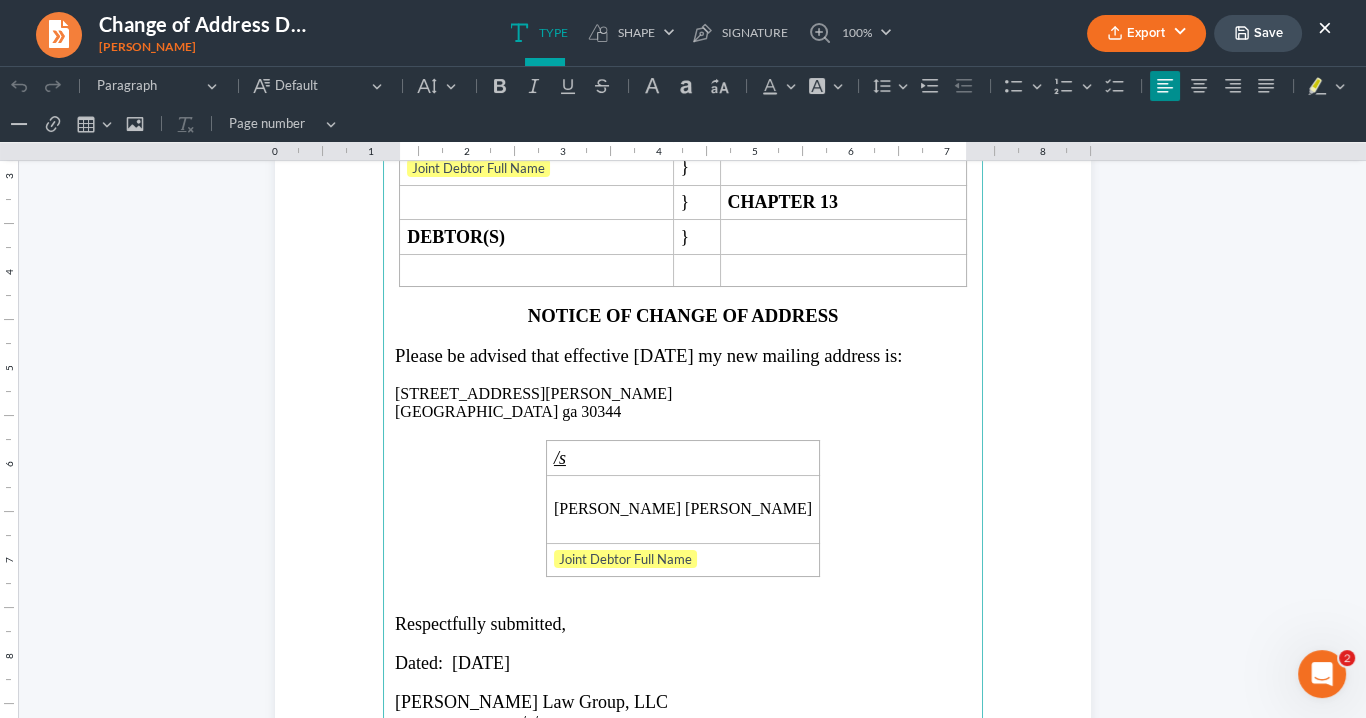 click on "Atlanta ga 30344" at bounding box center [683, 412] 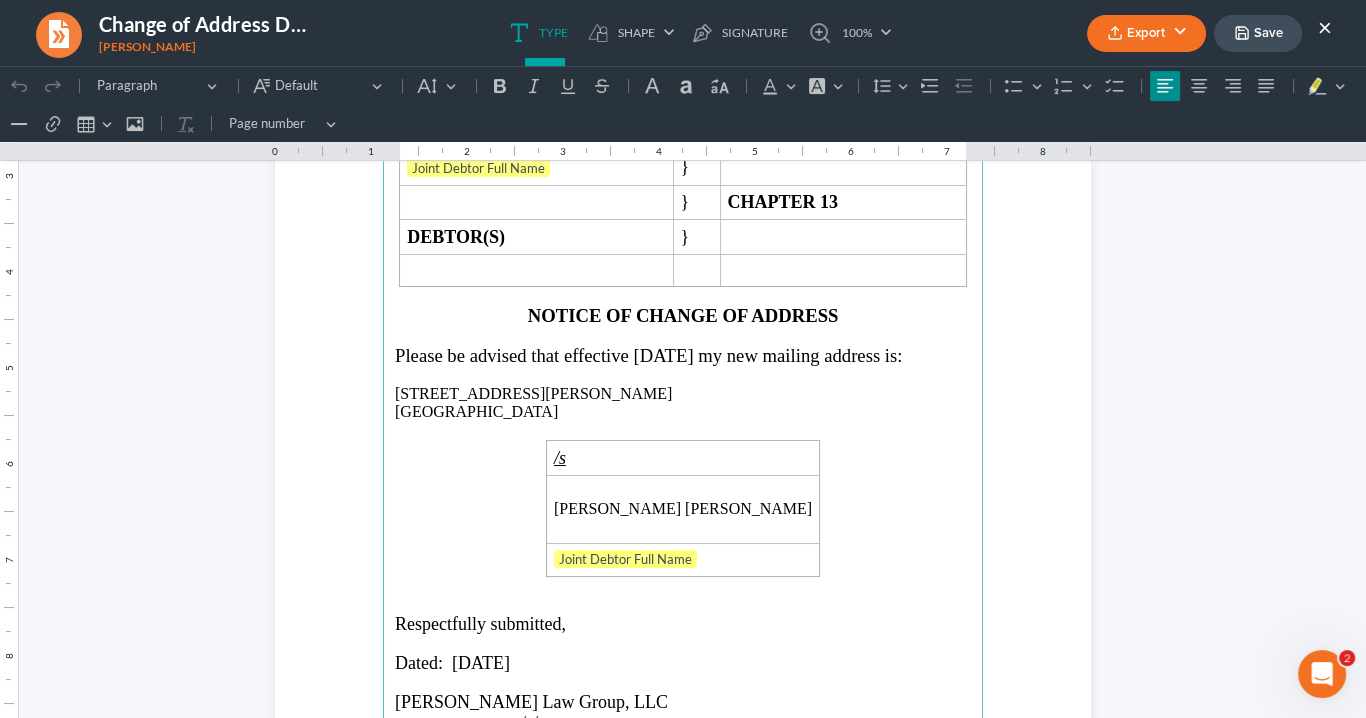click on "Atlanta, GA 30344" at bounding box center (683, 412) 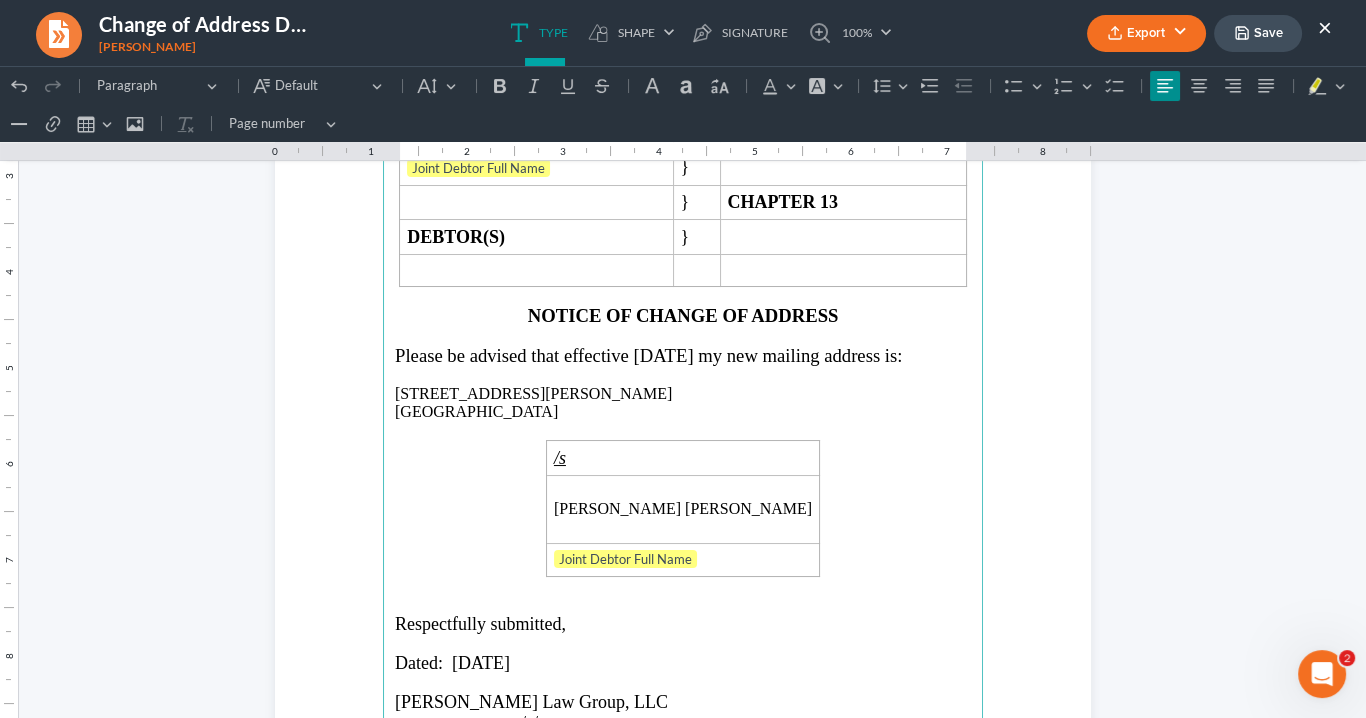 click on "3871 Redwine Rd" at bounding box center [683, 394] 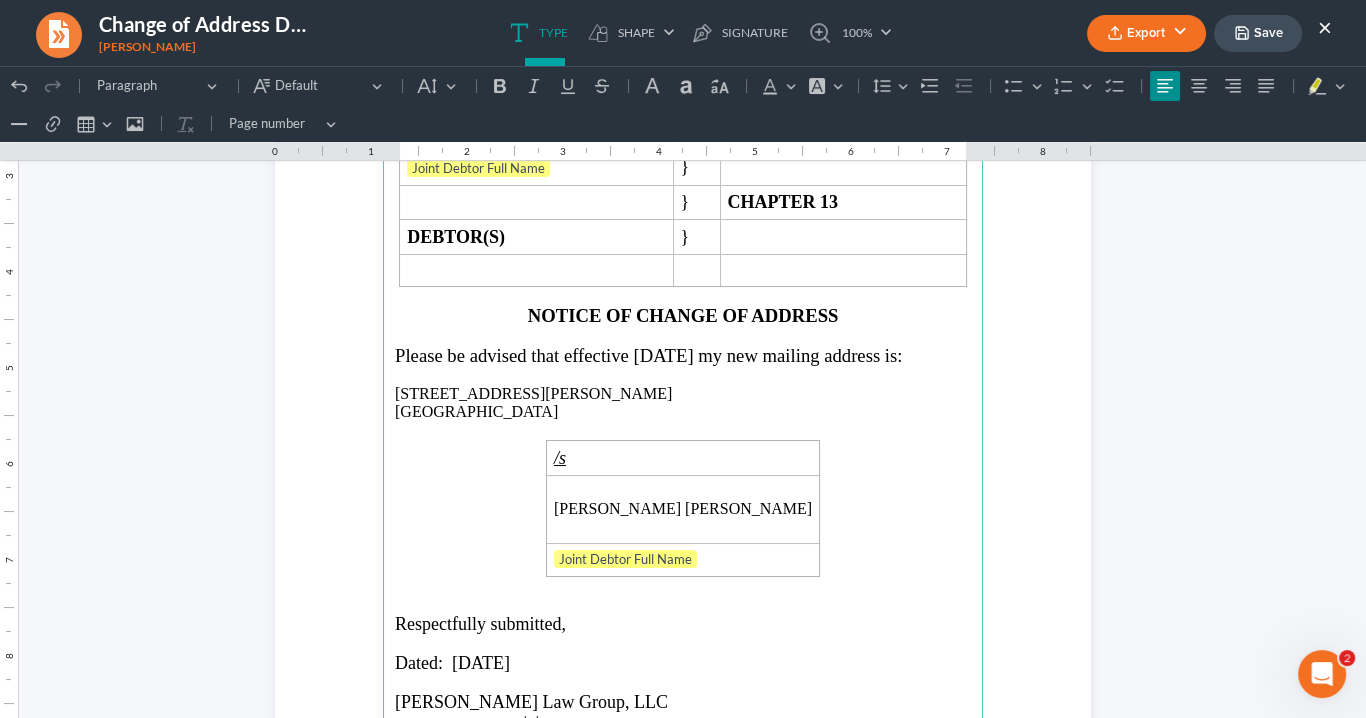 scroll, scrollTop: 80, scrollLeft: 0, axis: vertical 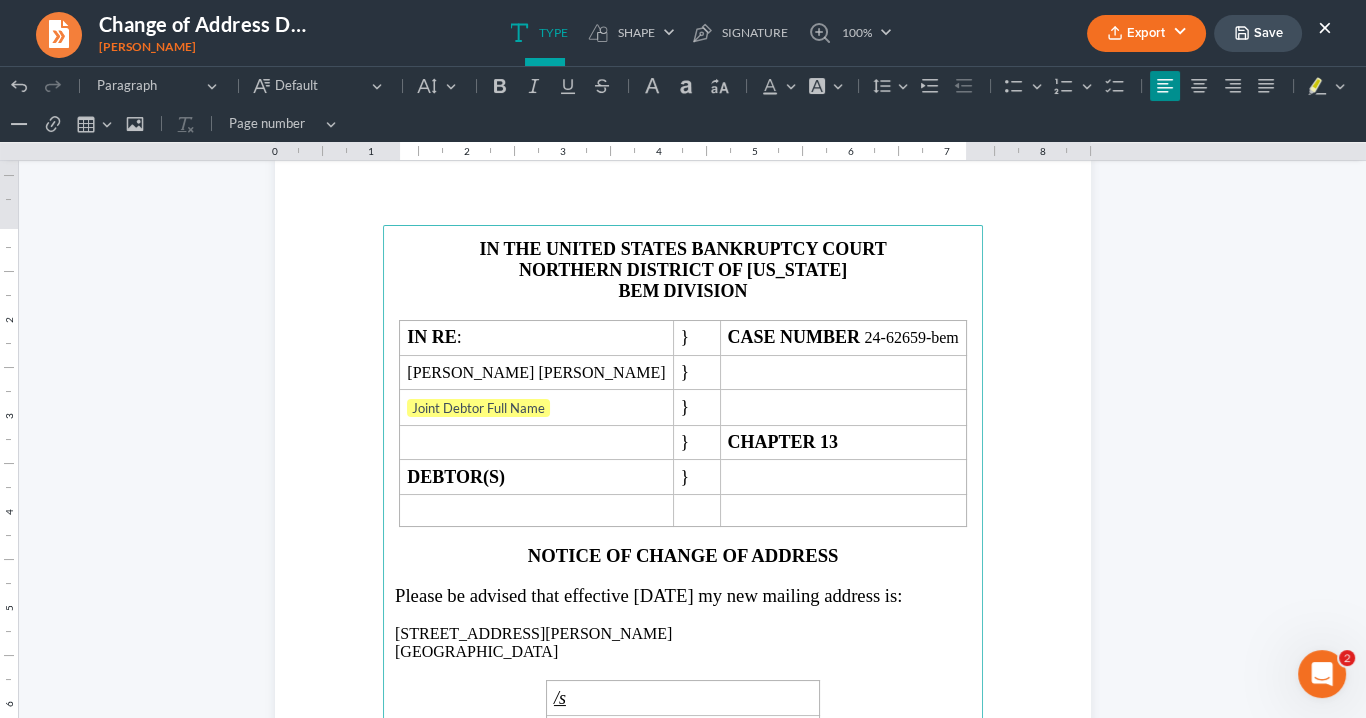 copy on "3871 Redwine Rd.  Atlanta, GA 30344" 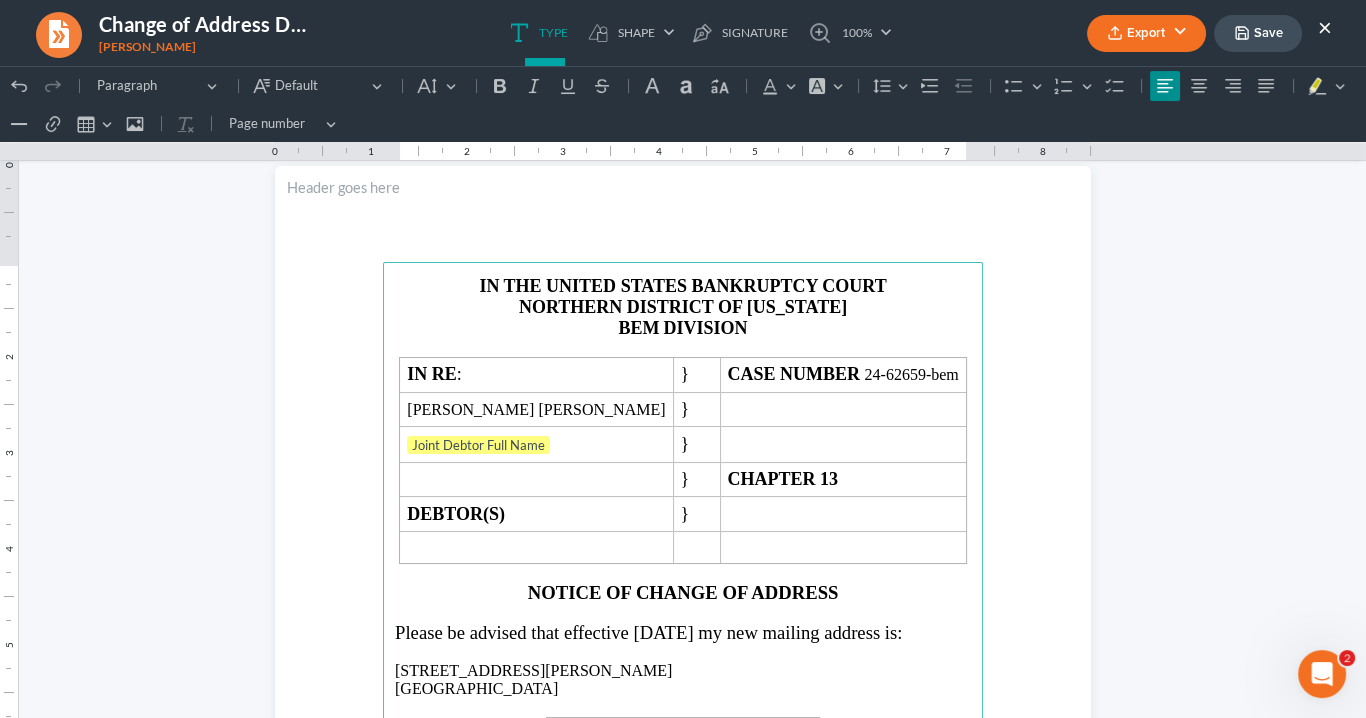 scroll, scrollTop: 0, scrollLeft: 0, axis: both 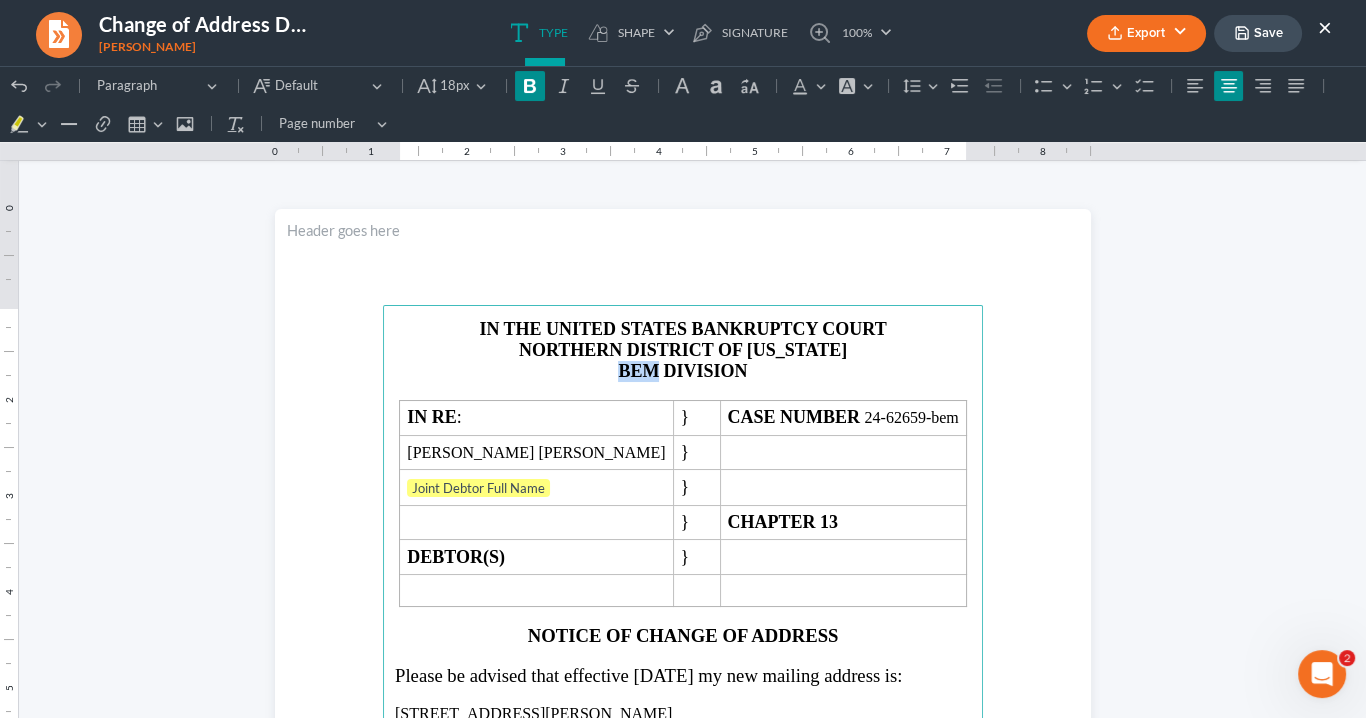 drag, startPoint x: 653, startPoint y: 367, endPoint x: 594, endPoint y: 364, distance: 59.07622 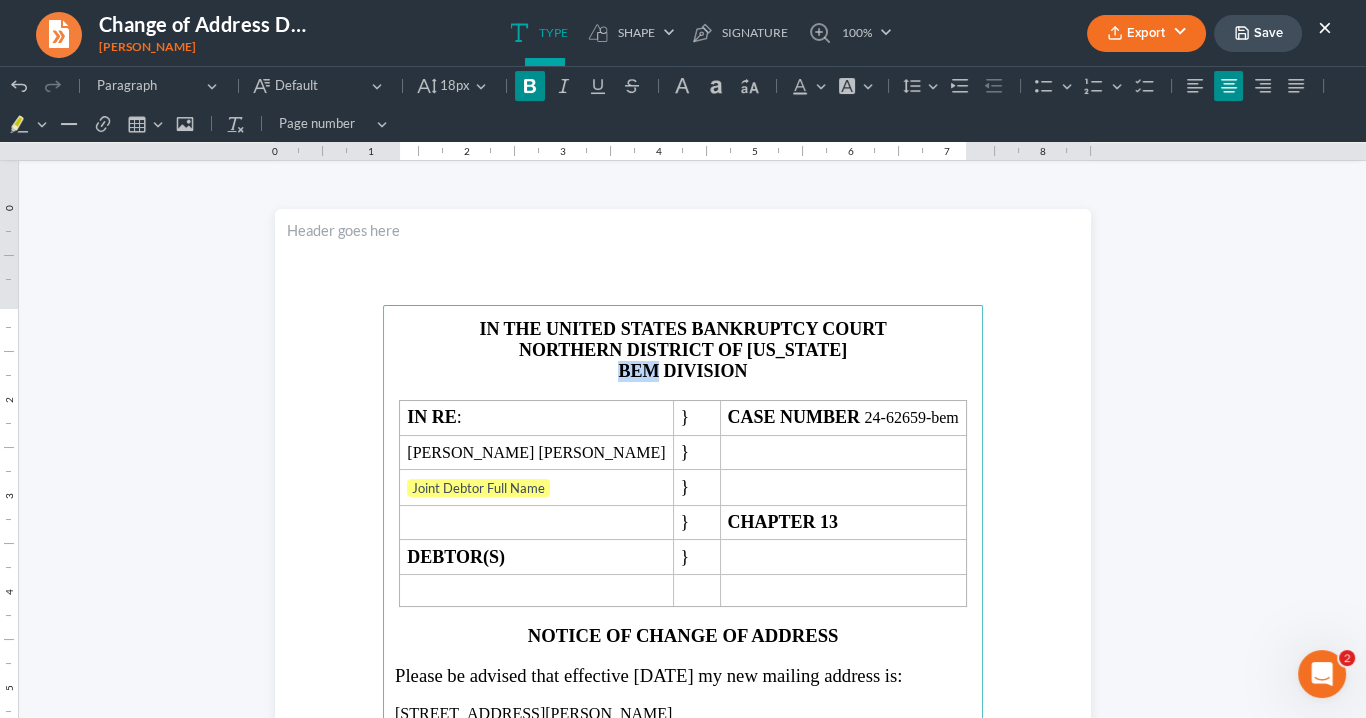 click on "BEM   DIVISION" at bounding box center [683, 371] 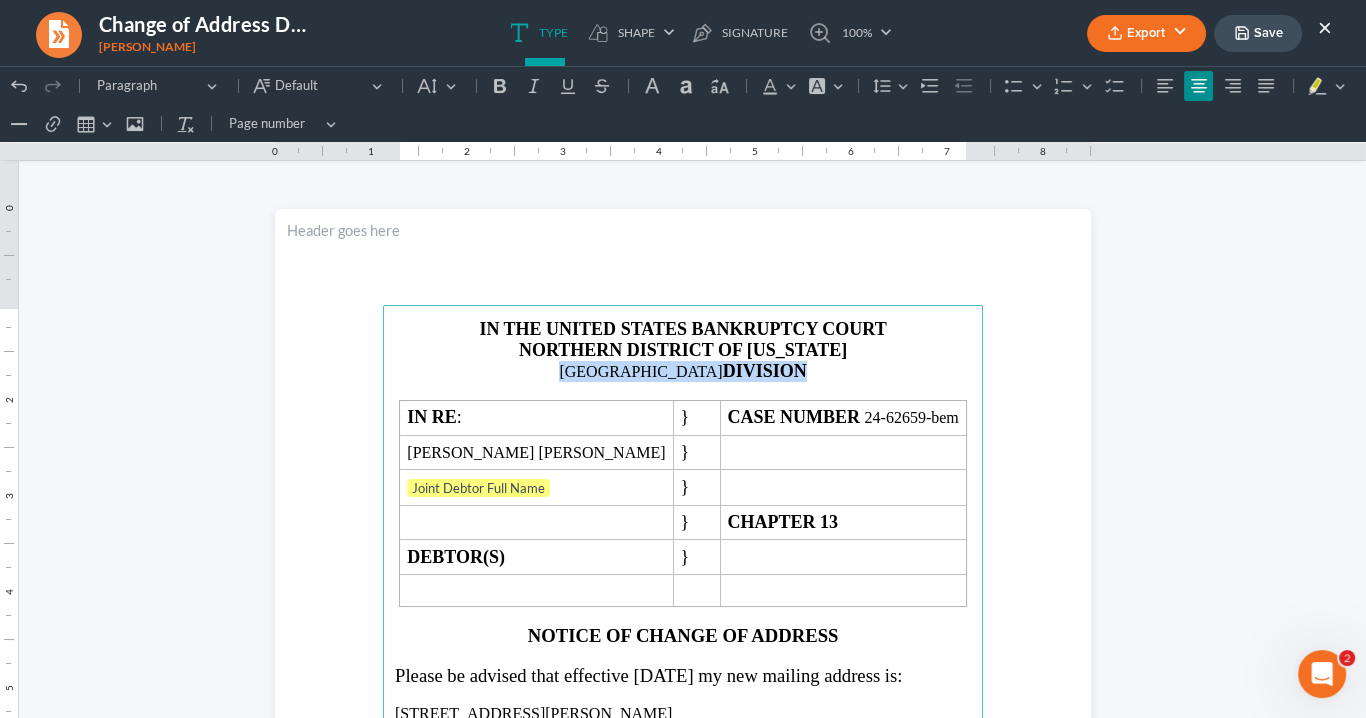 drag, startPoint x: 764, startPoint y: 367, endPoint x: 307, endPoint y: 88, distance: 535.4344 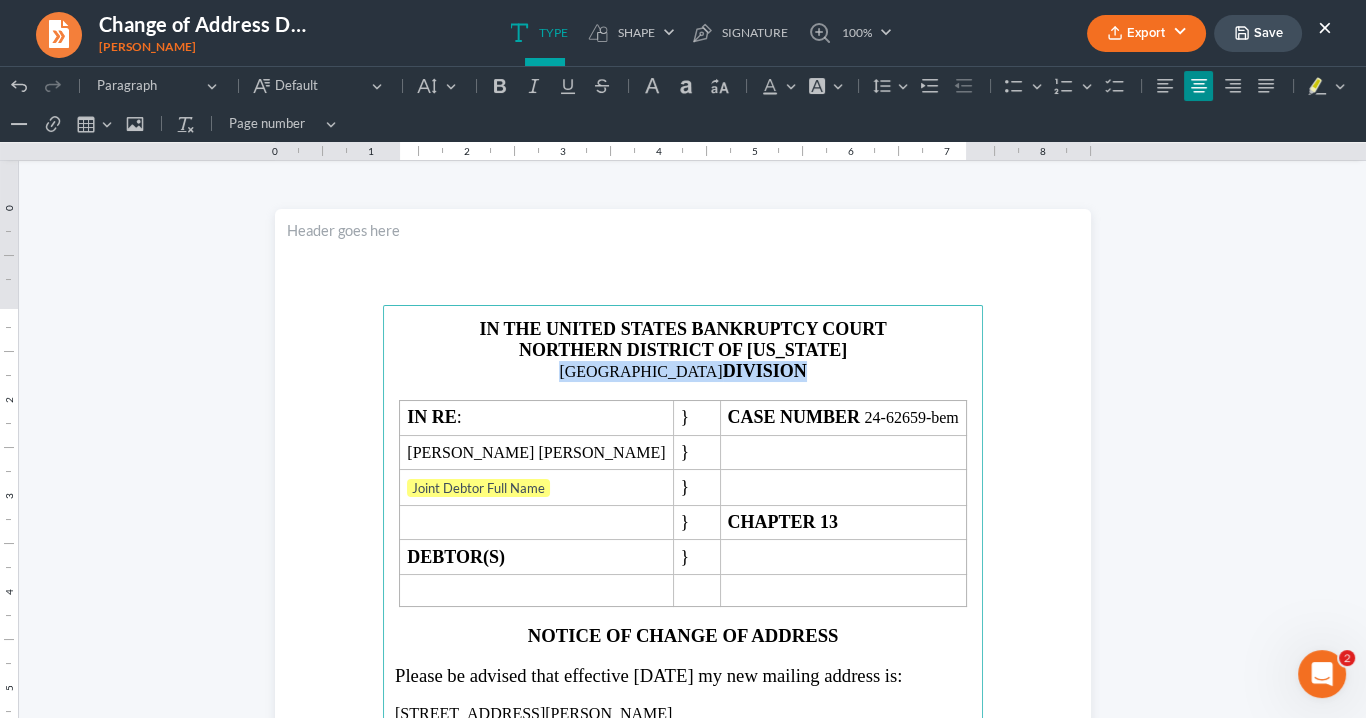 click on "ATLANTA  DIVISION" at bounding box center [683, 371] 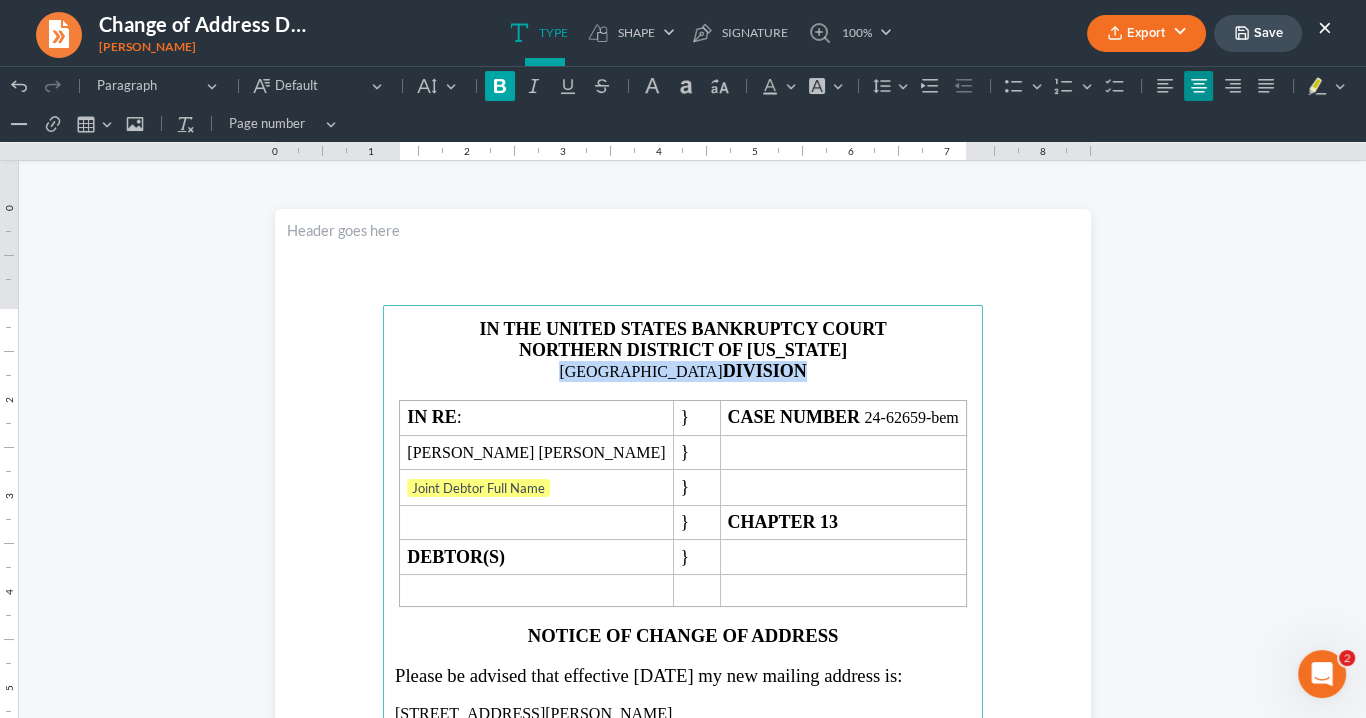 click 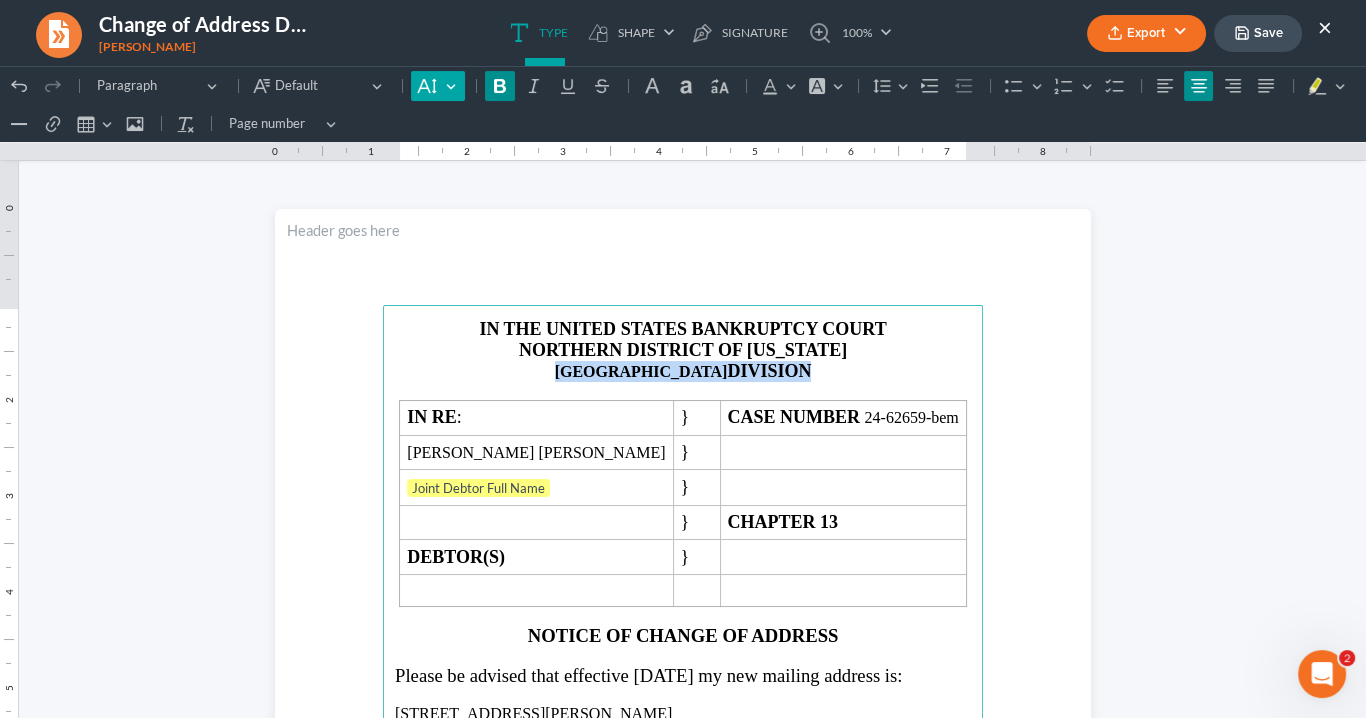 click on "Default" at bounding box center (437, 86) 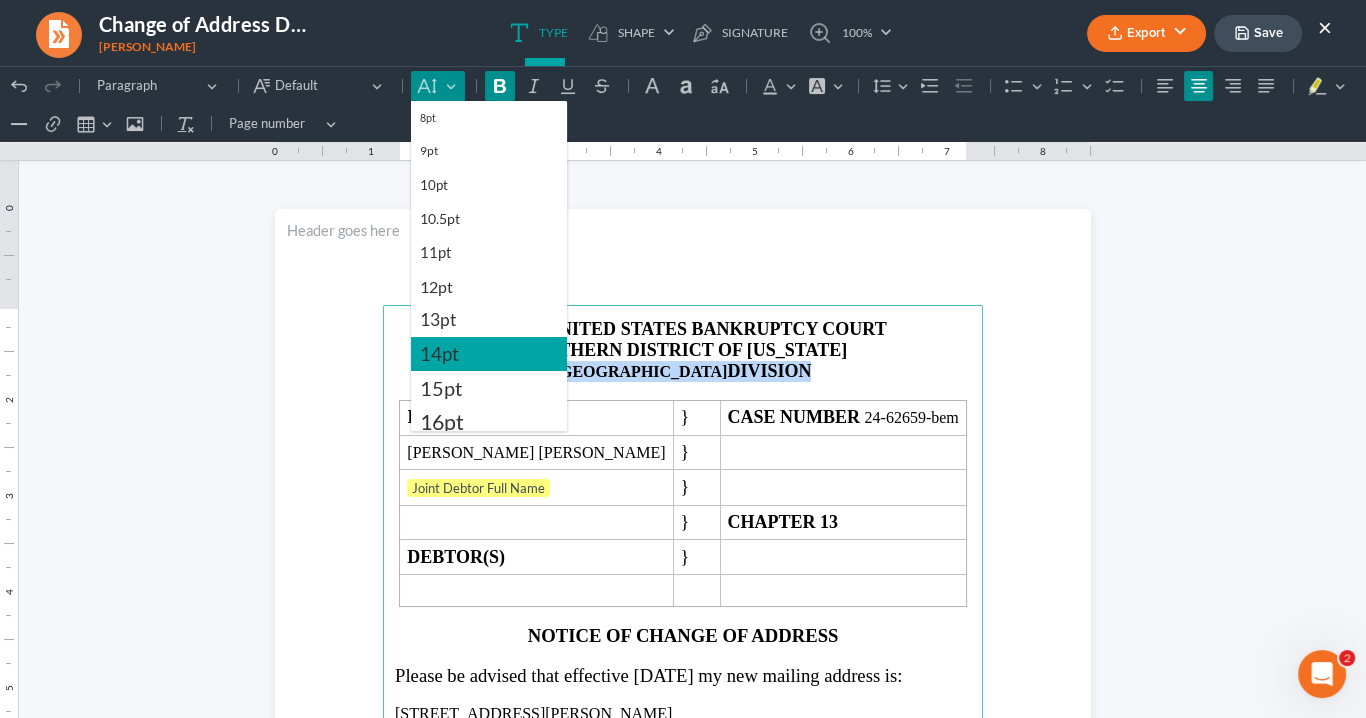 drag, startPoint x: 445, startPoint y: 342, endPoint x: 568, endPoint y: 350, distance: 123.25989 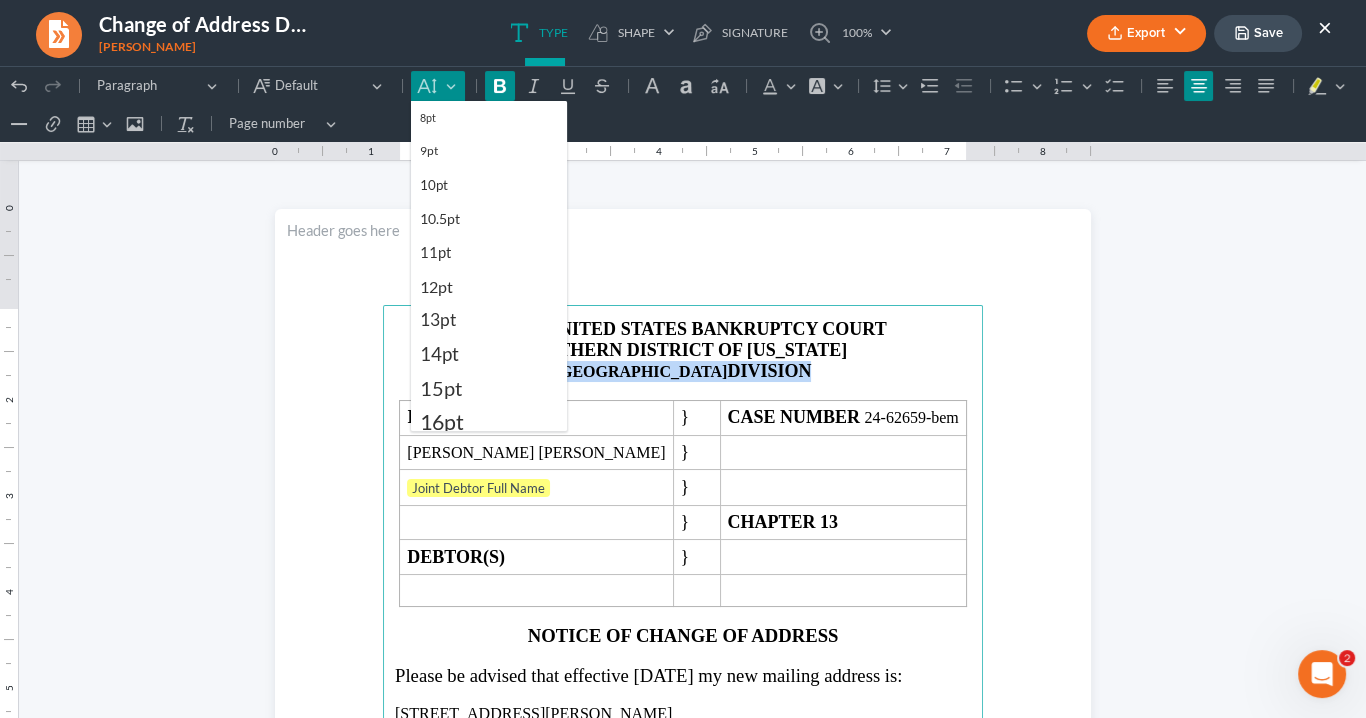 click on "14pt" at bounding box center [439, 354] 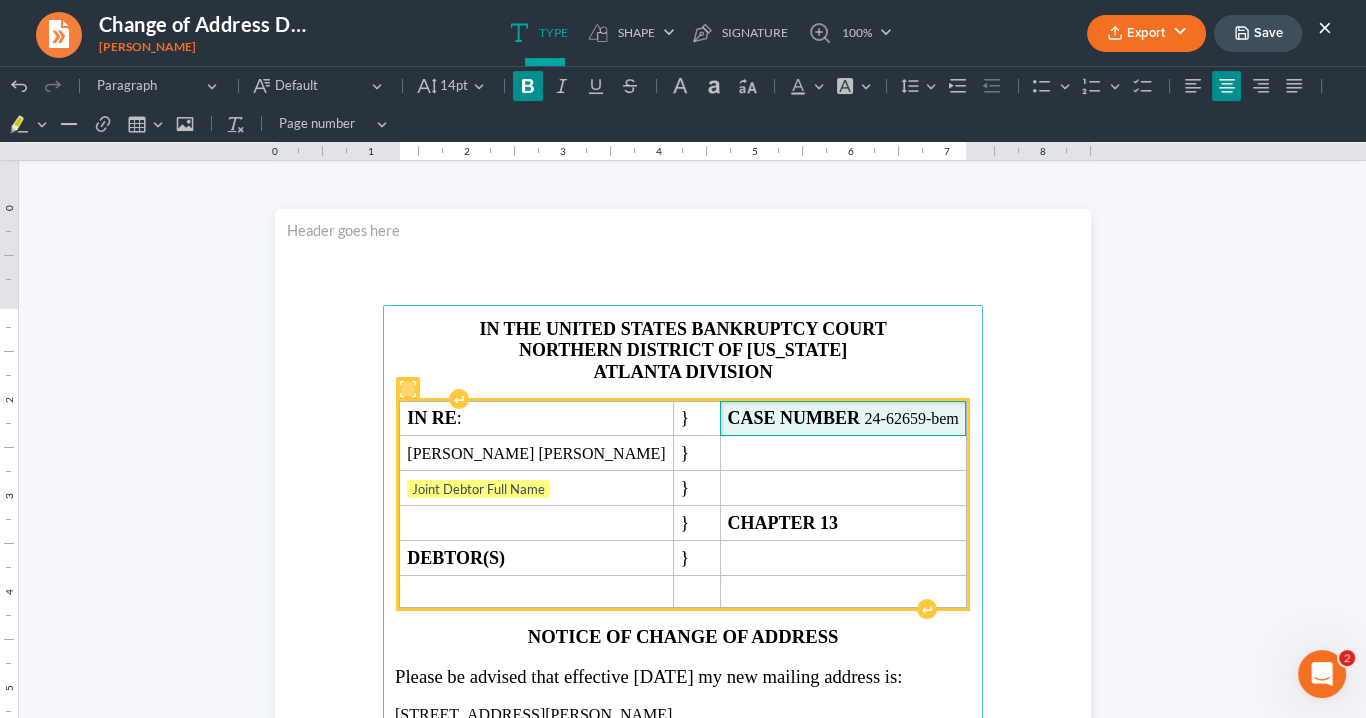 click on "CASE NUMBER   24-62659-bem" at bounding box center [843, 418] 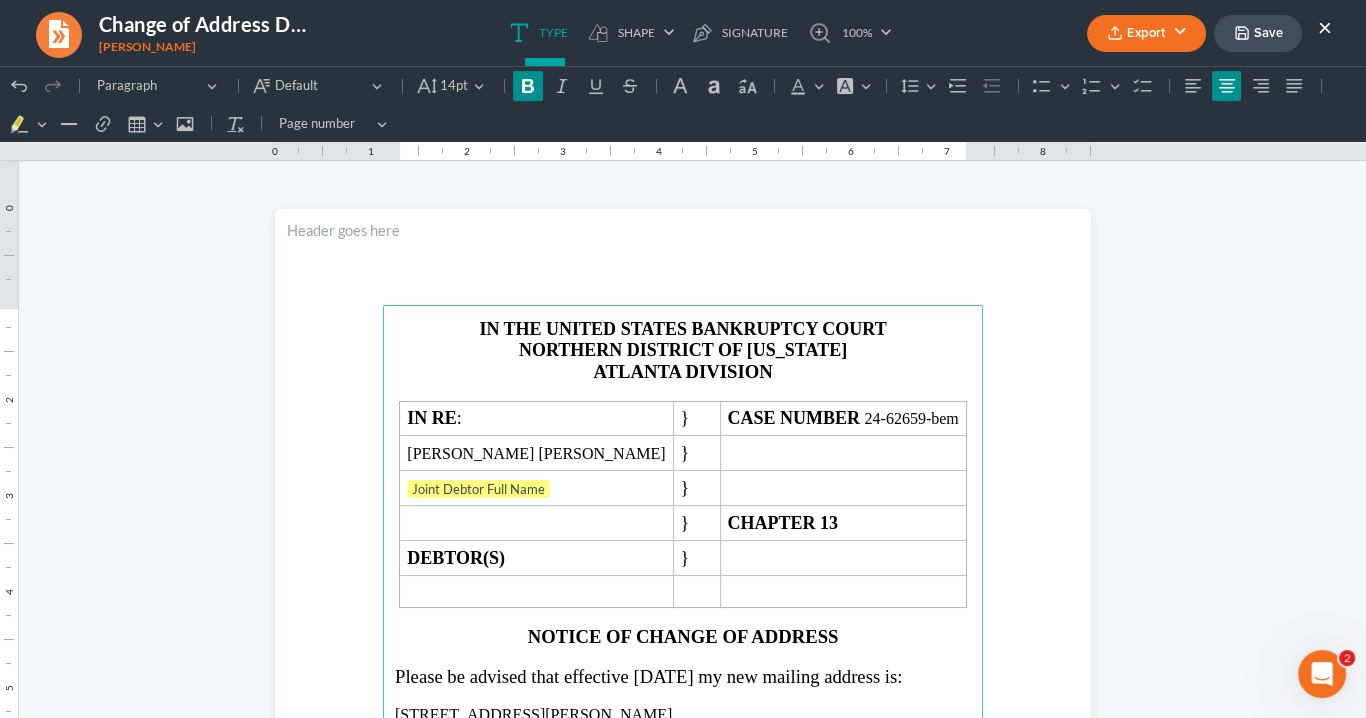 click on "ATLANTA DIVISION" at bounding box center [683, 371] 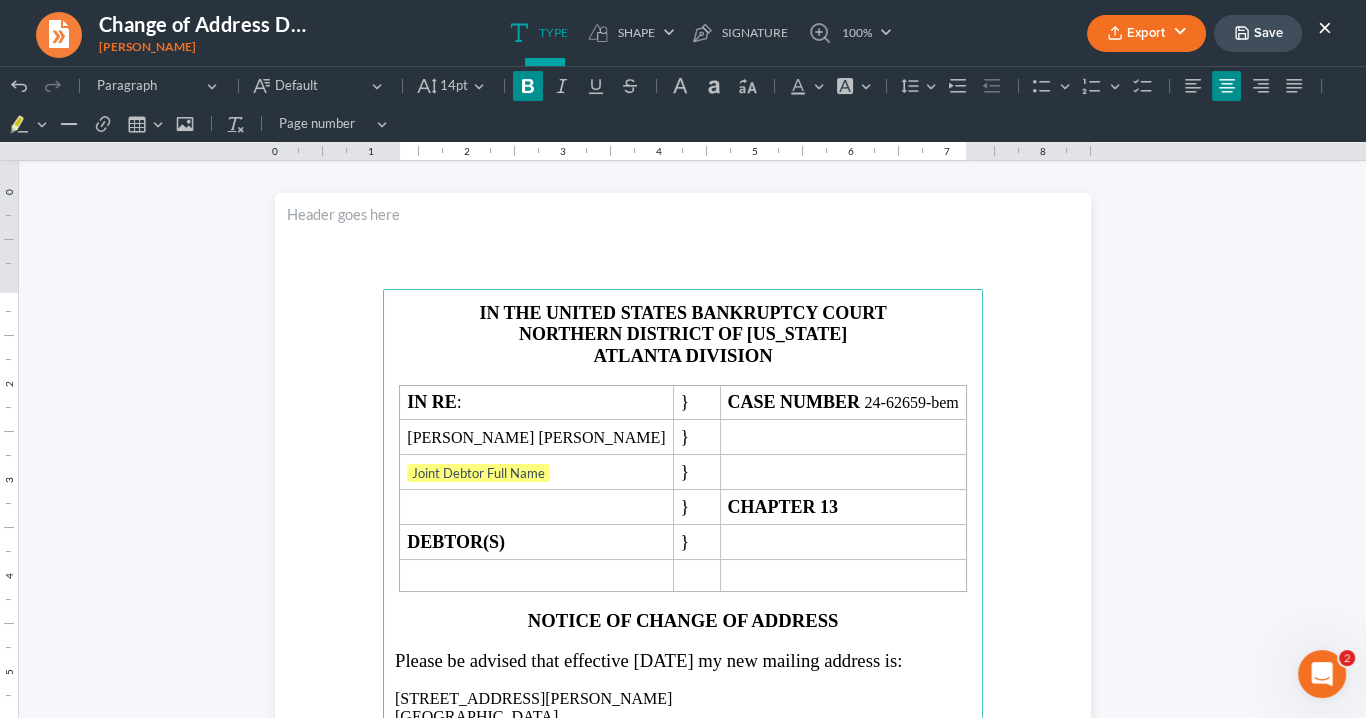 scroll, scrollTop: 160, scrollLeft: 0, axis: vertical 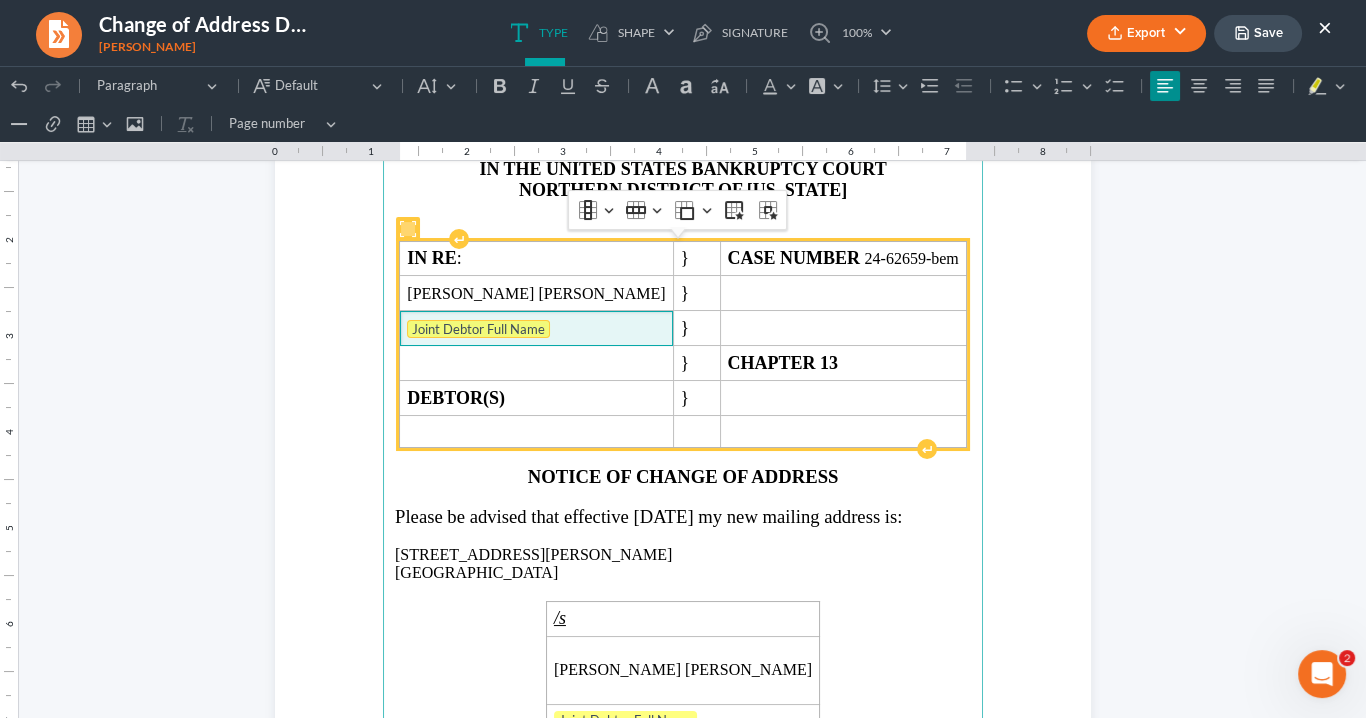 drag, startPoint x: 566, startPoint y: 324, endPoint x: 485, endPoint y: 319, distance: 81.154175 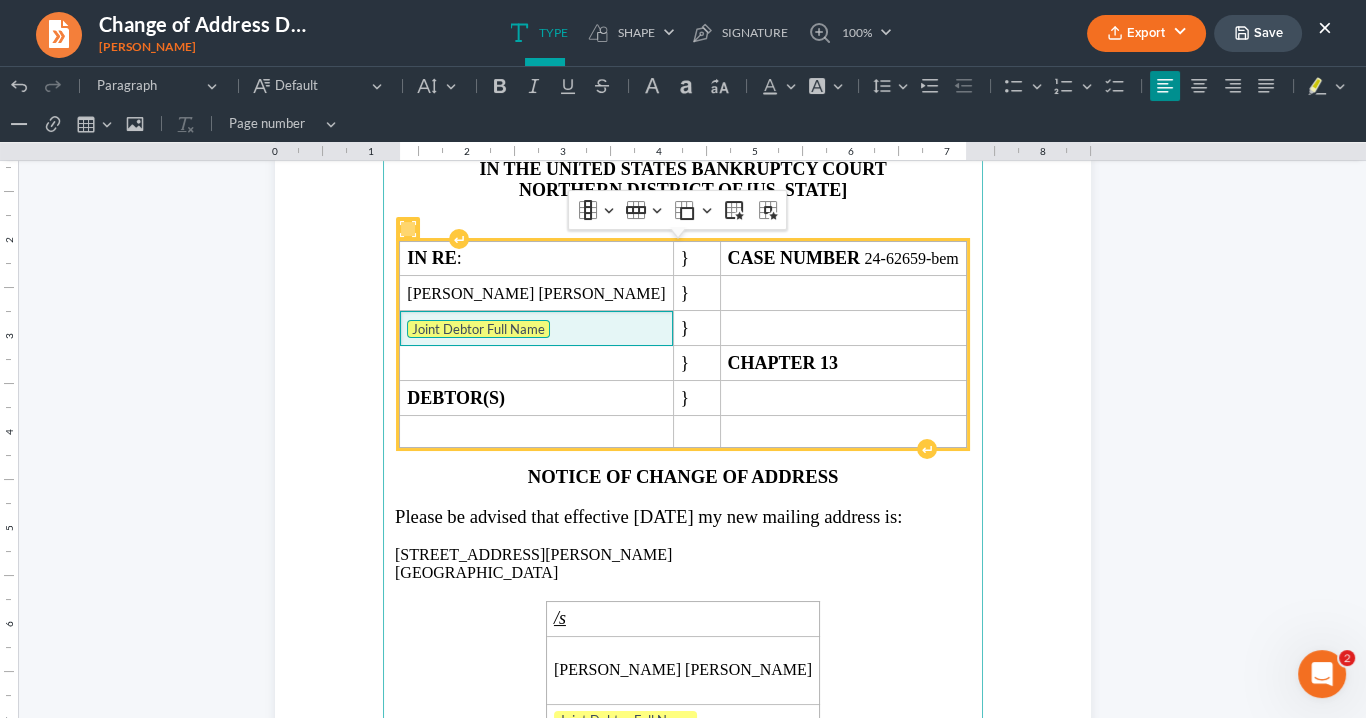 click on "Joint Debtor Full Name" at bounding box center [478, 329] 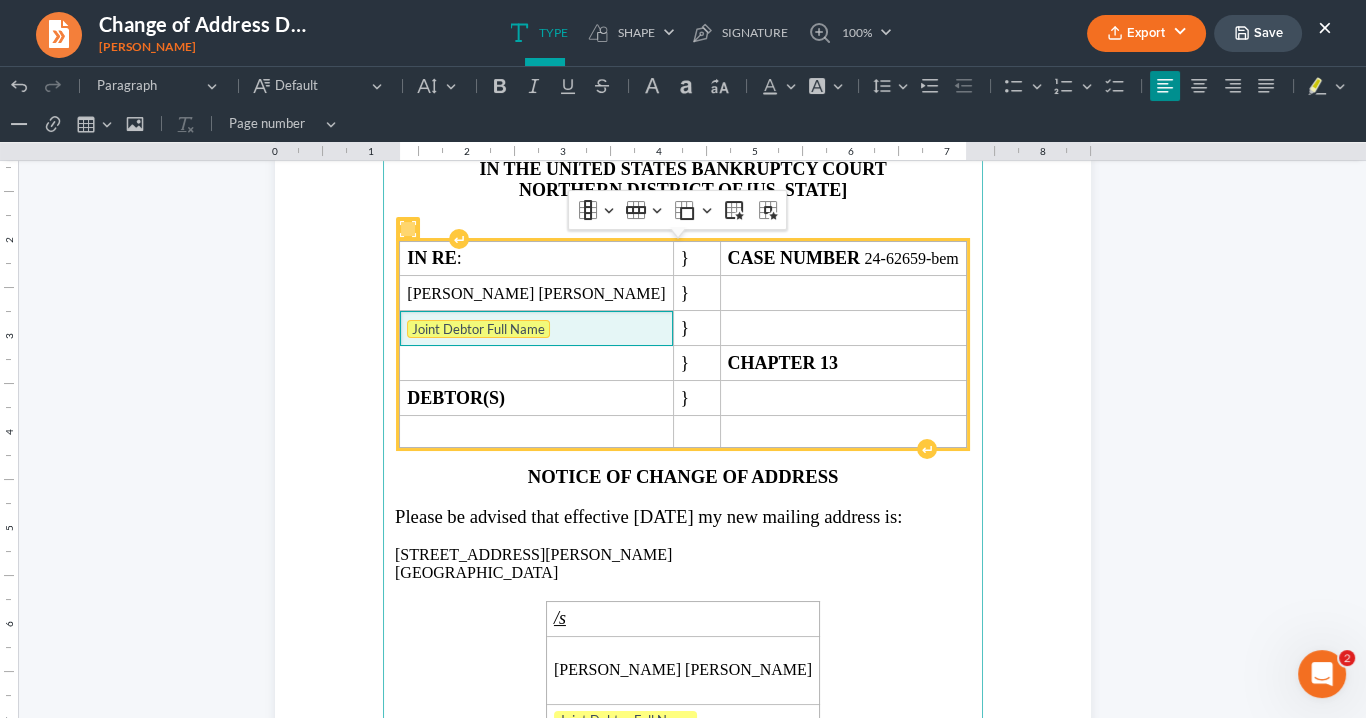 drag, startPoint x: 568, startPoint y: 326, endPoint x: 445, endPoint y: 321, distance: 123.101585 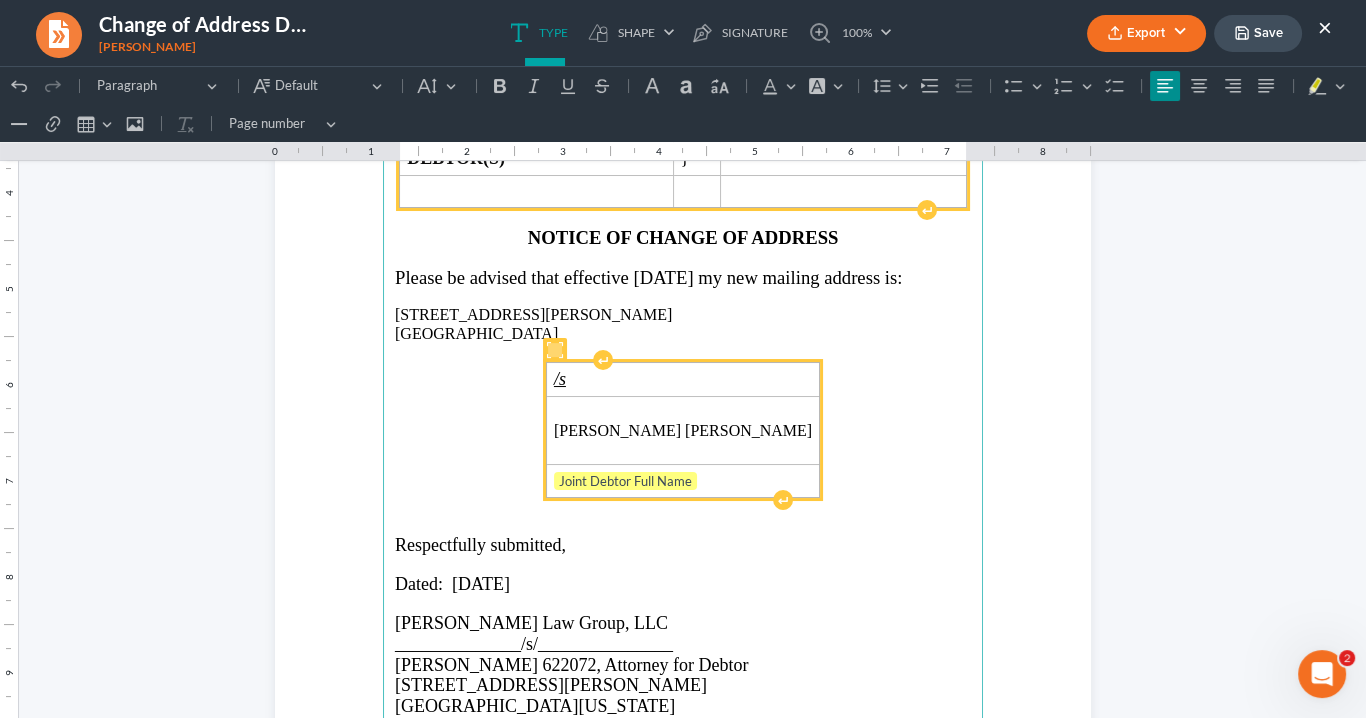 scroll, scrollTop: 400, scrollLeft: 0, axis: vertical 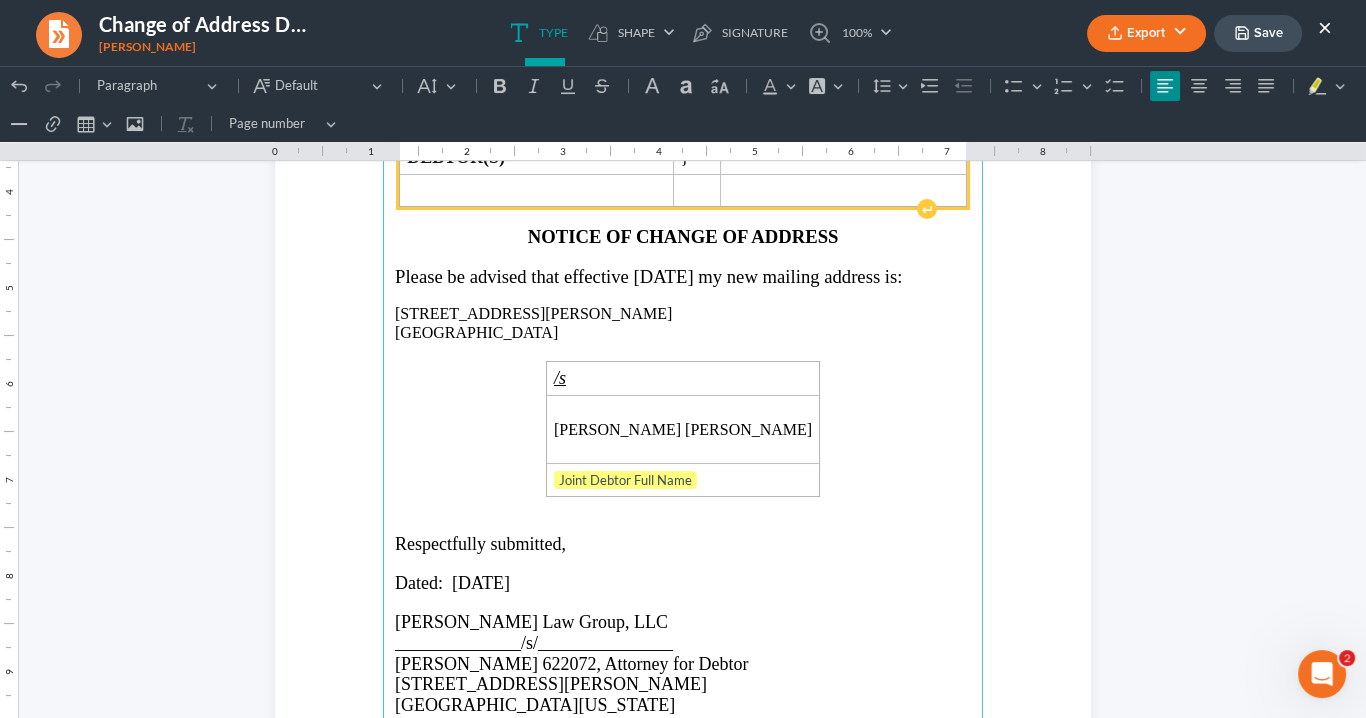 click on "Atlanta, GA 30344" at bounding box center (683, 333) 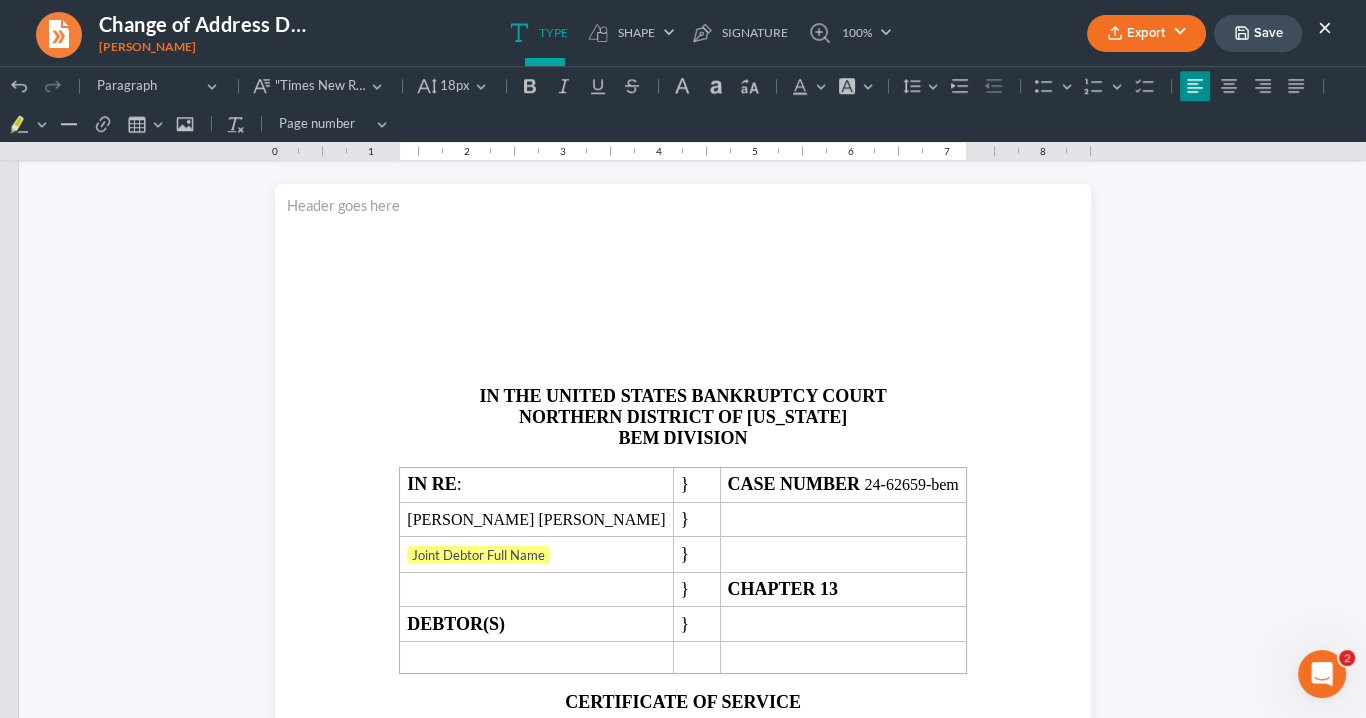 scroll, scrollTop: 2320, scrollLeft: 0, axis: vertical 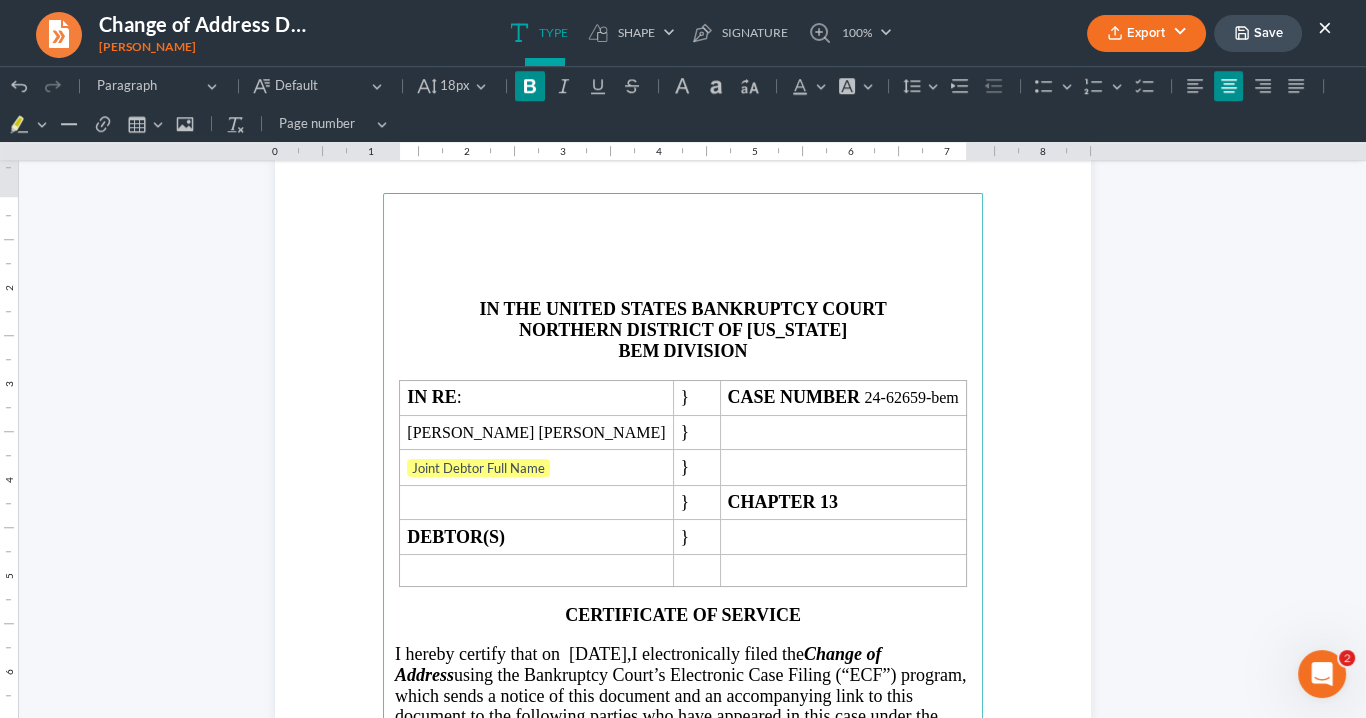 click on "BEM   DIVISION" at bounding box center (683, 351) 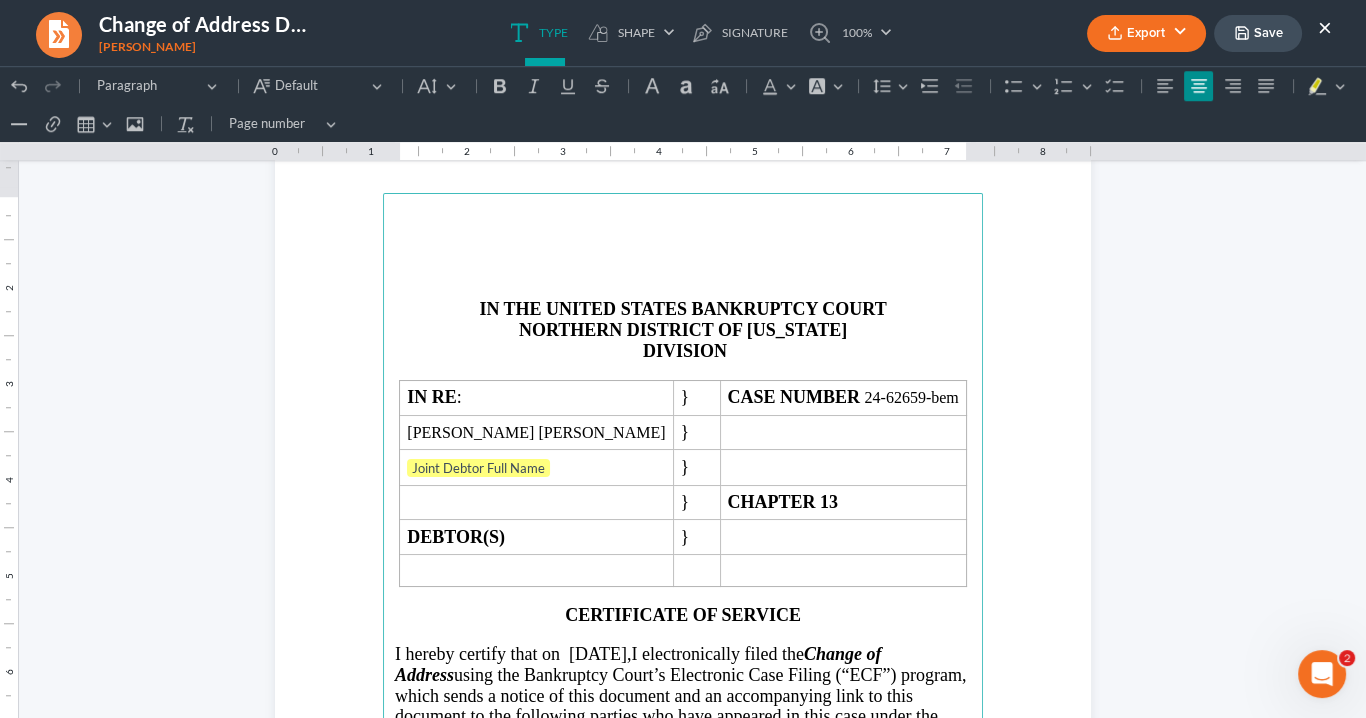 type 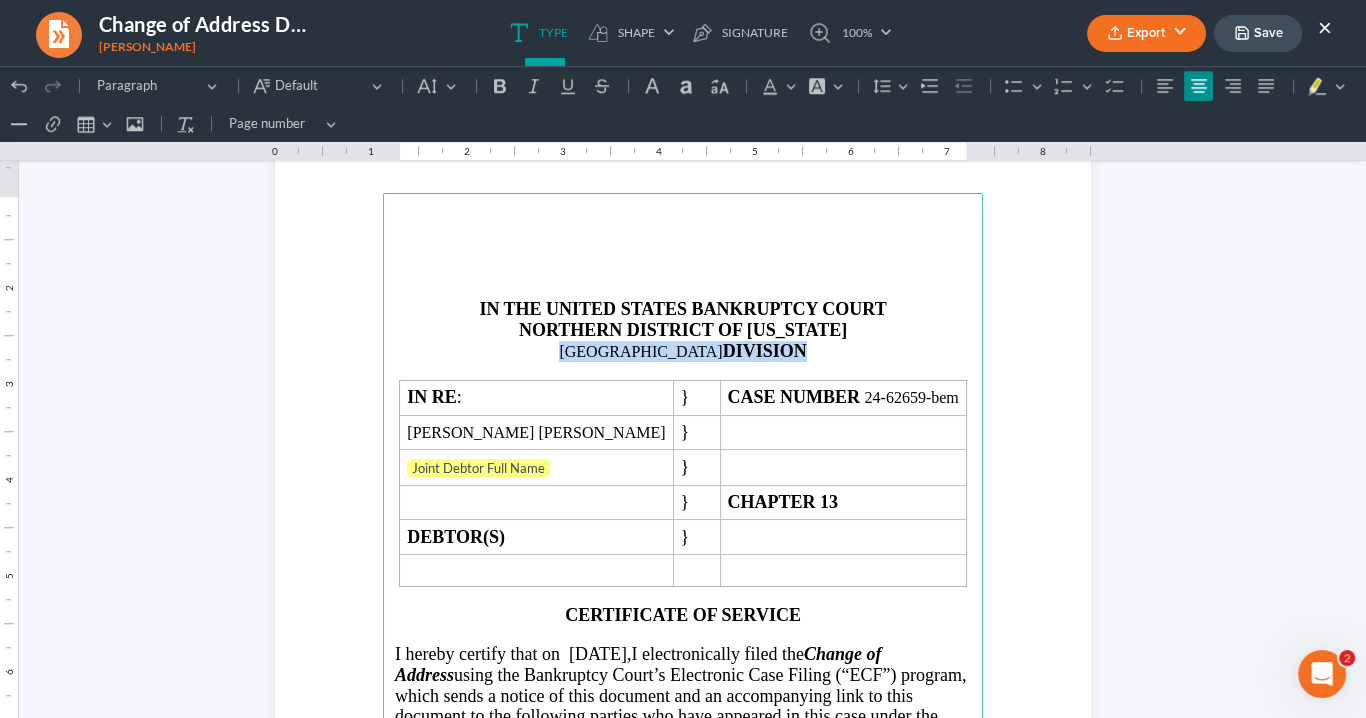 drag, startPoint x: 756, startPoint y: 353, endPoint x: 616, endPoint y: 214, distance: 197.28406 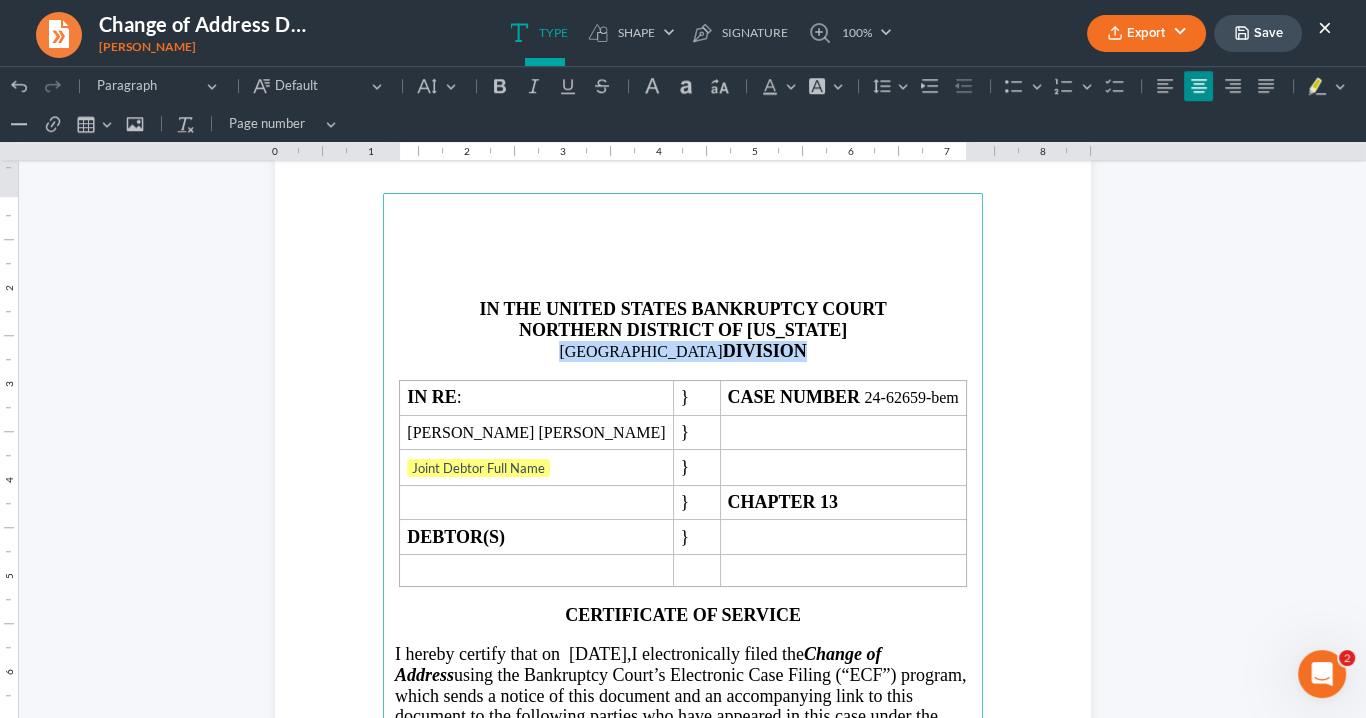 click on "ATLANTA  DIVISION" at bounding box center [683, 351] 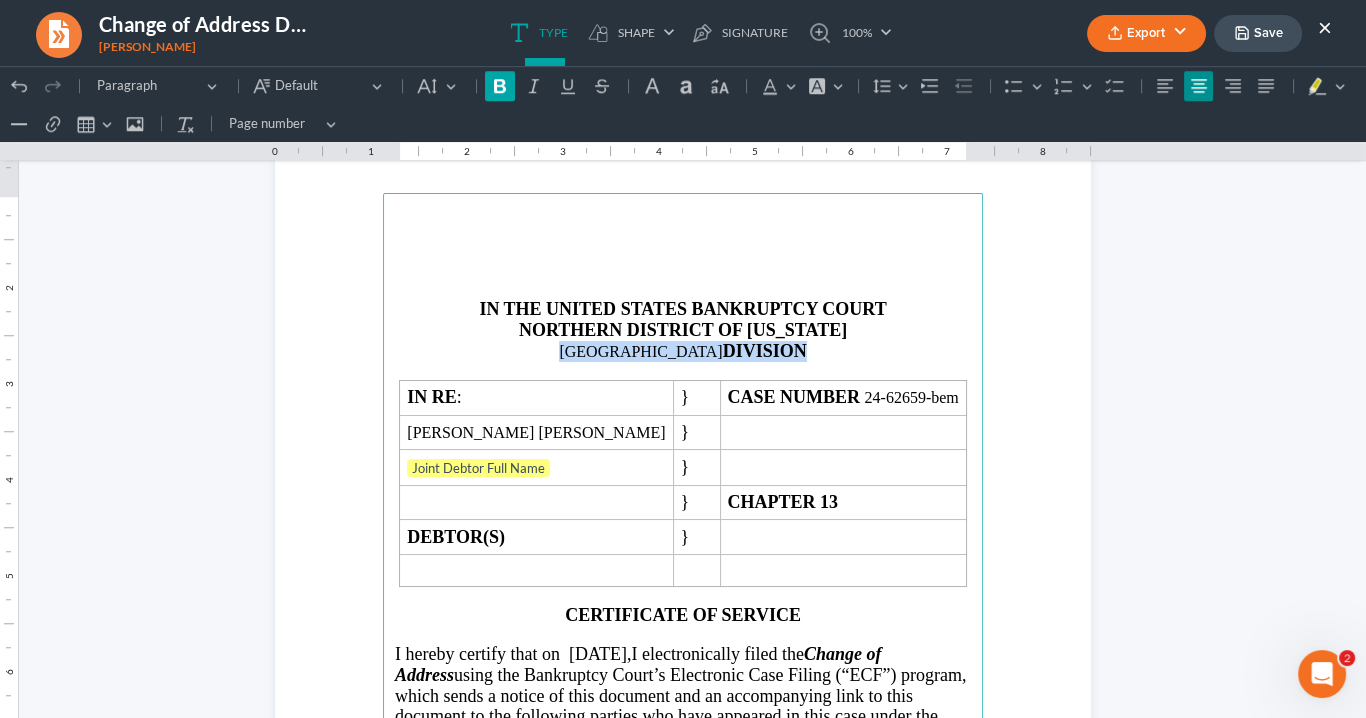 click 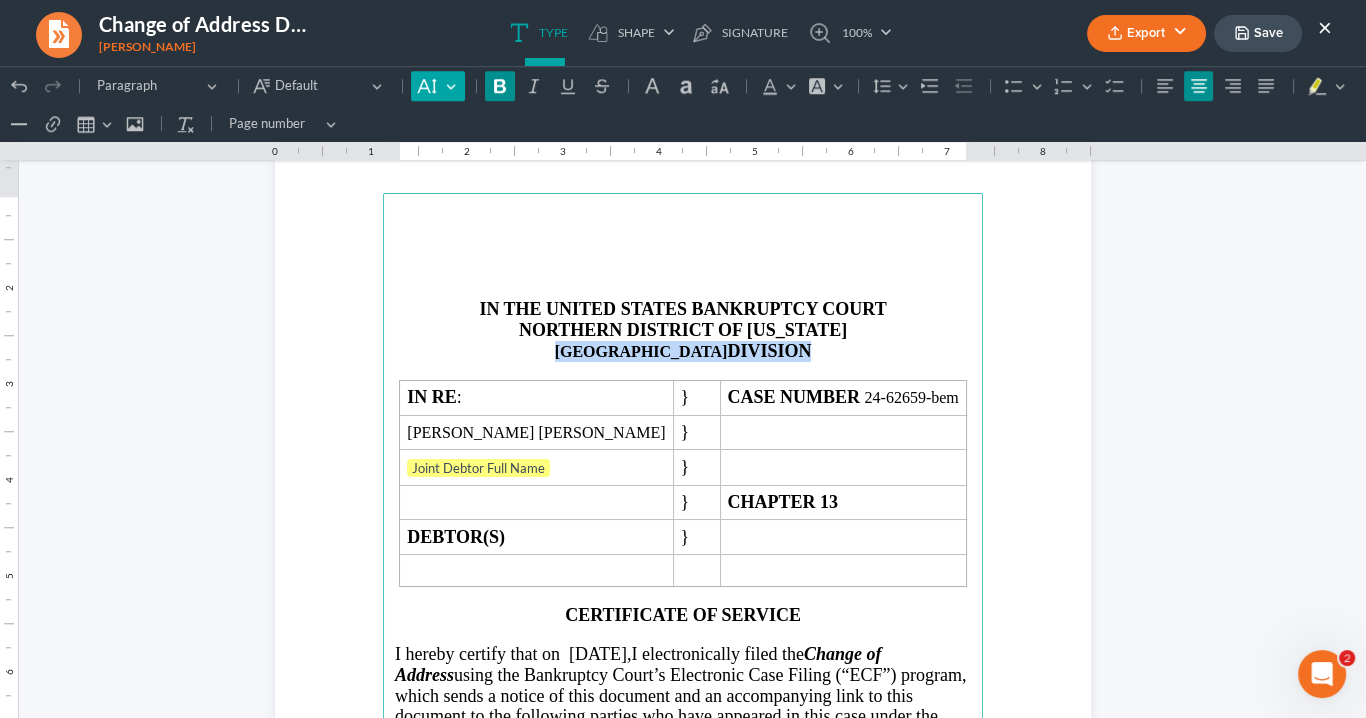 click on "Default" at bounding box center (437, 86) 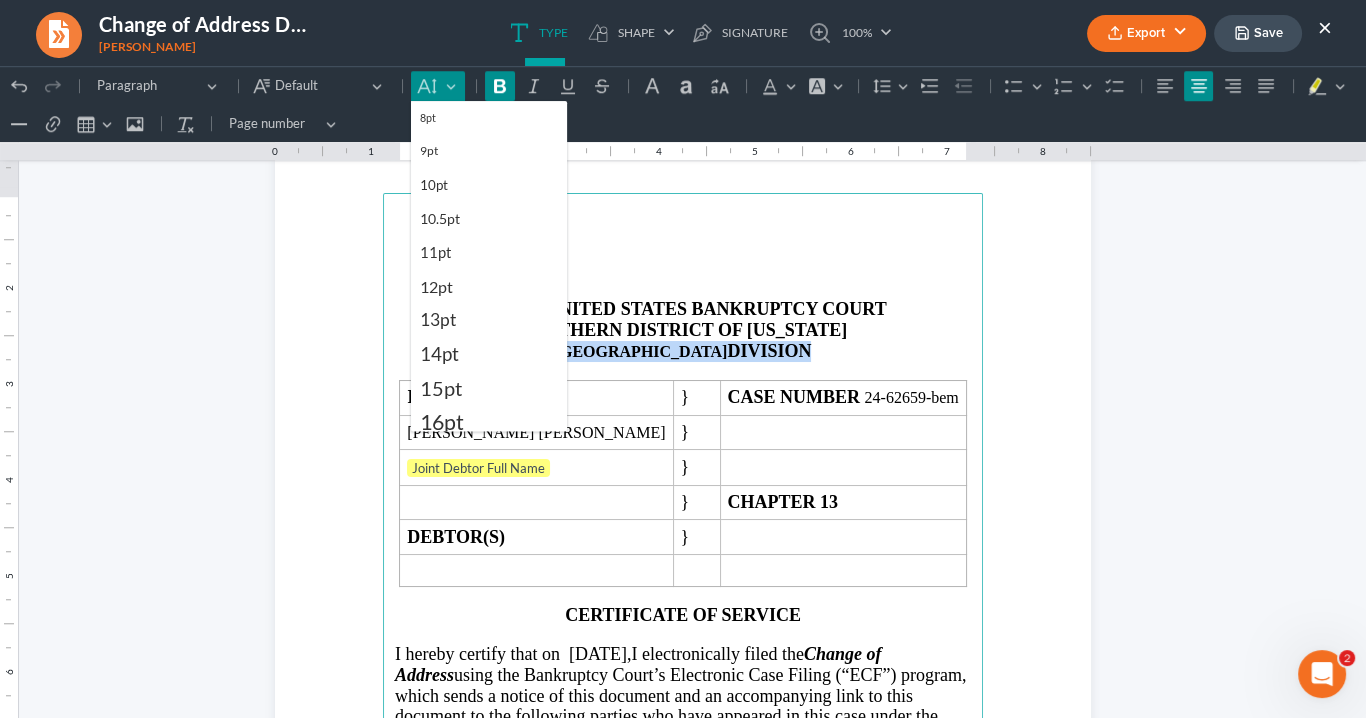 click on "14pt" at bounding box center (439, 354) 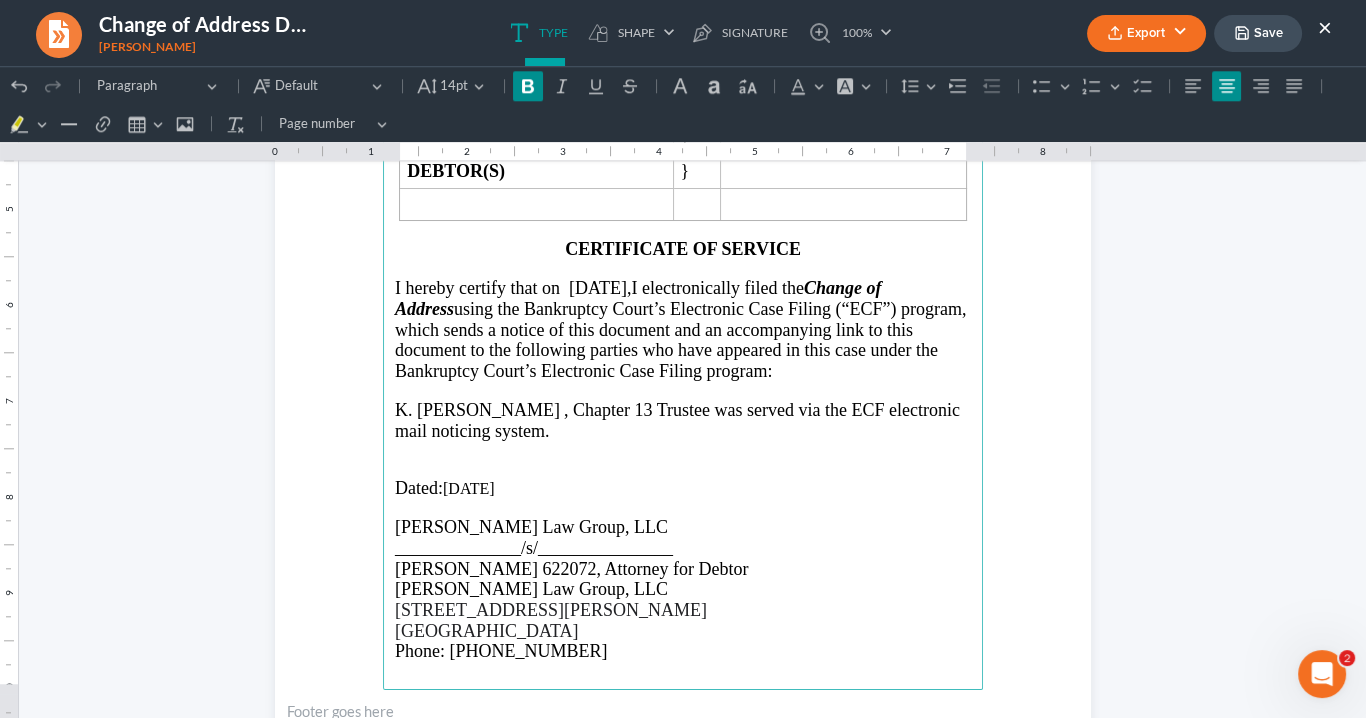 scroll, scrollTop: 2720, scrollLeft: 0, axis: vertical 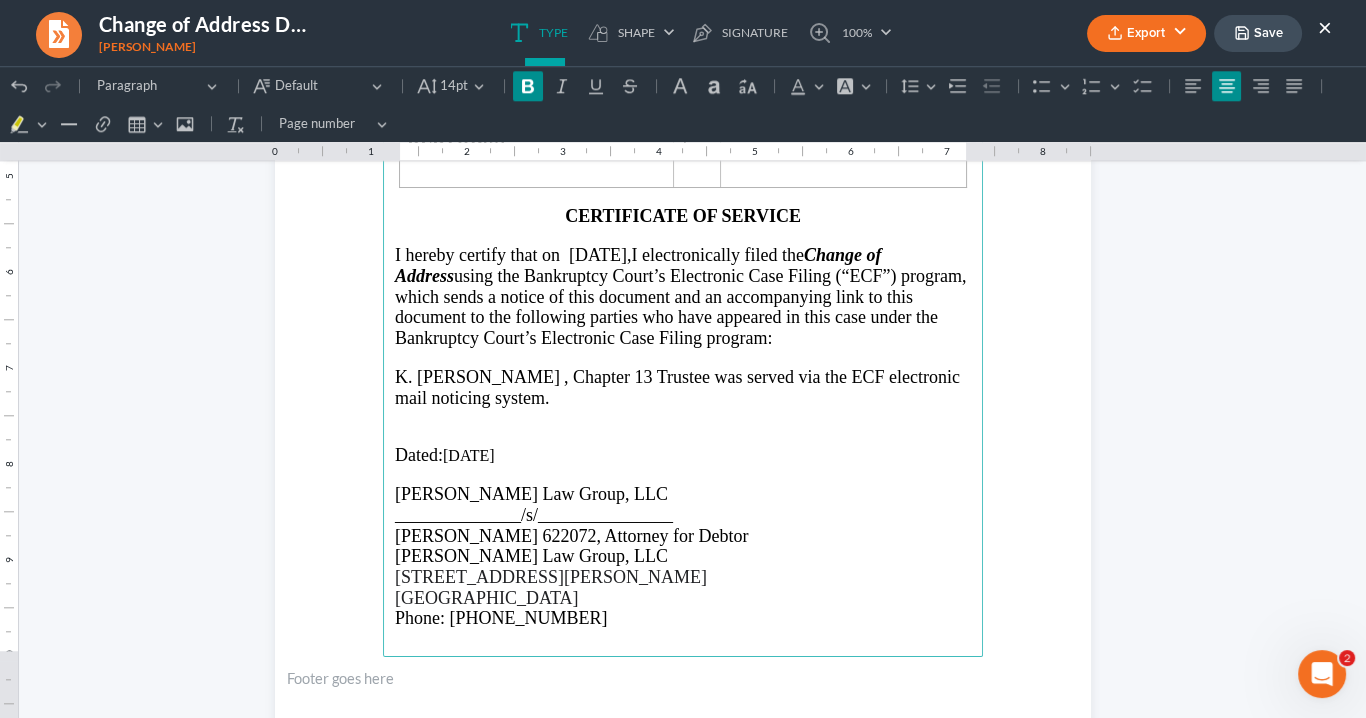 click on "K. Edward Safir   , Chapter 13   Trustee was served via the ECF electronic mail noticing system." at bounding box center (683, 387) 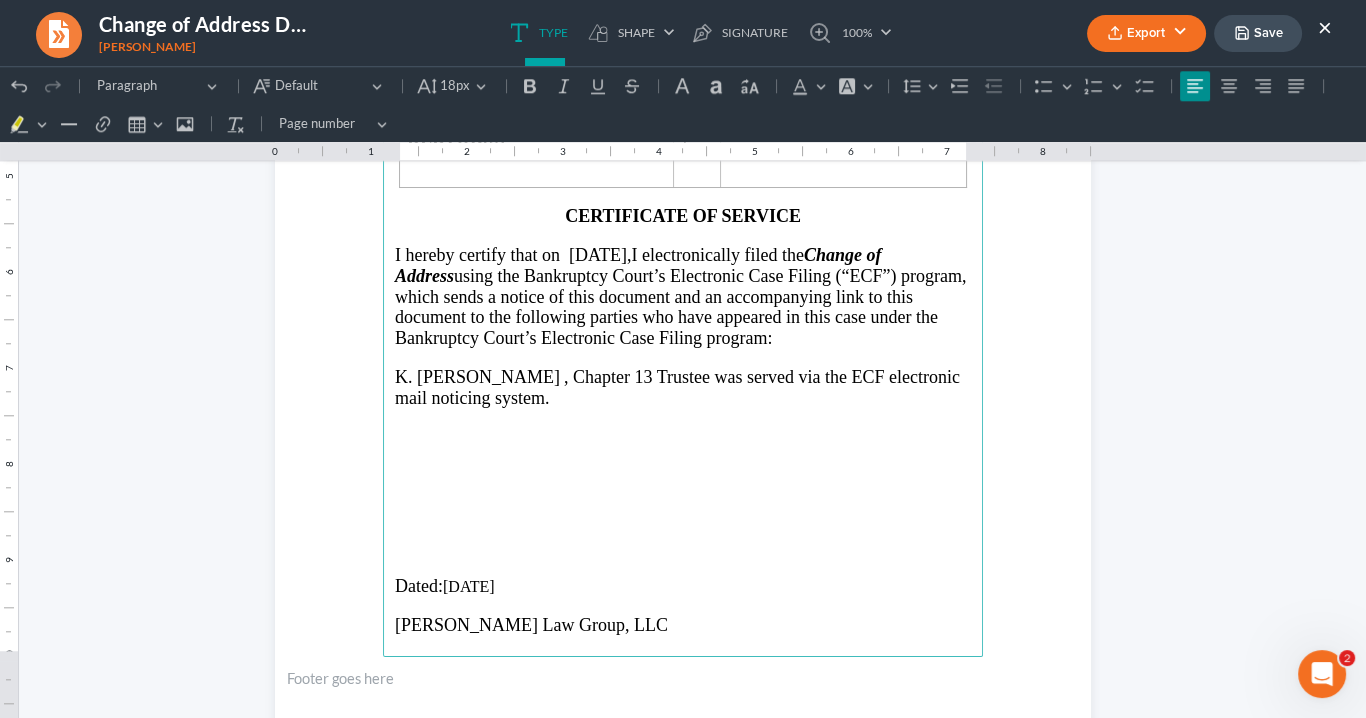 click at bounding box center [683, 529] 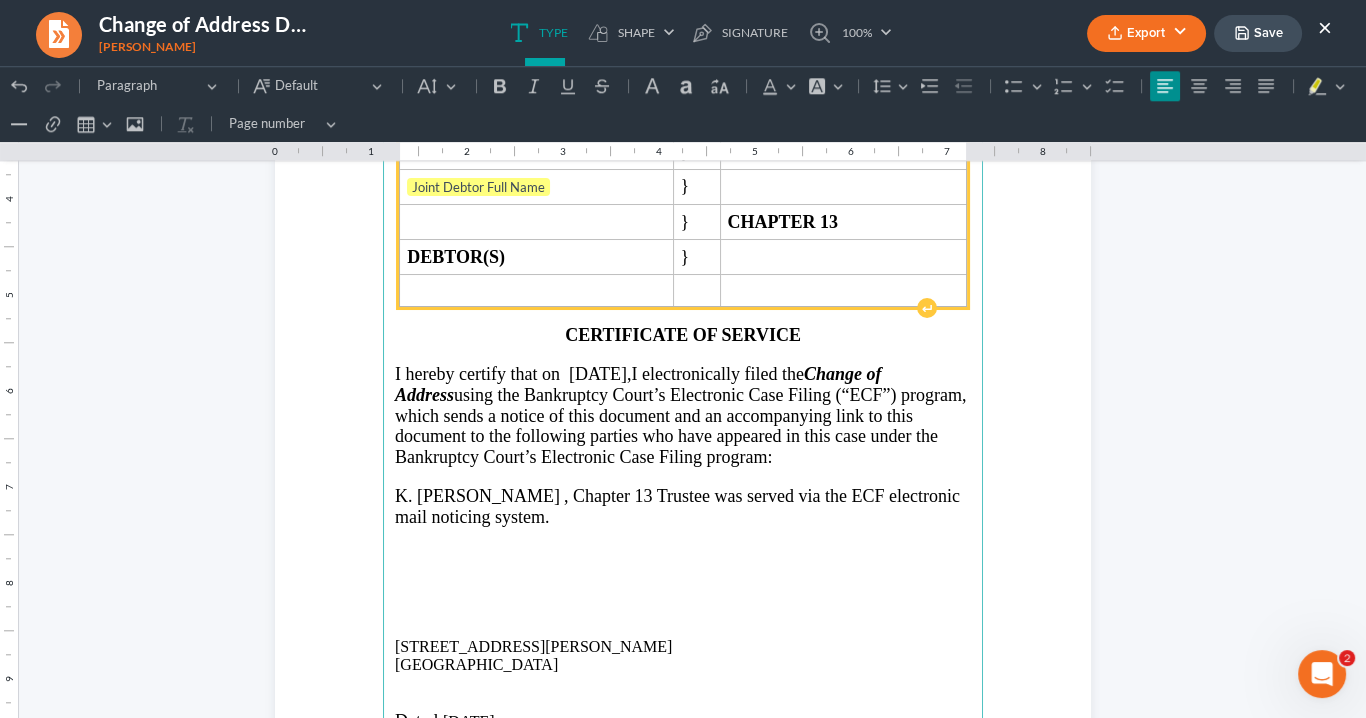 scroll, scrollTop: 2480, scrollLeft: 0, axis: vertical 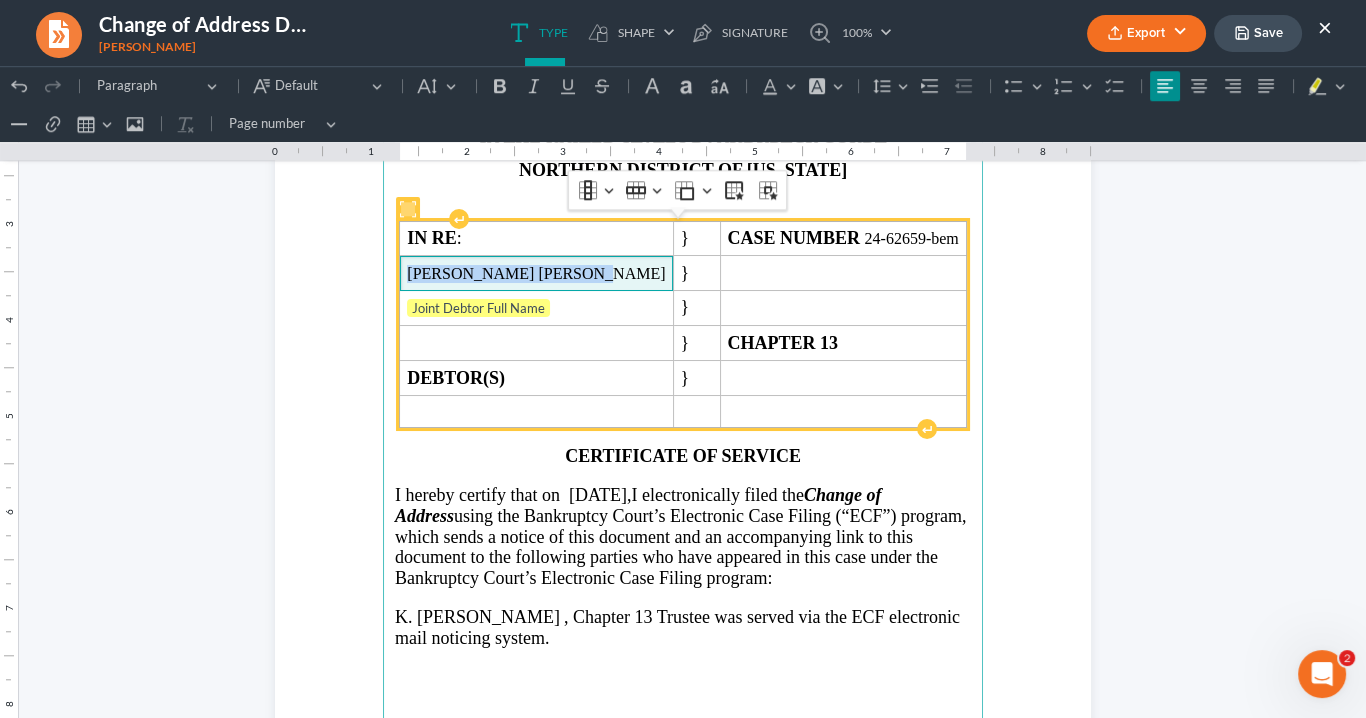 drag, startPoint x: 586, startPoint y: 269, endPoint x: 433, endPoint y: 268, distance: 153.00327 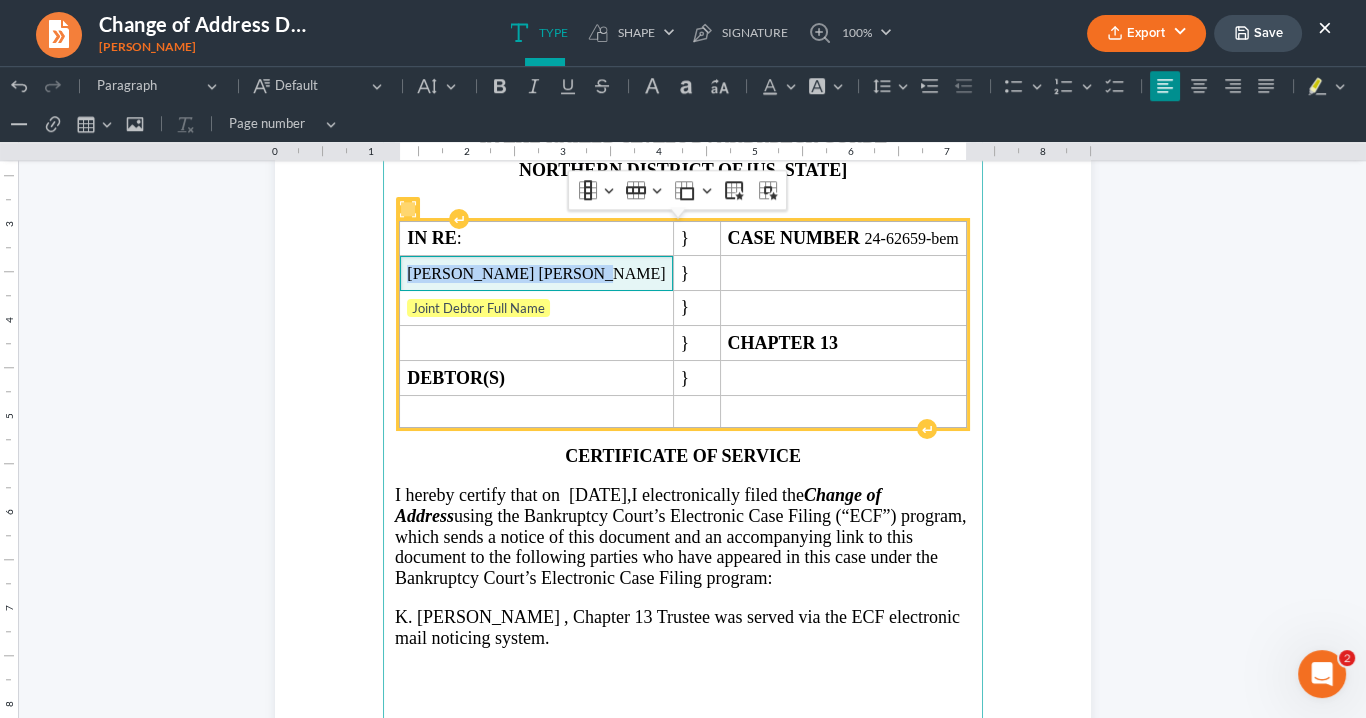 click on "Darius Lashun Campbell" at bounding box center [536, 273] 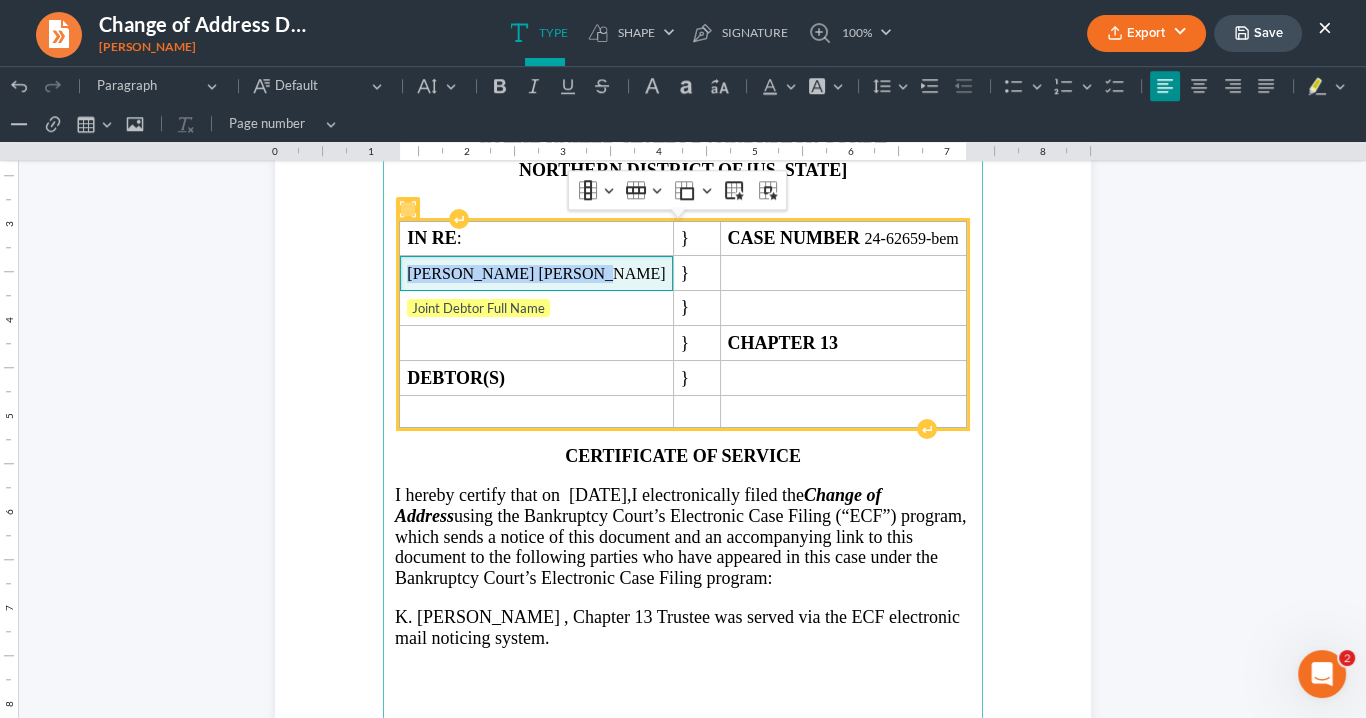 copy on "Darius Lashun Campbell" 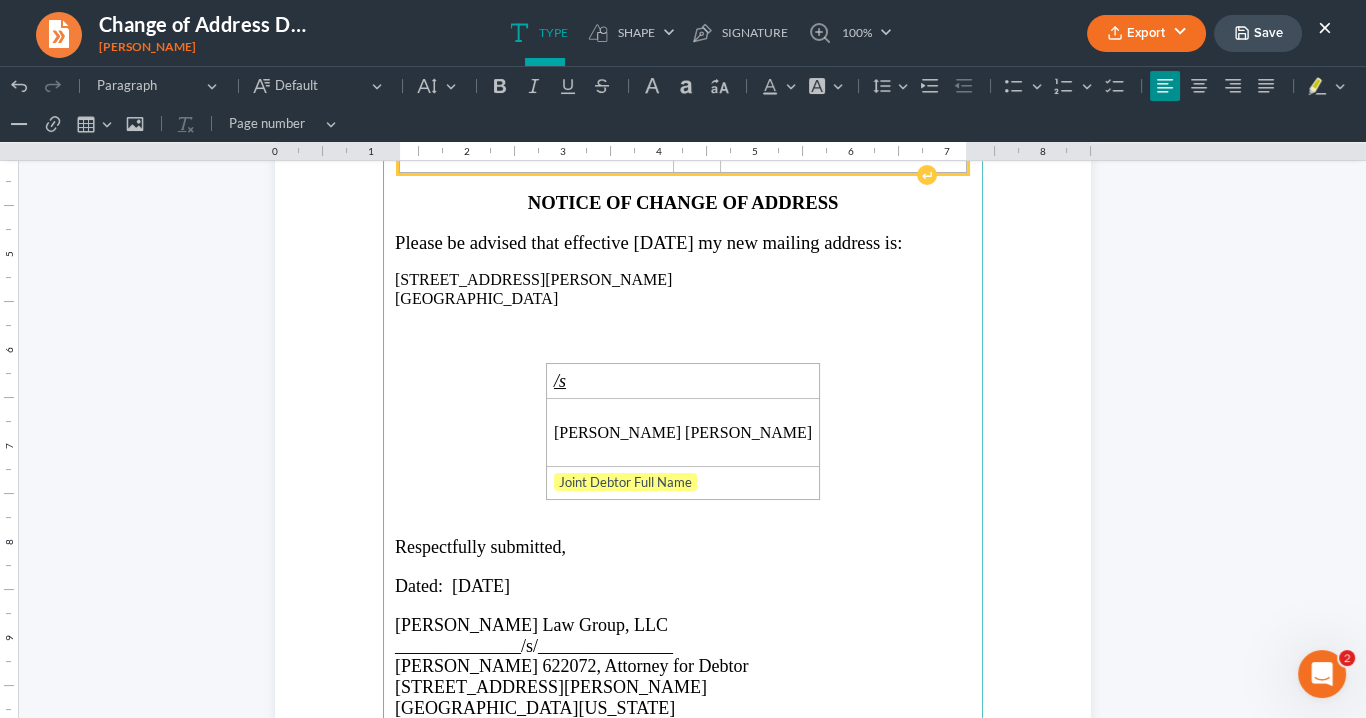scroll, scrollTop: 320, scrollLeft: 0, axis: vertical 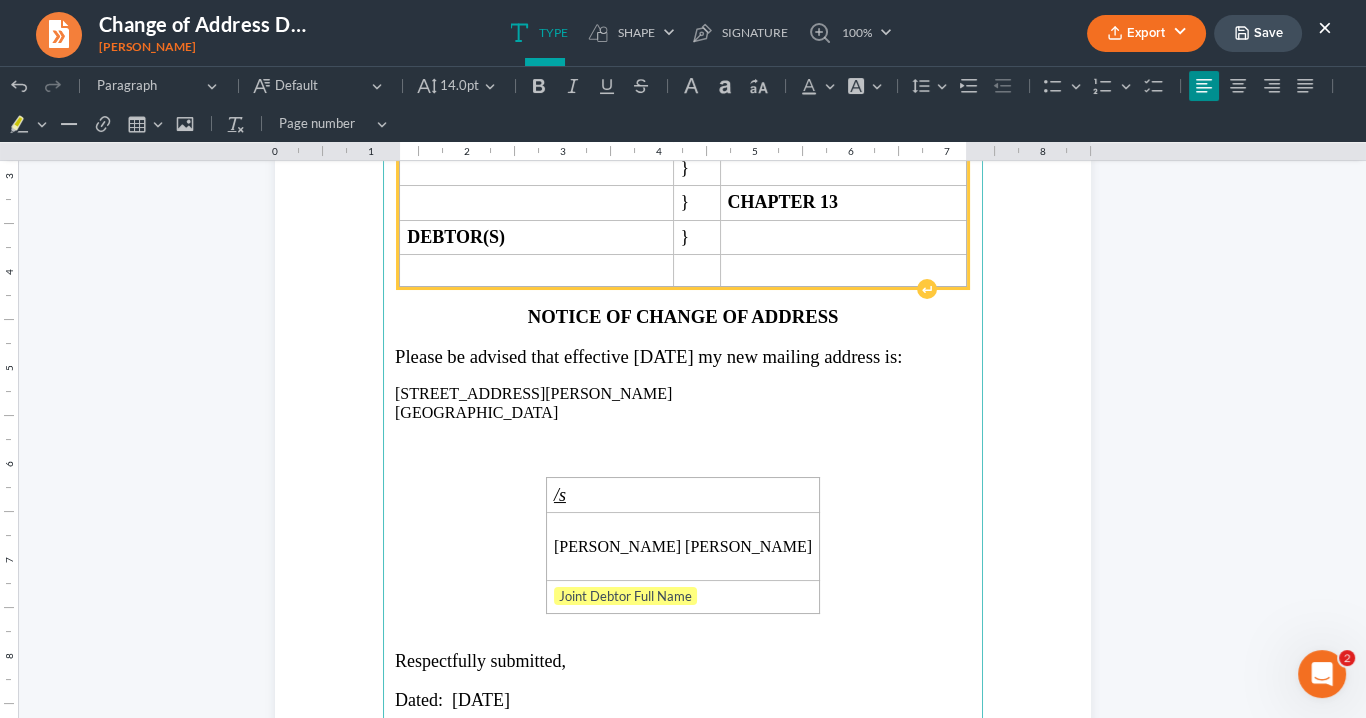 click on "Please be advised that effective January 31, 2025 my new mailing address is:" at bounding box center (648, 356) 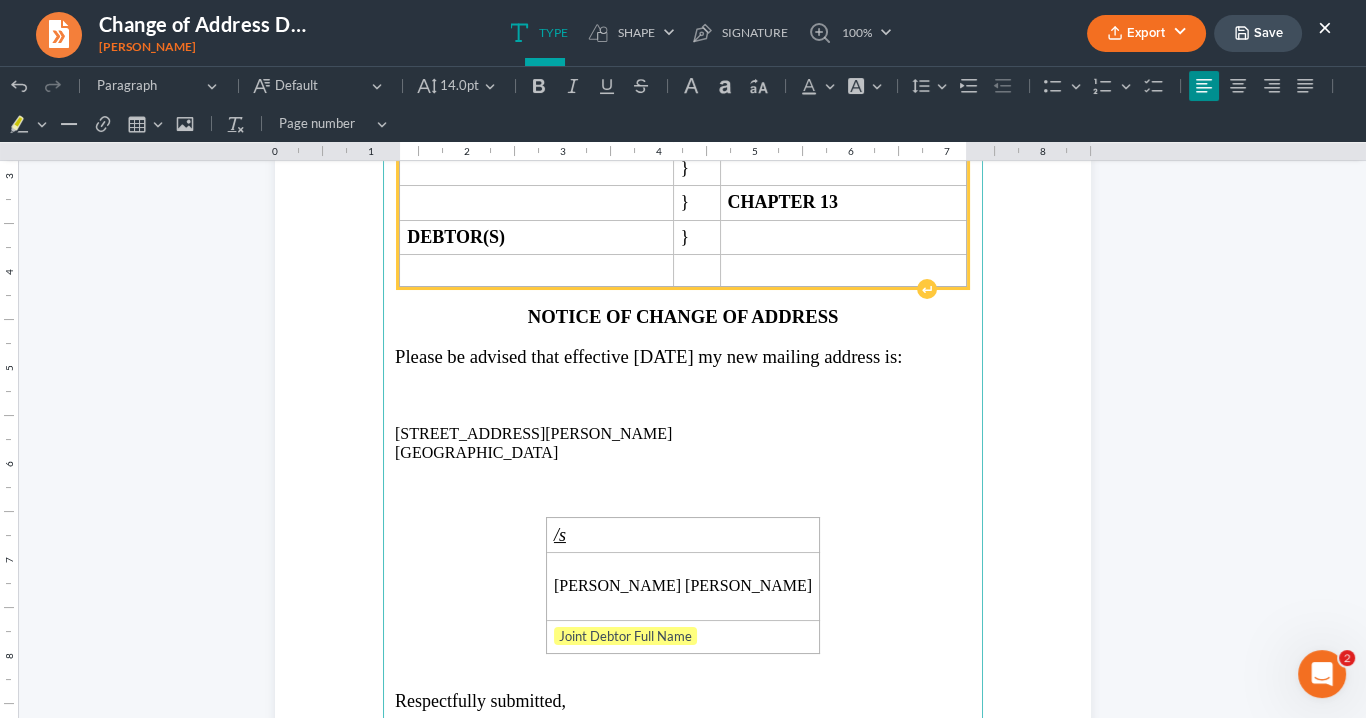 click at bounding box center (683, 416) 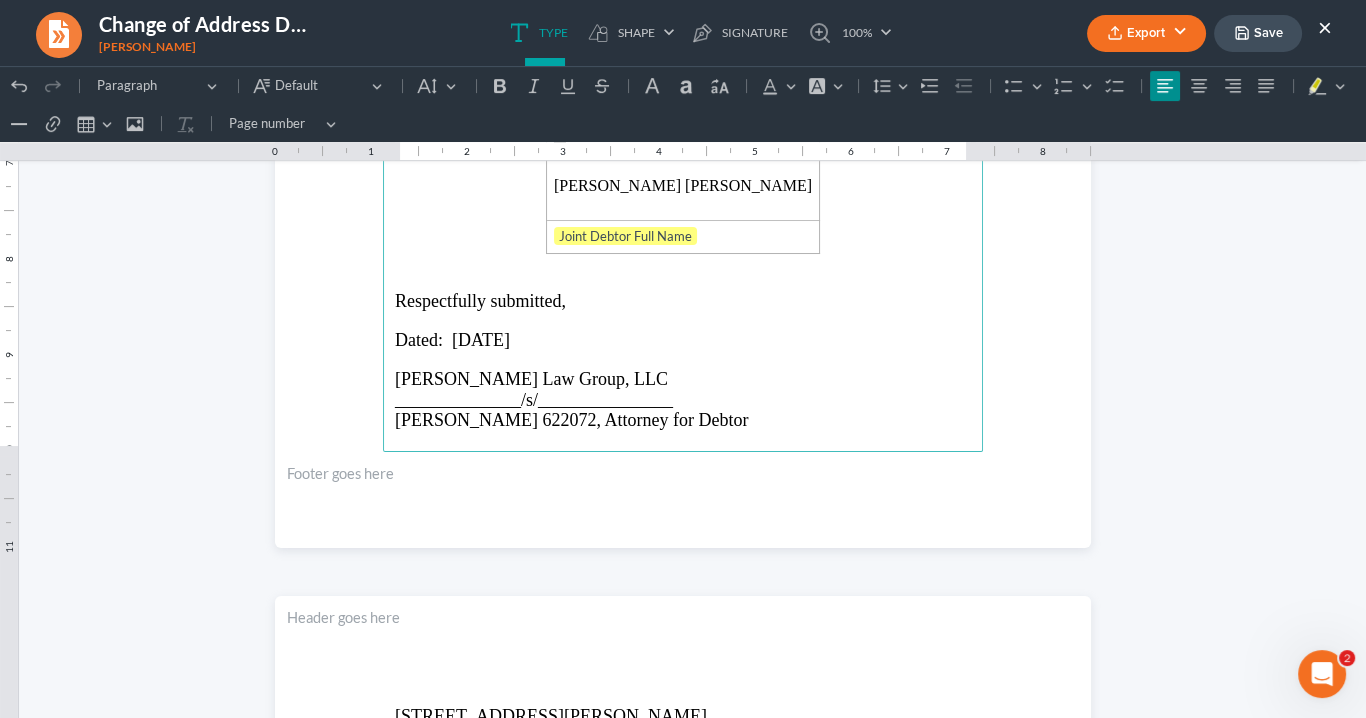 scroll, scrollTop: 720, scrollLeft: 0, axis: vertical 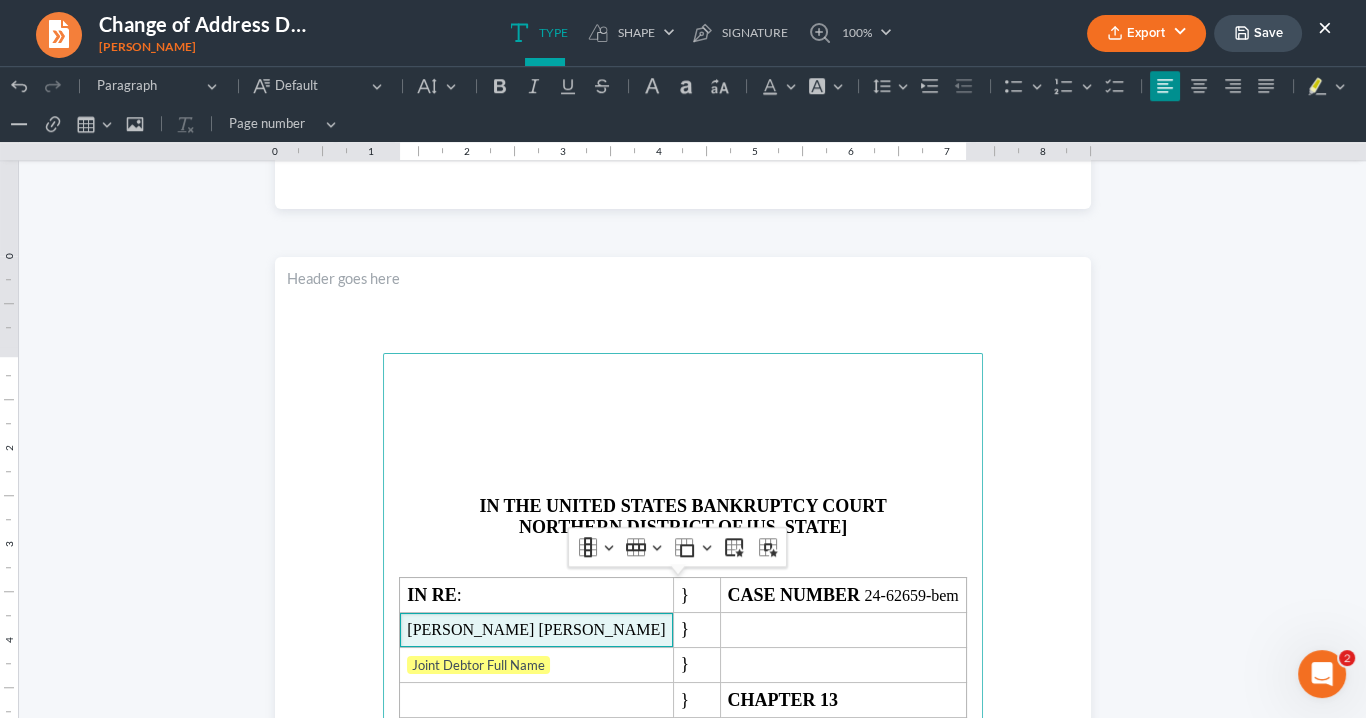 click at bounding box center [683, 468] 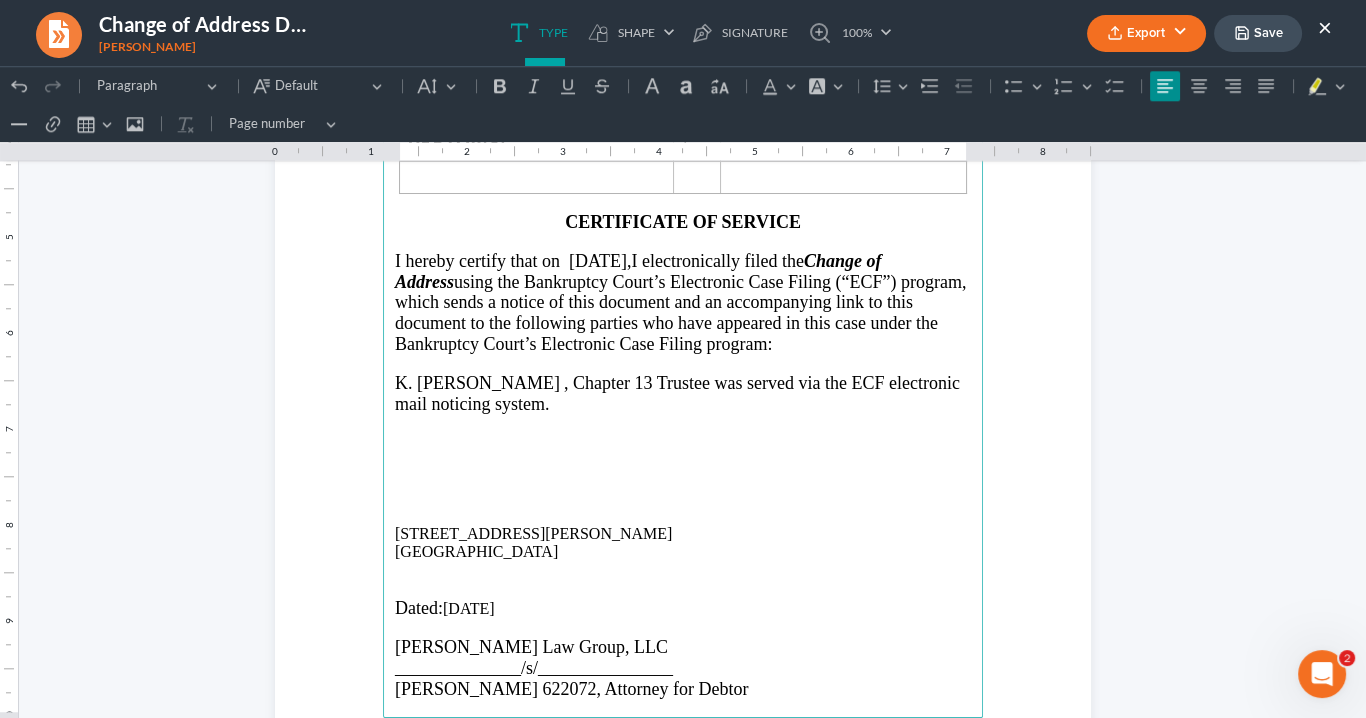 scroll, scrollTop: 2800, scrollLeft: 0, axis: vertical 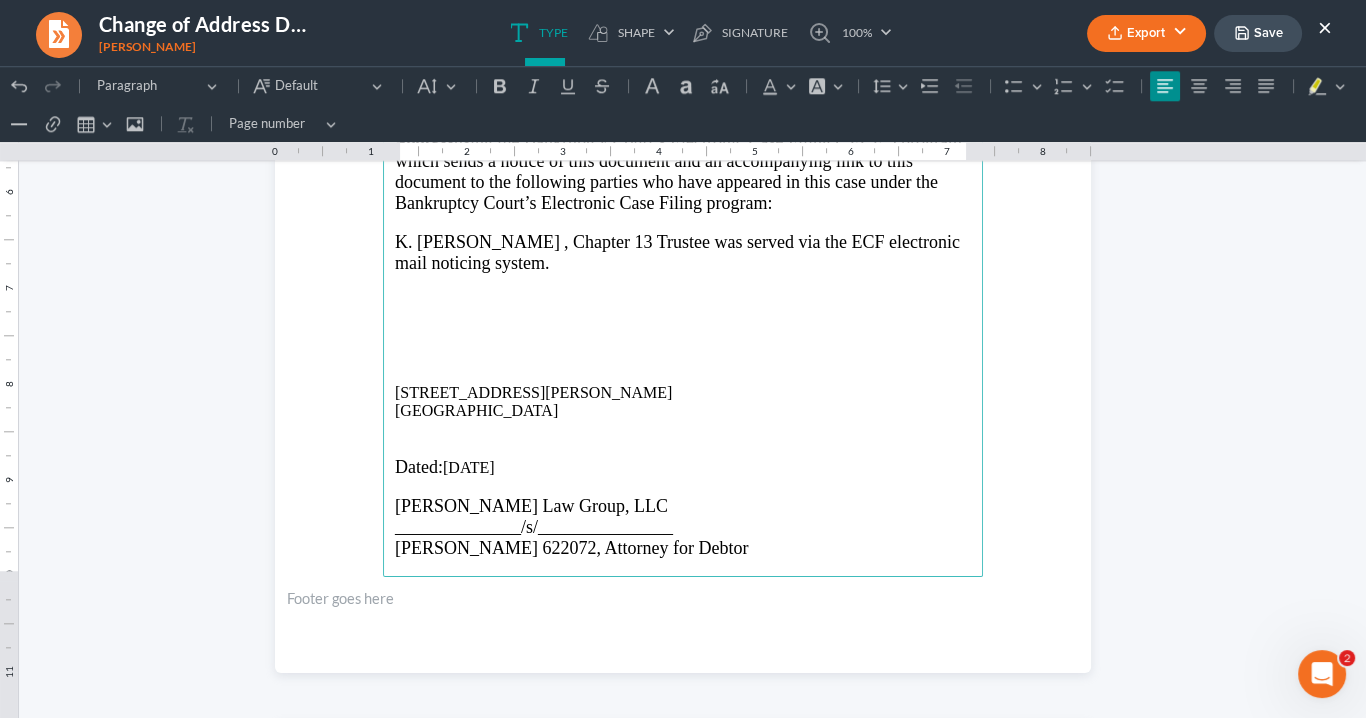 click at bounding box center (683, 319) 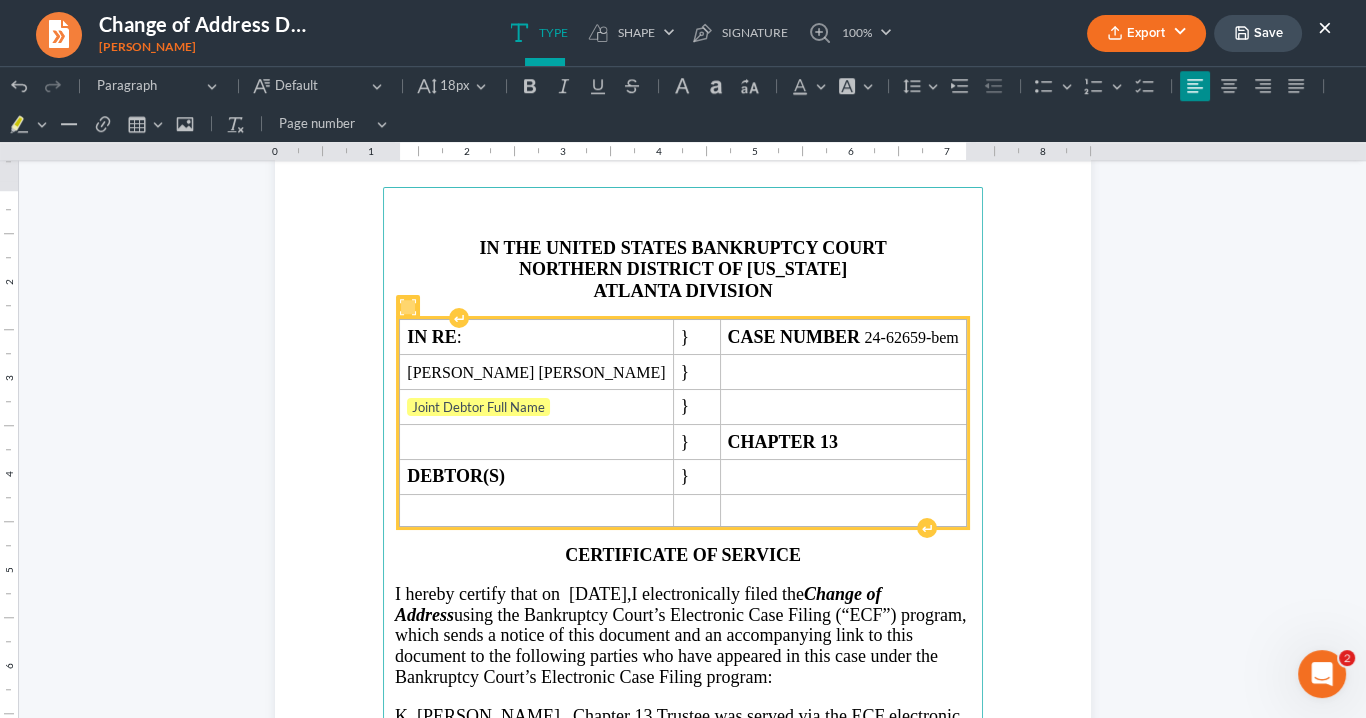 scroll, scrollTop: 2320, scrollLeft: 0, axis: vertical 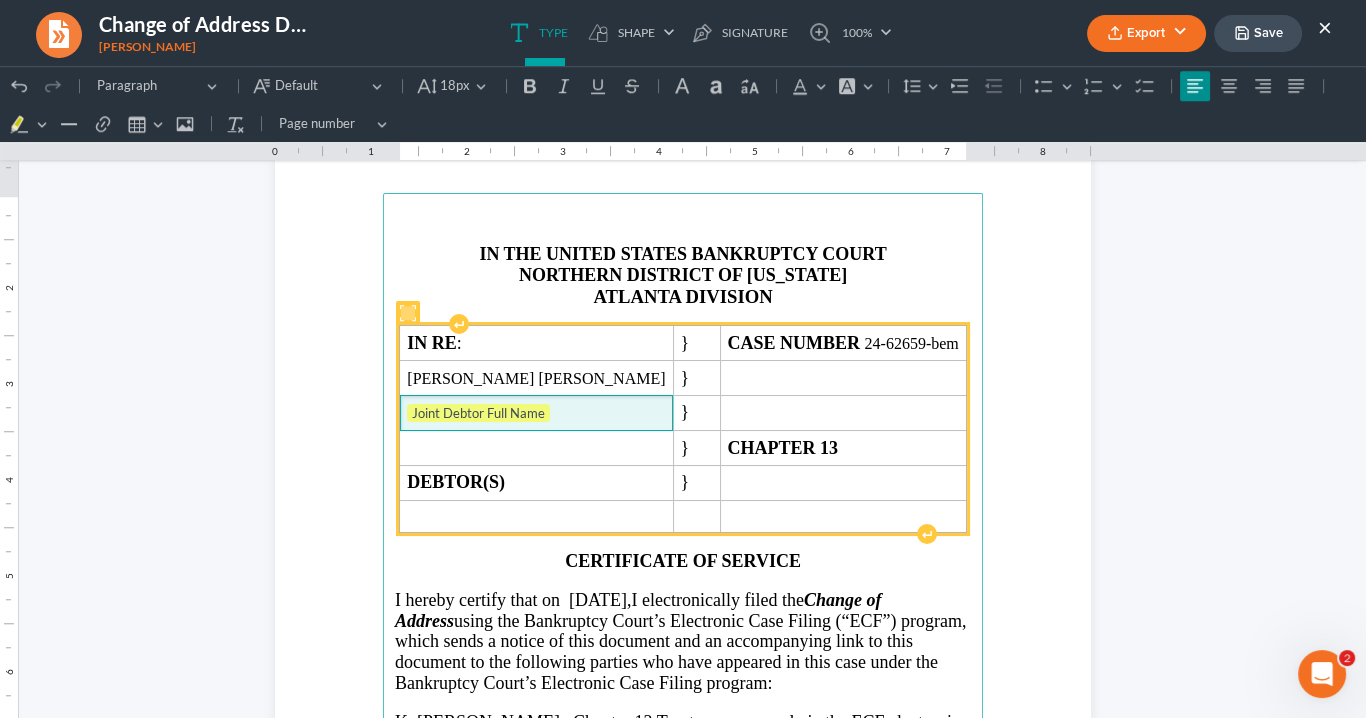 click on "Joint Debtor Full Name" at bounding box center [536, 414] 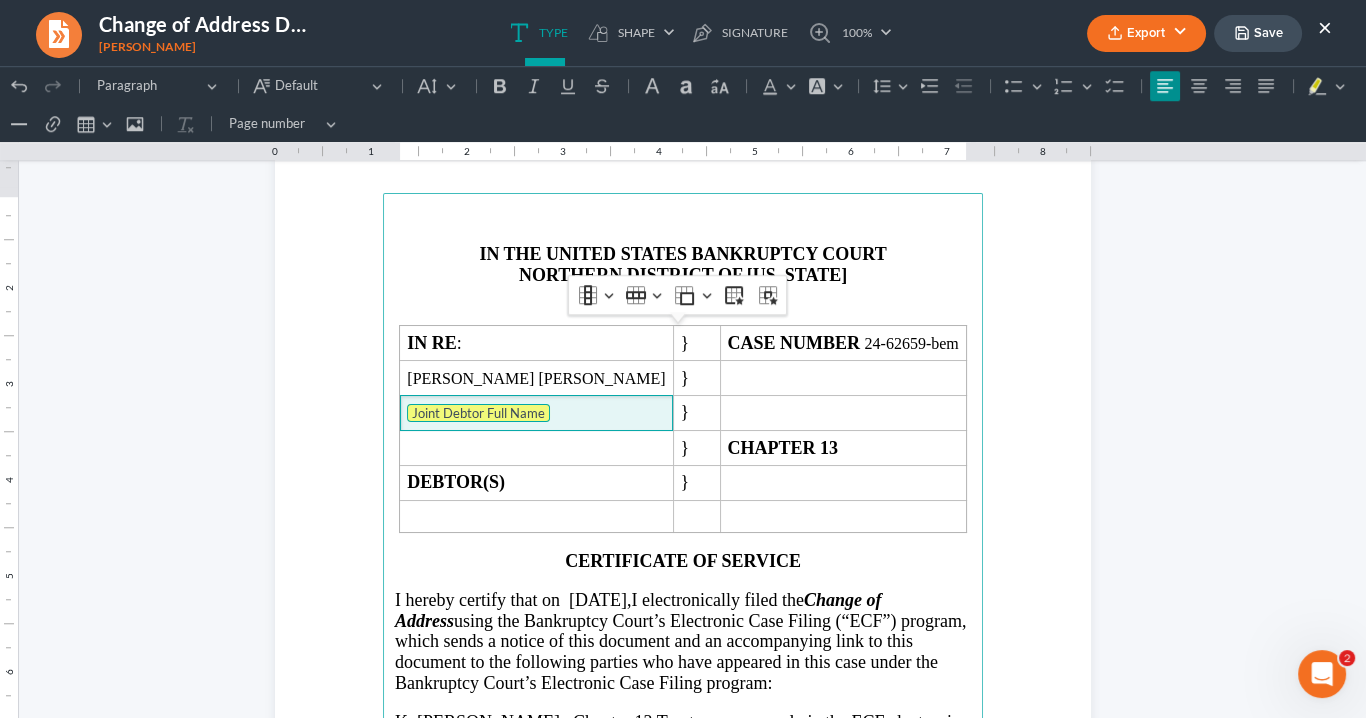 drag, startPoint x: 566, startPoint y: 407, endPoint x: 372, endPoint y: 404, distance: 194.0232 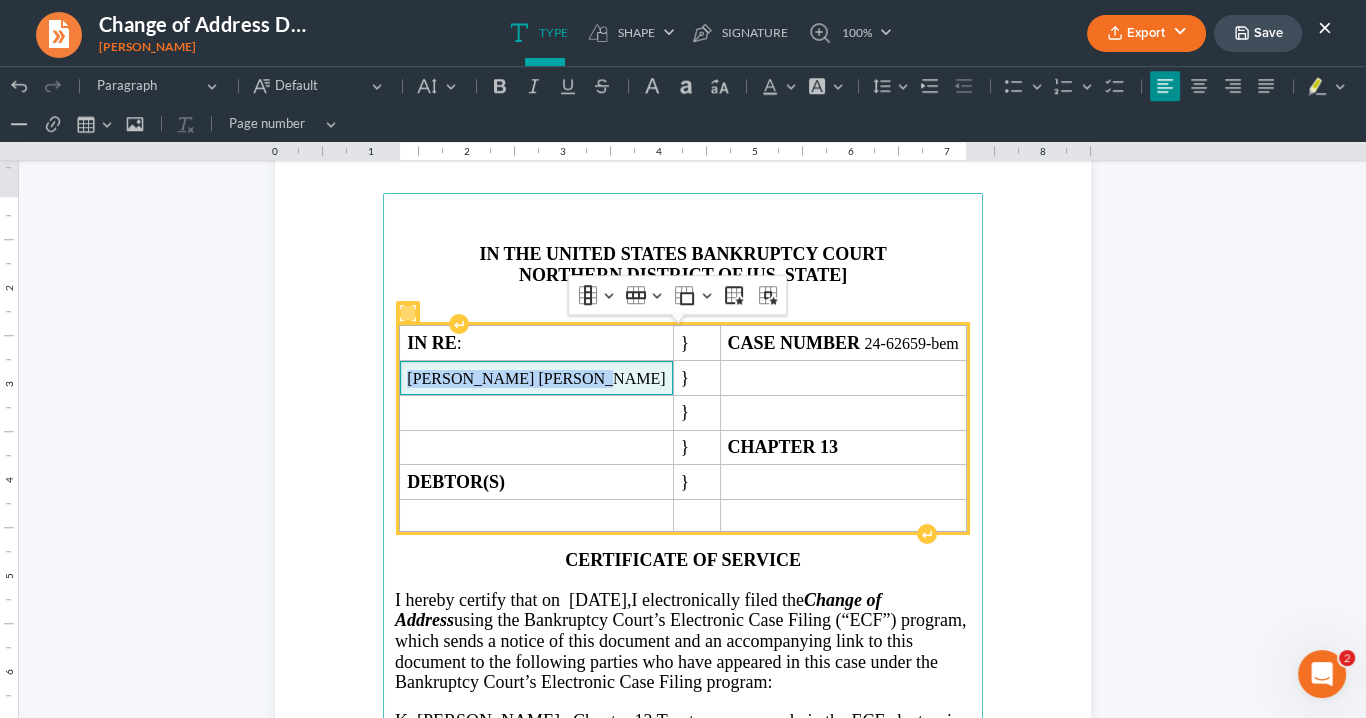 drag, startPoint x: 584, startPoint y: 373, endPoint x: 425, endPoint y: 374, distance: 159.00314 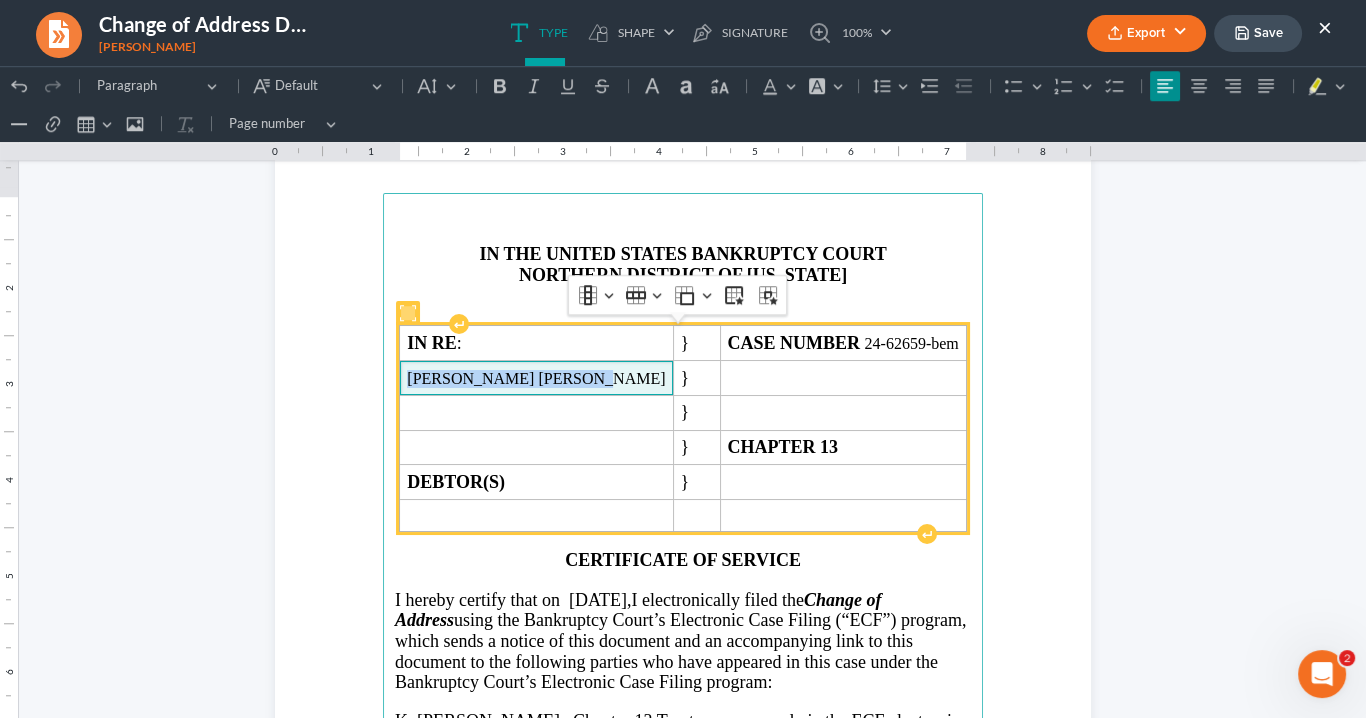 click on "Darius Lashun Campbell" at bounding box center [536, 378] 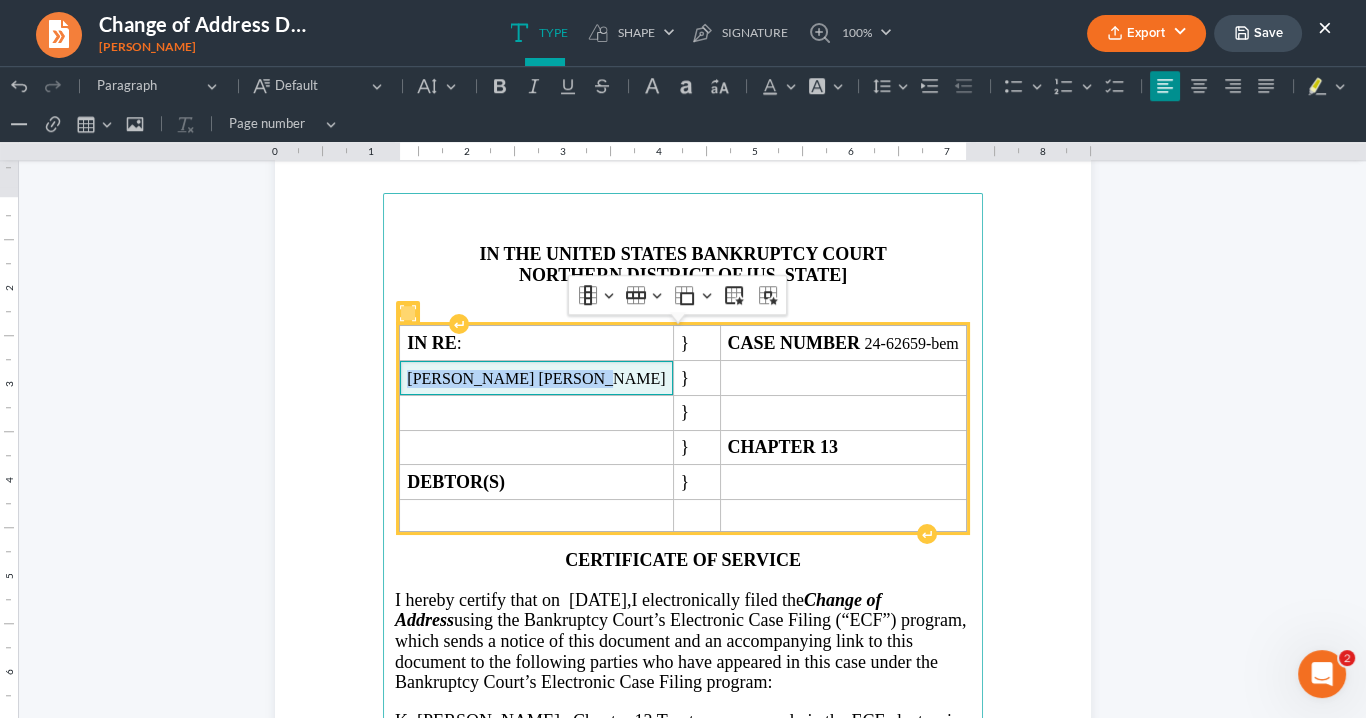 copy on "Darius Lashun Campbell" 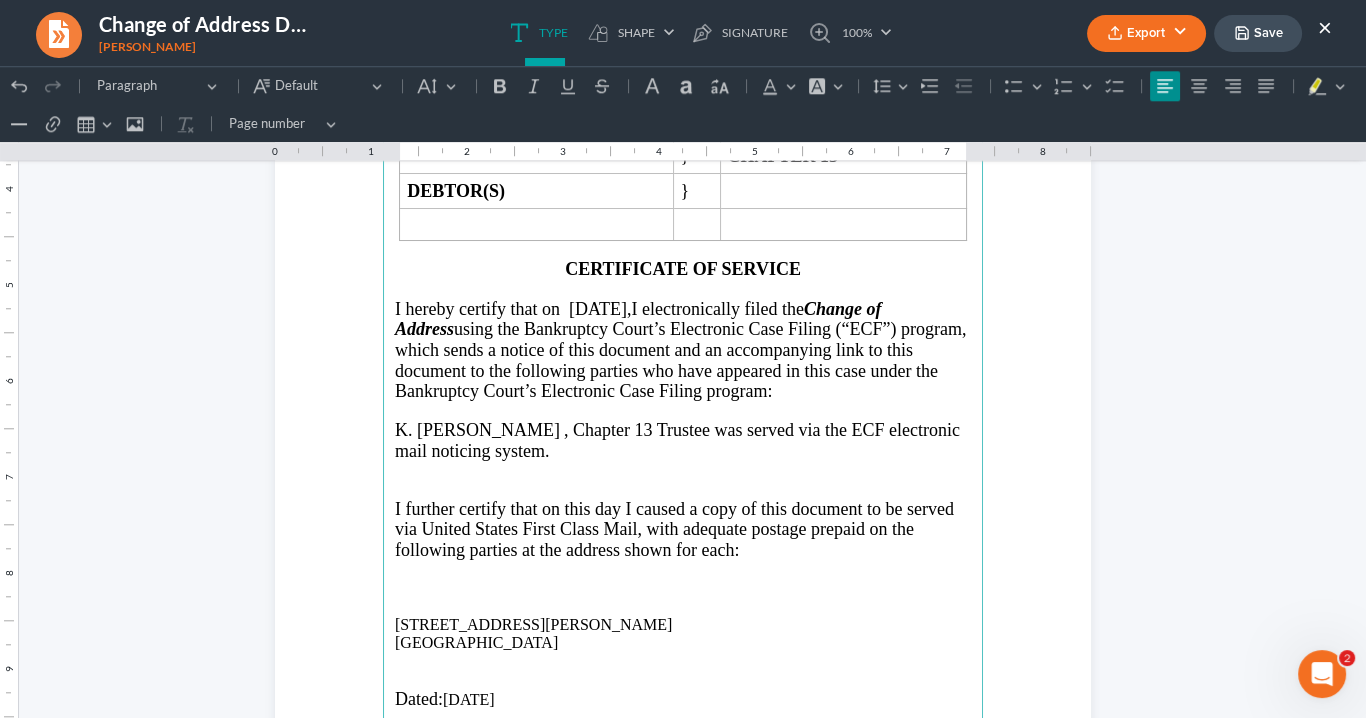 scroll, scrollTop: 2800, scrollLeft: 0, axis: vertical 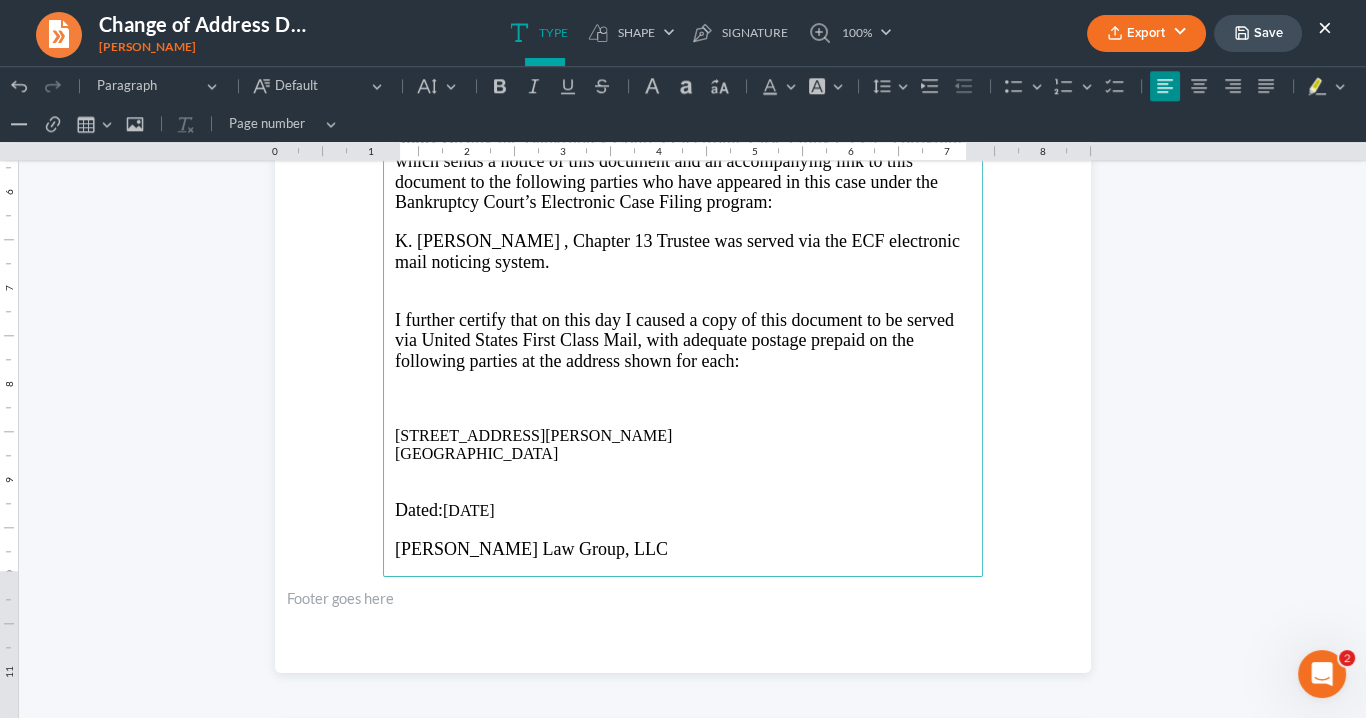 click at bounding box center (683, 417) 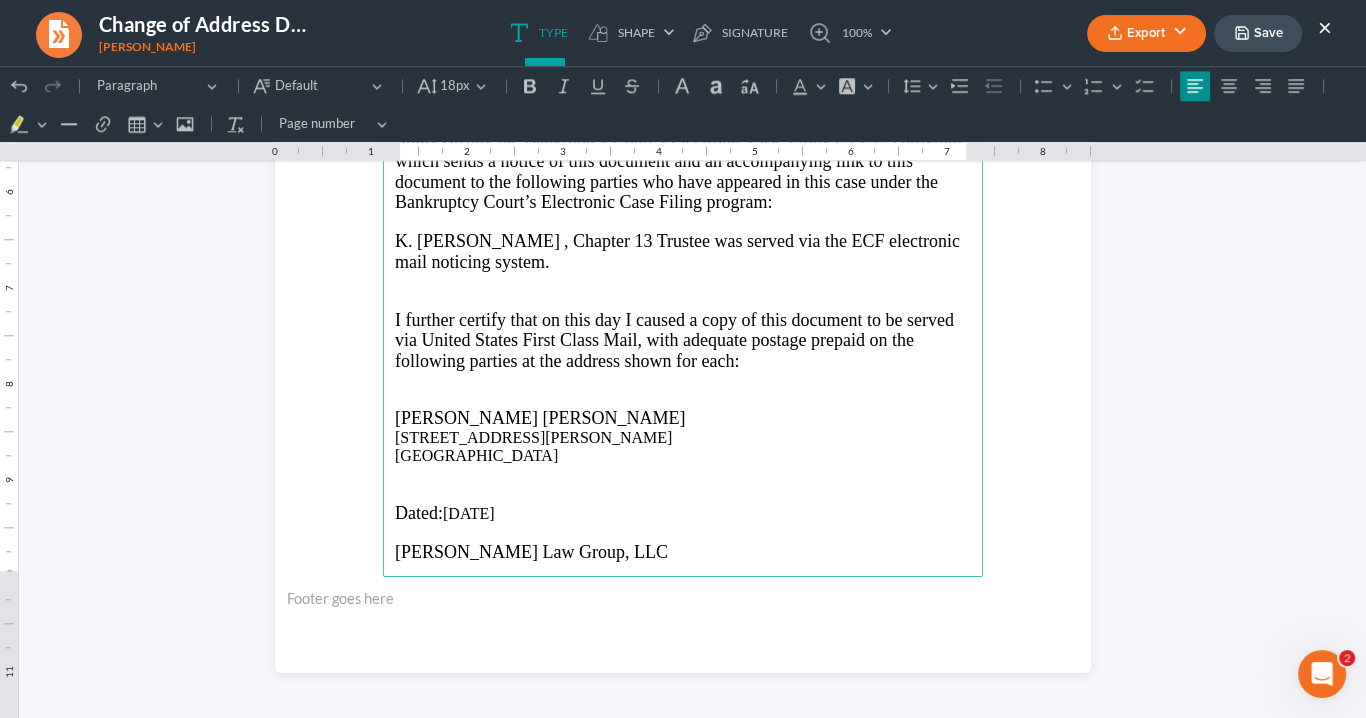 drag, startPoint x: 518, startPoint y: 449, endPoint x: 384, endPoint y: 404, distance: 141.35417 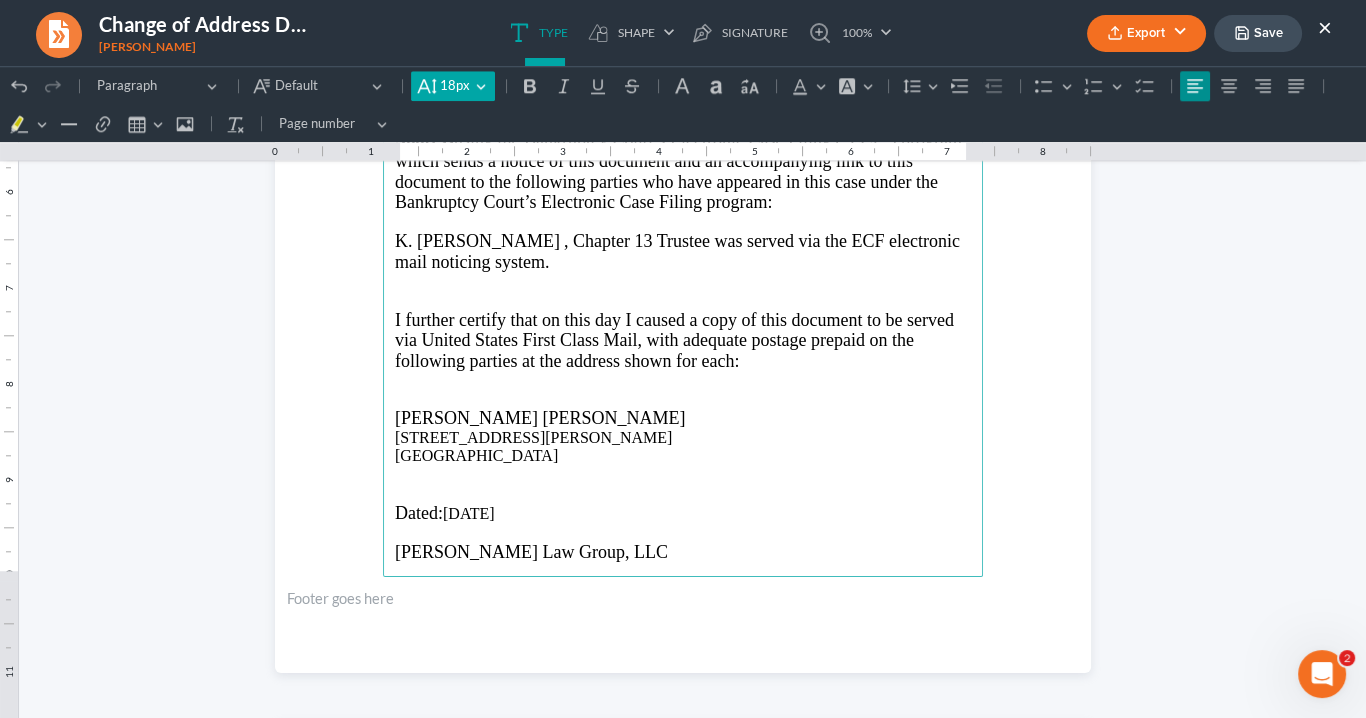 click on "18px 18px" at bounding box center [452, 86] 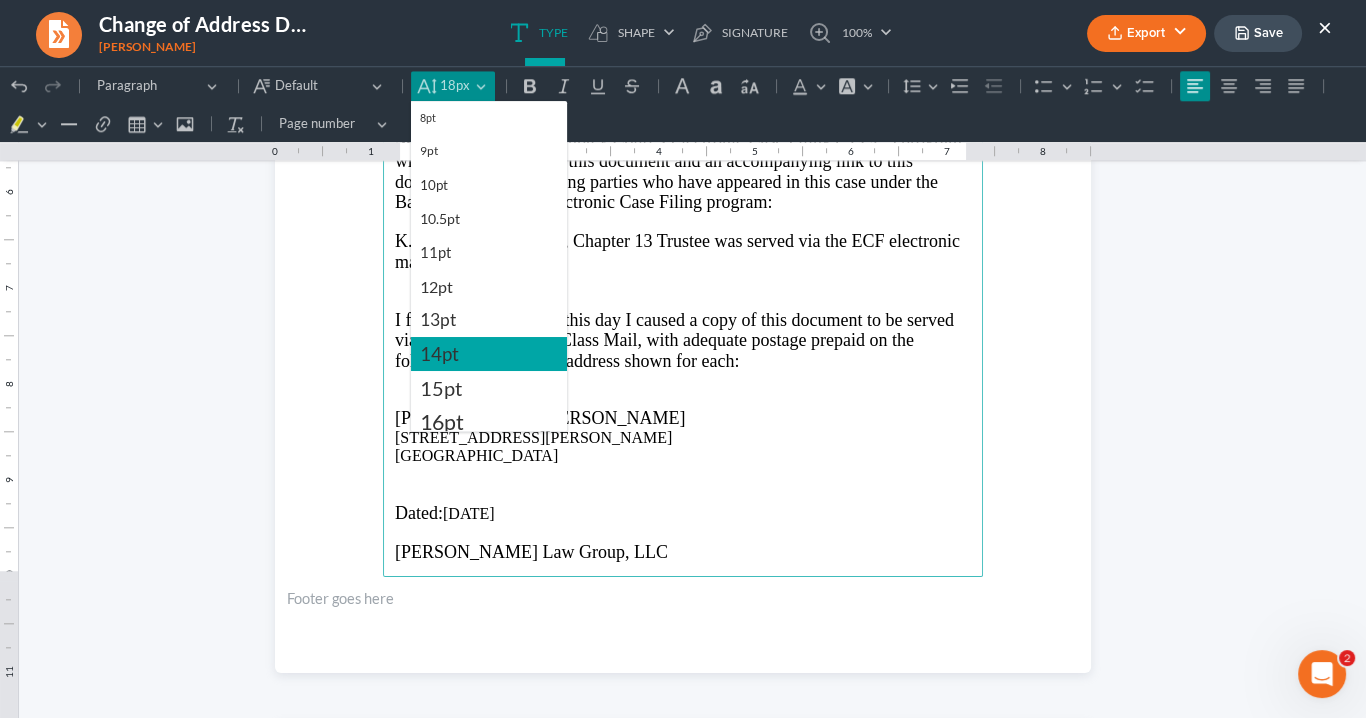 click on "14pt" at bounding box center (439, 354) 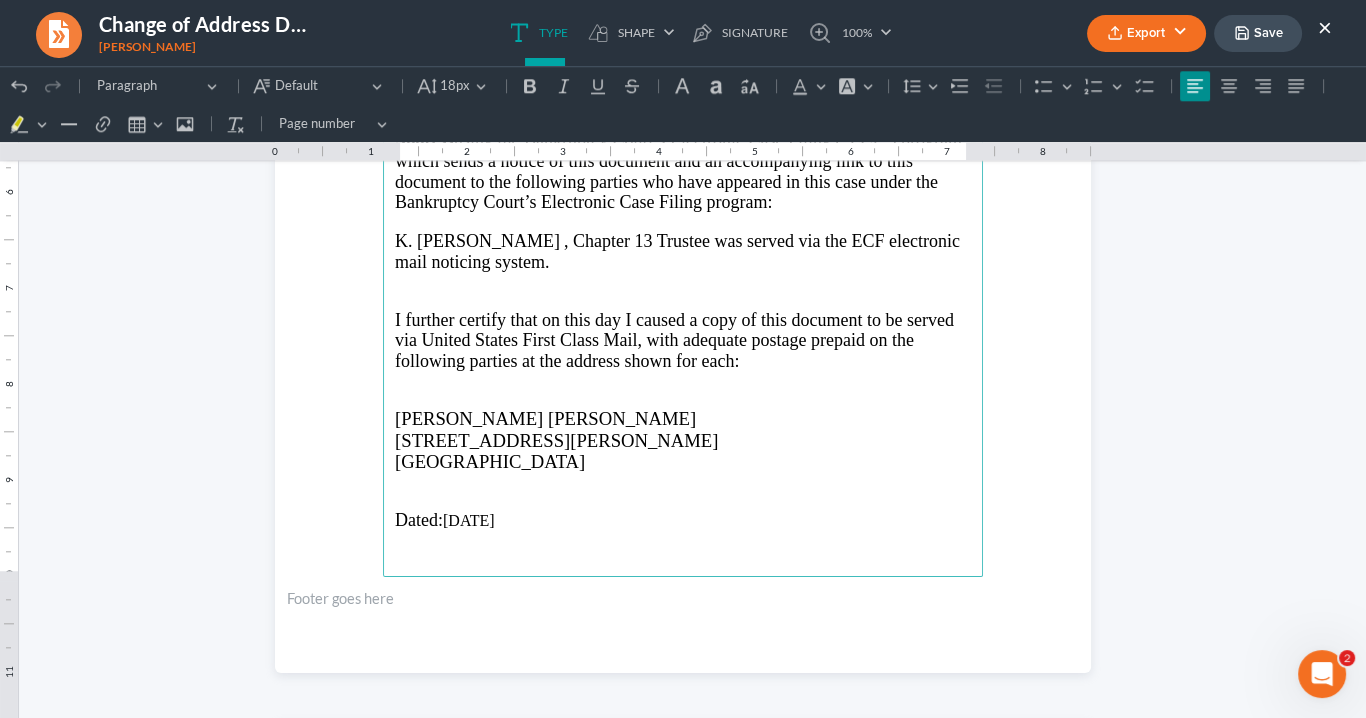 click on "Dated:  07/10/2025" at bounding box center (683, 520) 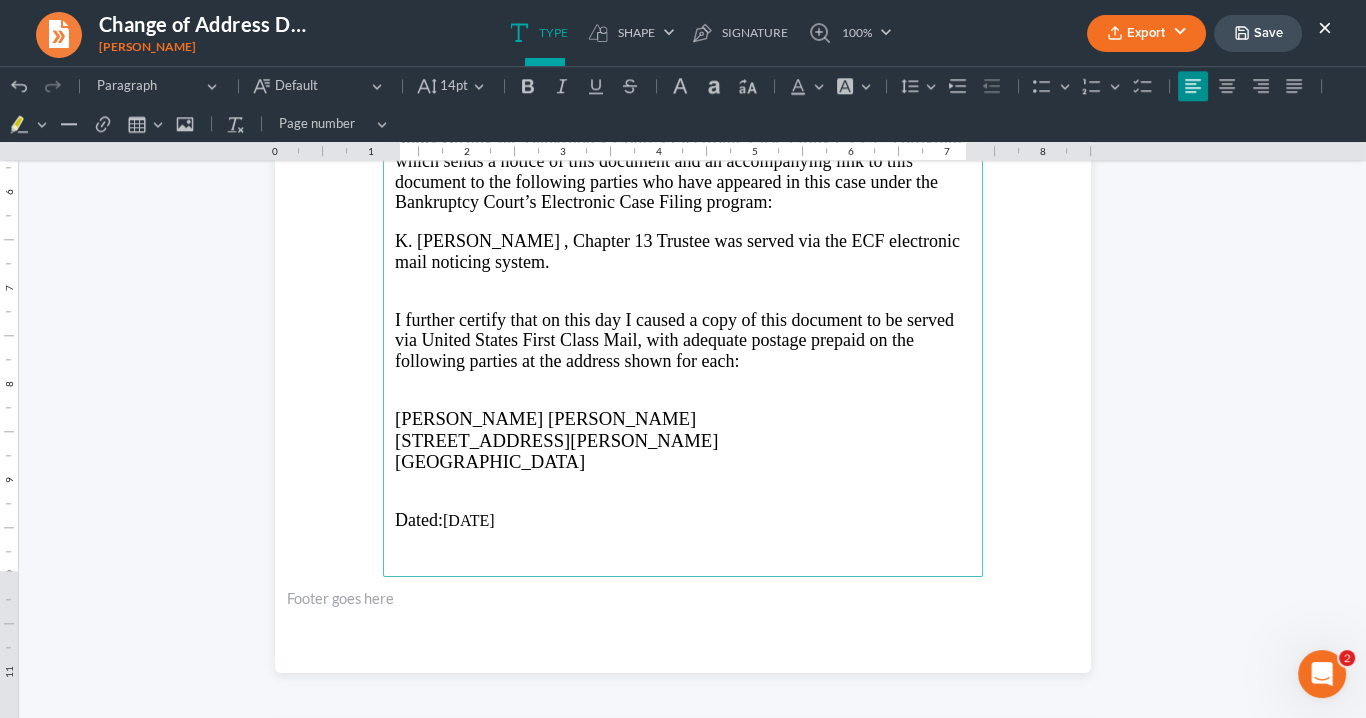 drag, startPoint x: 509, startPoint y: 437, endPoint x: 385, endPoint y: 428, distance: 124.32619 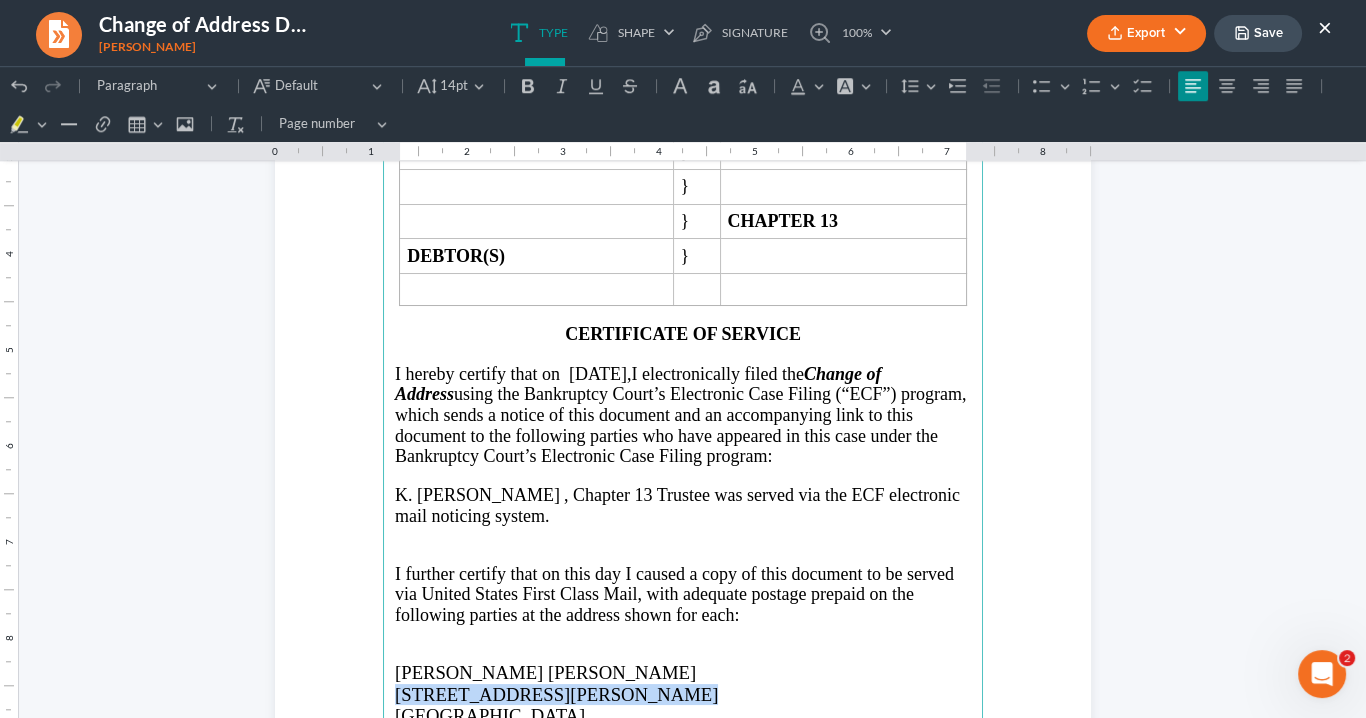scroll, scrollTop: 2386, scrollLeft: 0, axis: vertical 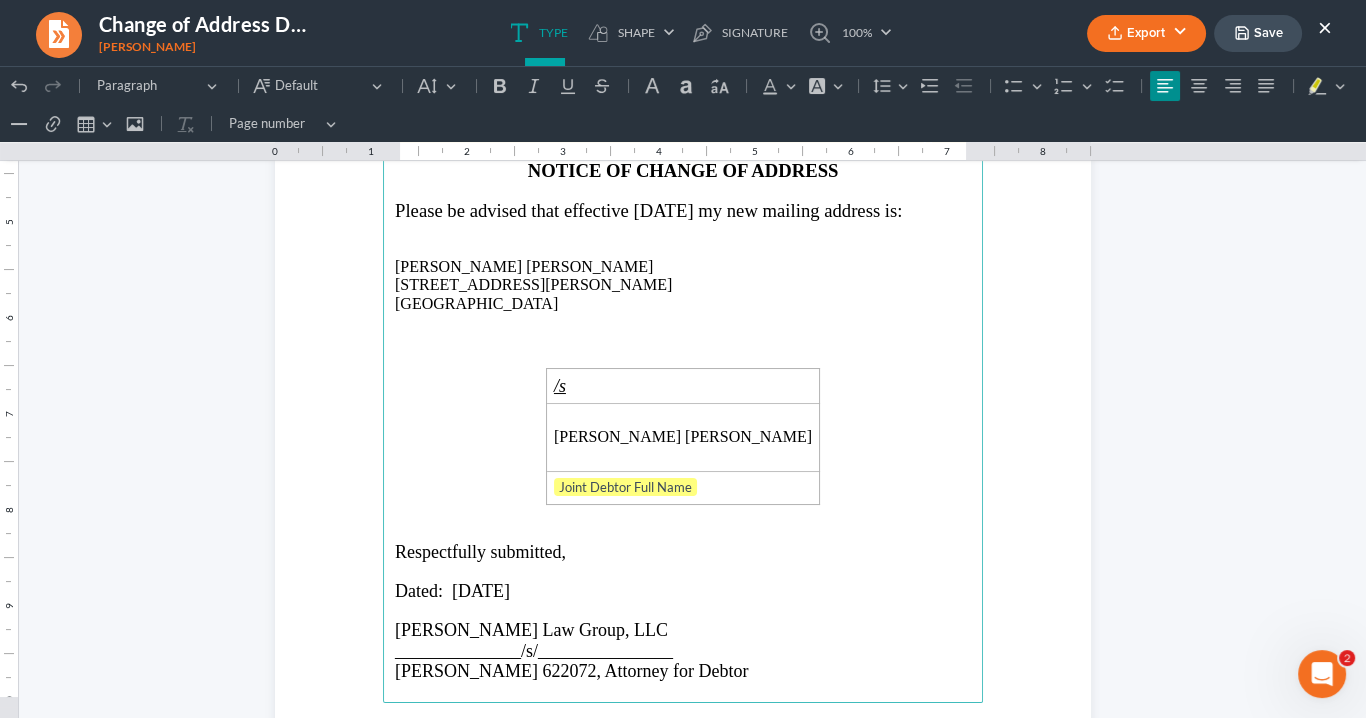 click on "Please be advised that effective January 31, 2025 my new mailing address is:" at bounding box center [648, 210] 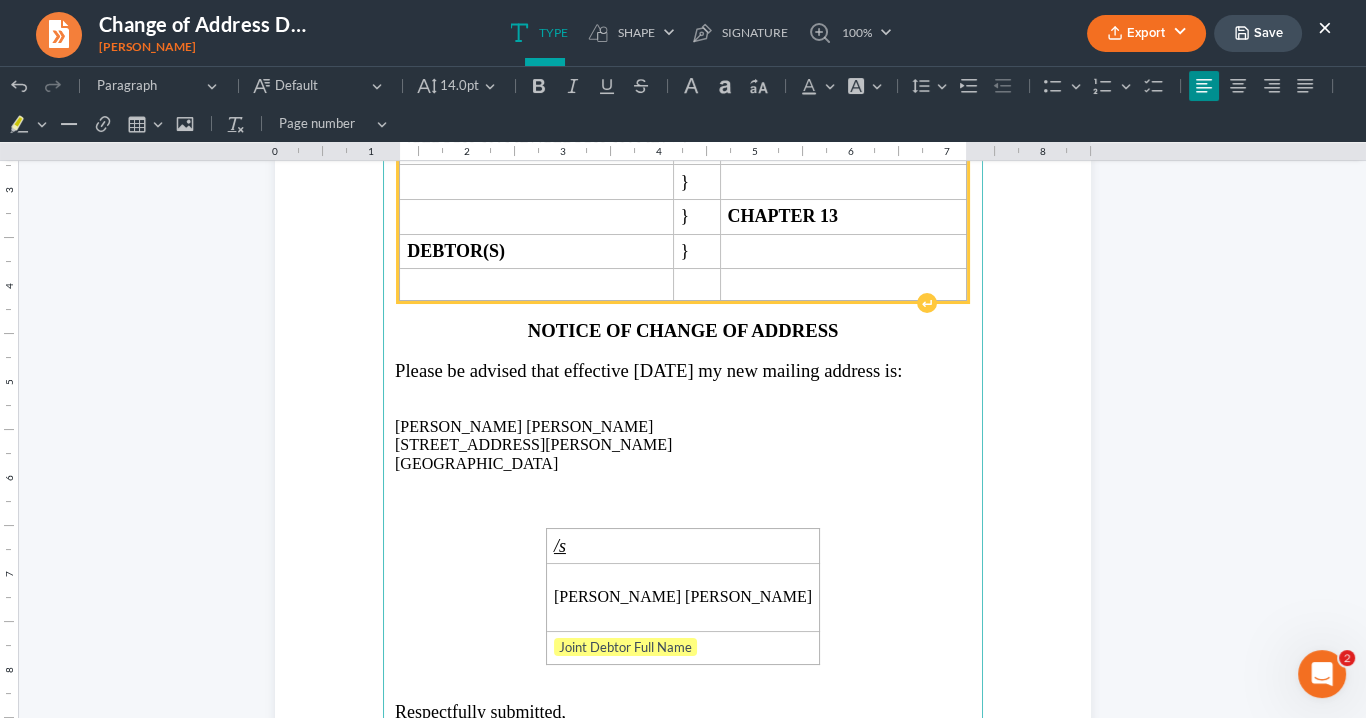 scroll, scrollTop: 66, scrollLeft: 0, axis: vertical 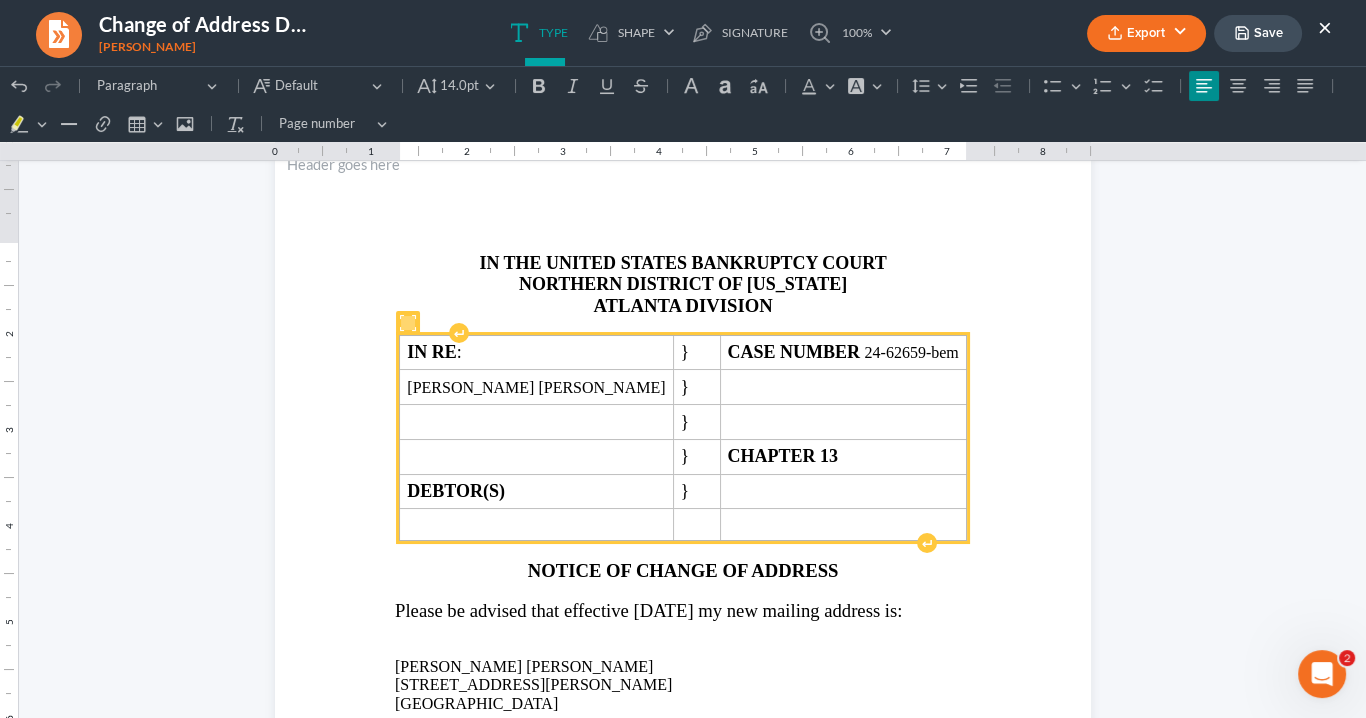 click on "Export" at bounding box center [1146, 33] 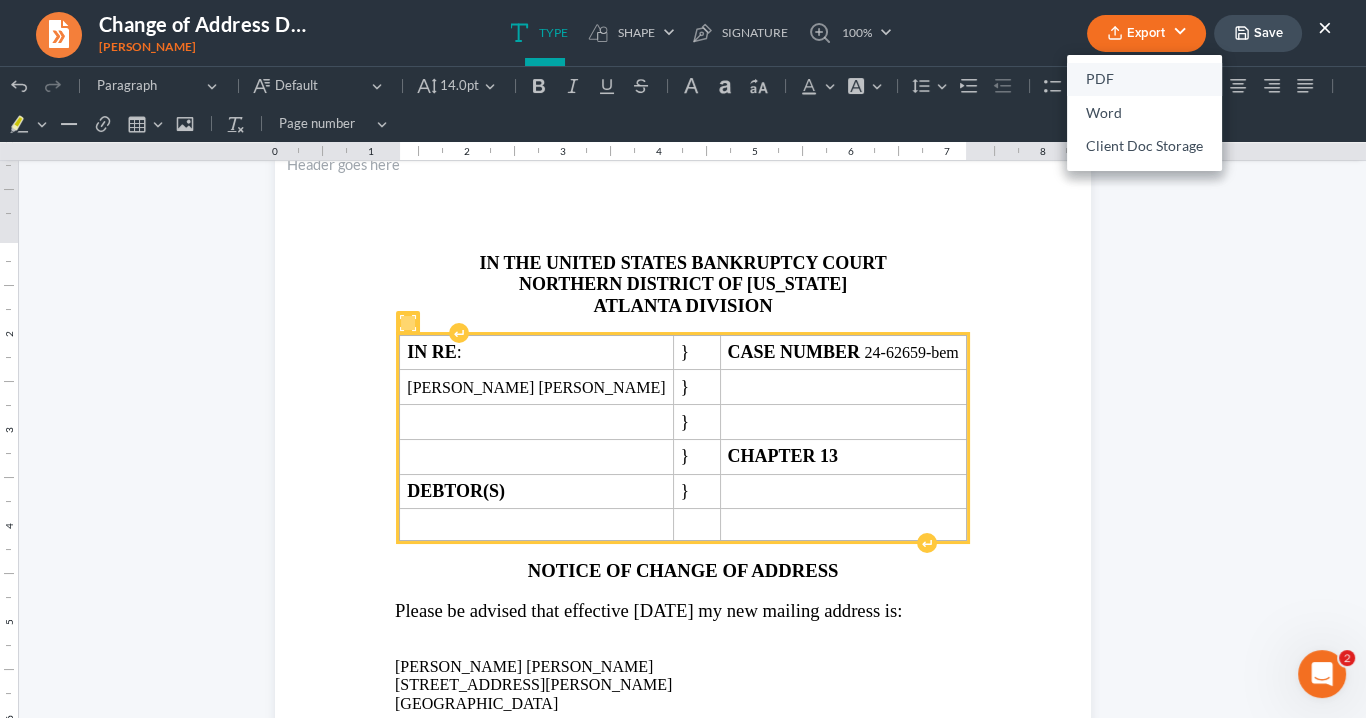 click on "PDF" at bounding box center [1144, 80] 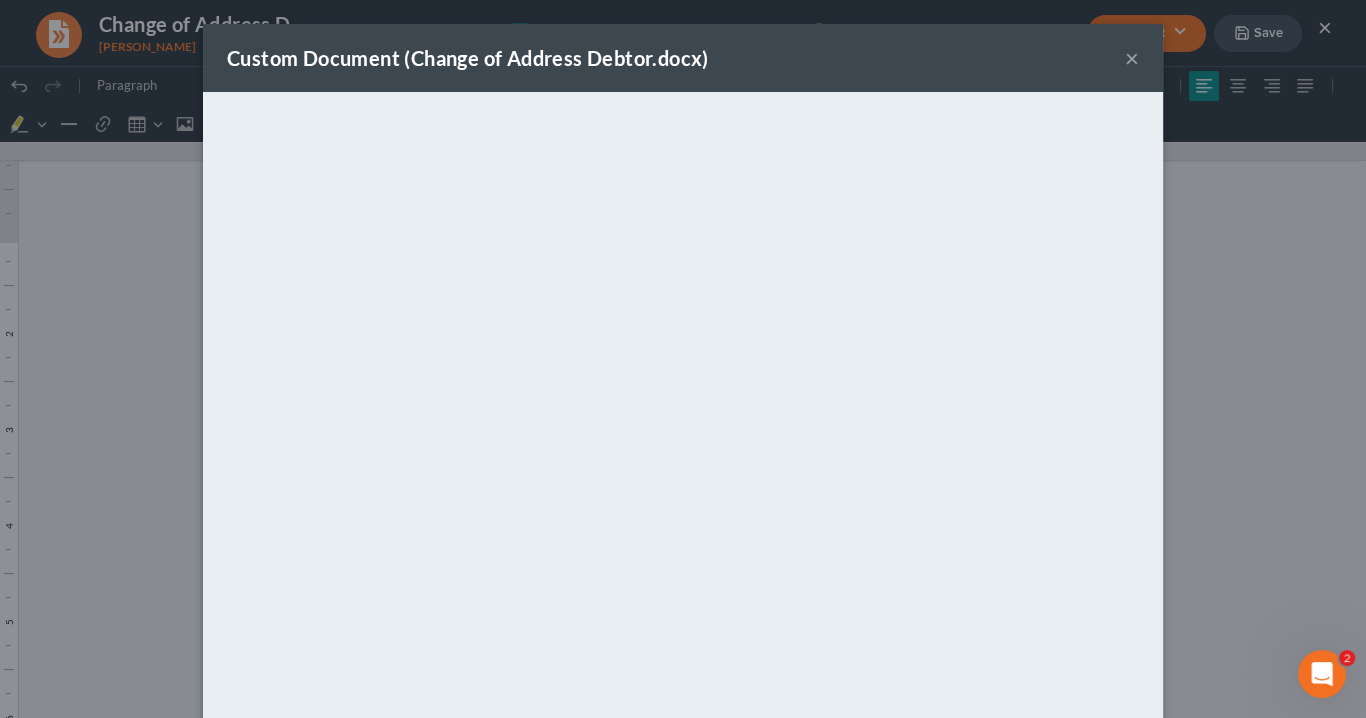 click on "×" at bounding box center (1132, 58) 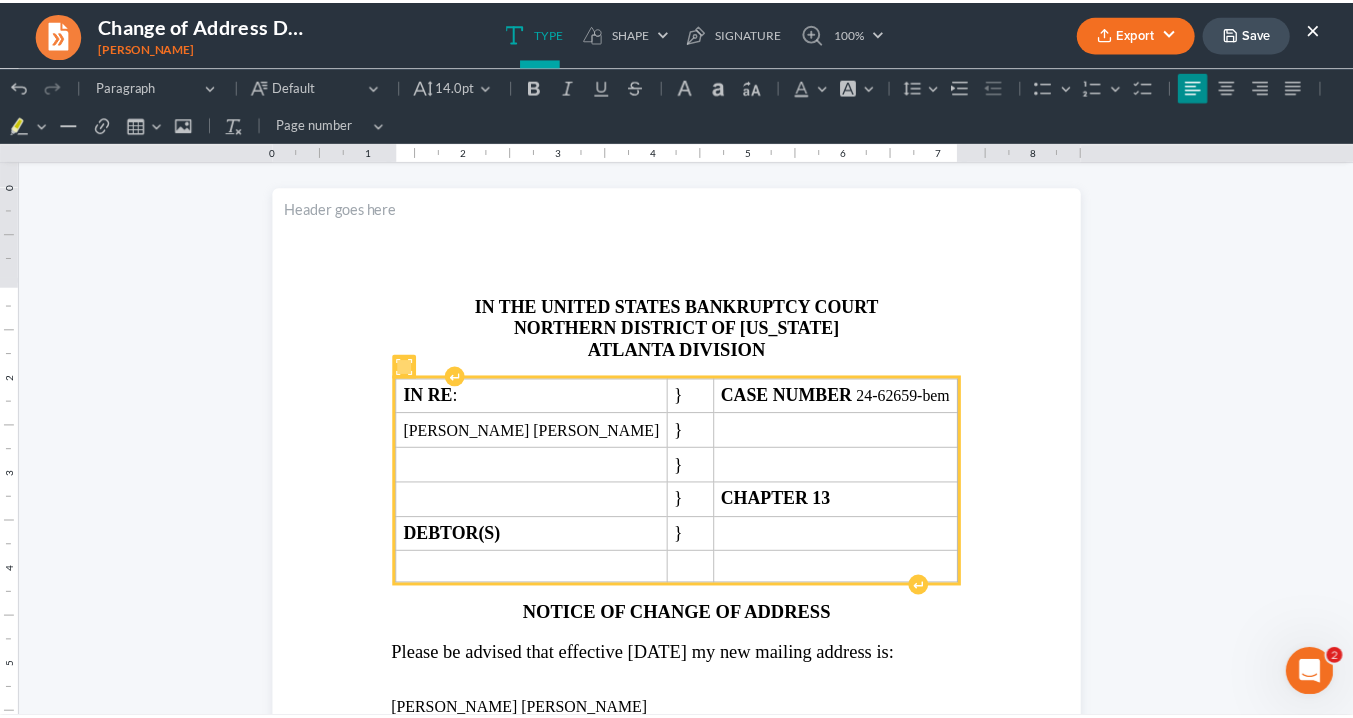 scroll, scrollTop: 0, scrollLeft: 0, axis: both 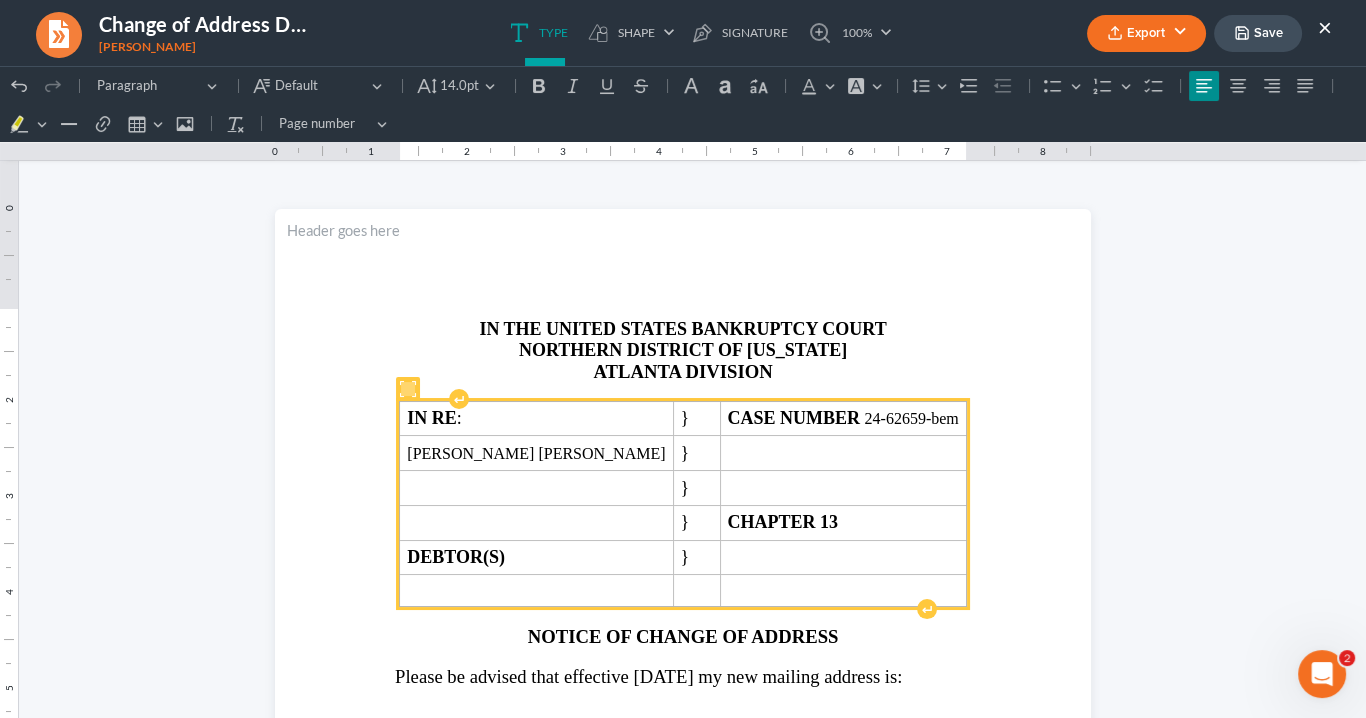 click on "×" at bounding box center [1325, 27] 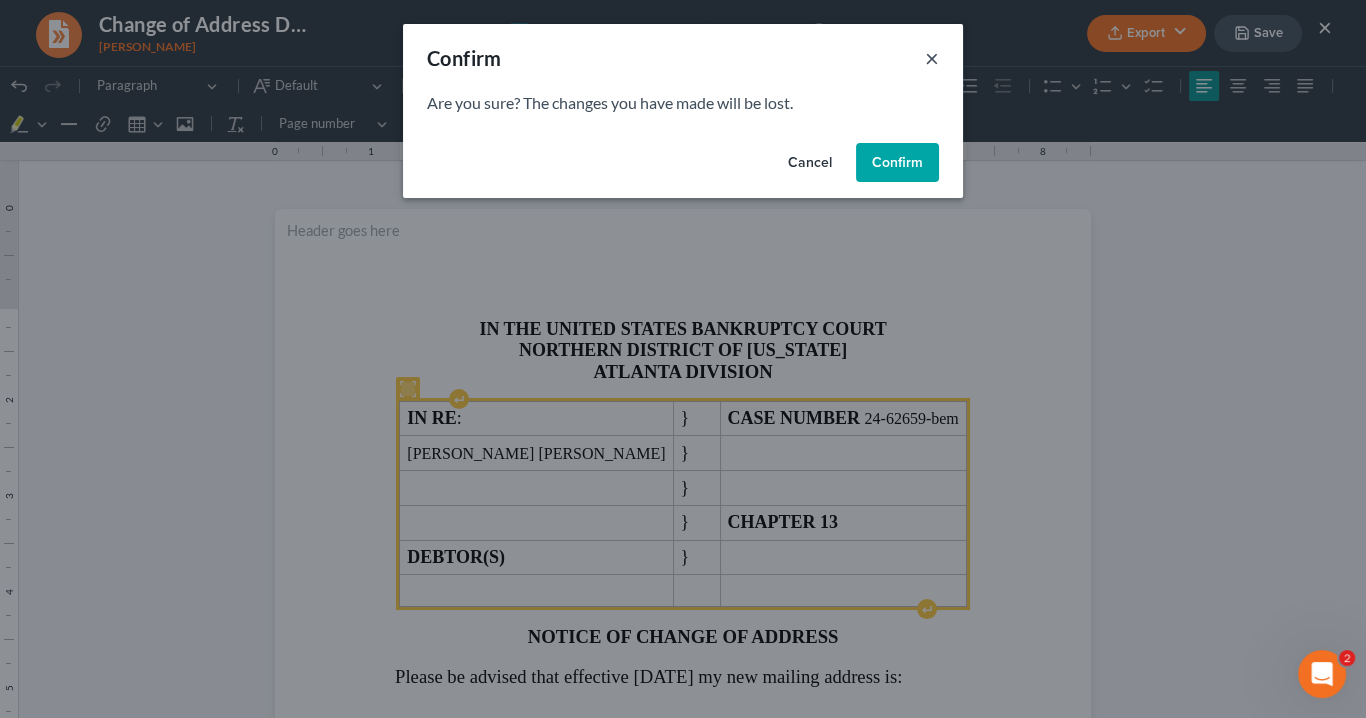 click on "×" at bounding box center (932, 58) 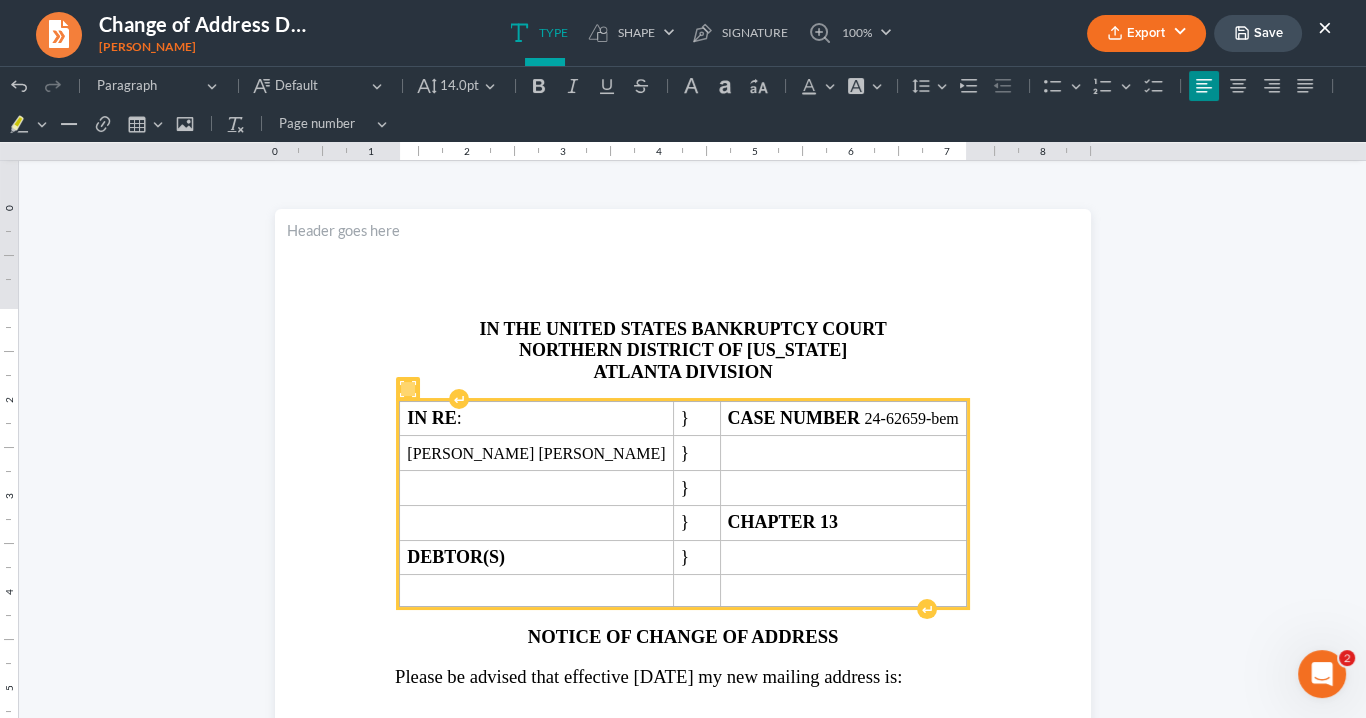click on "×" at bounding box center [1325, 27] 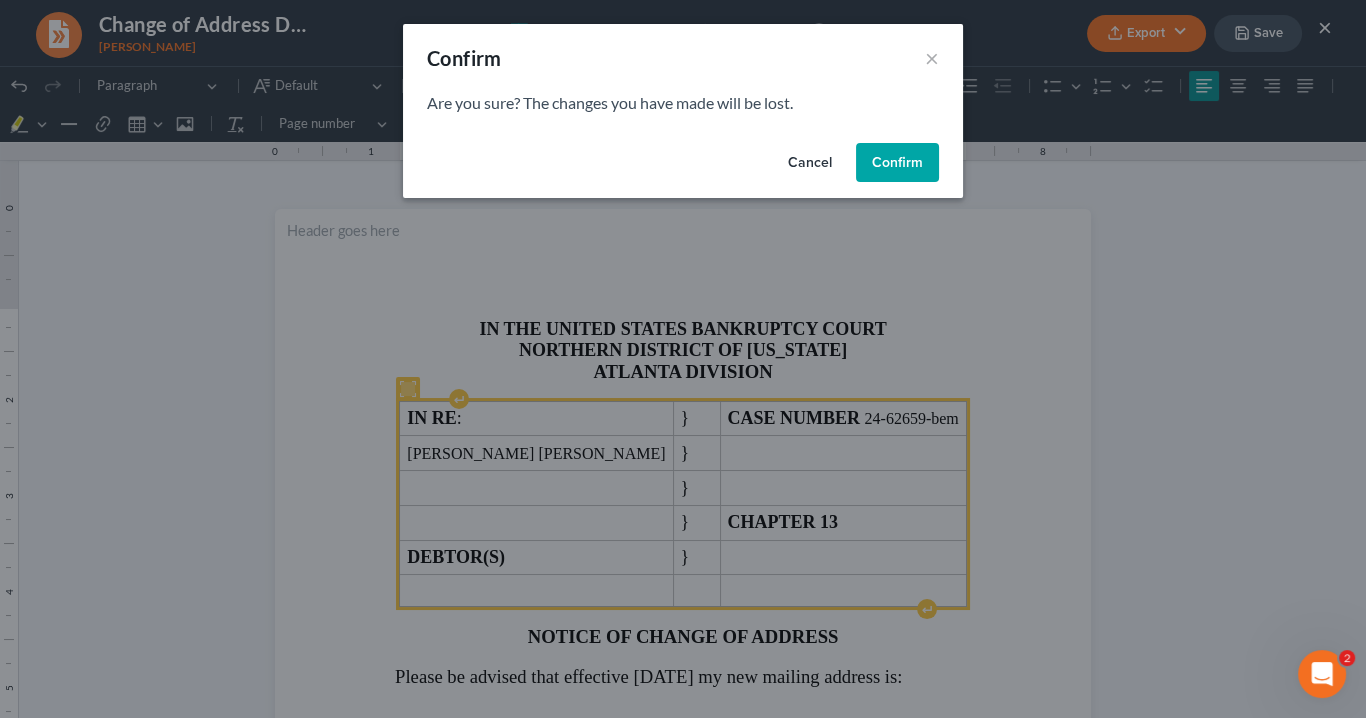 click on "Confirm" at bounding box center (897, 163) 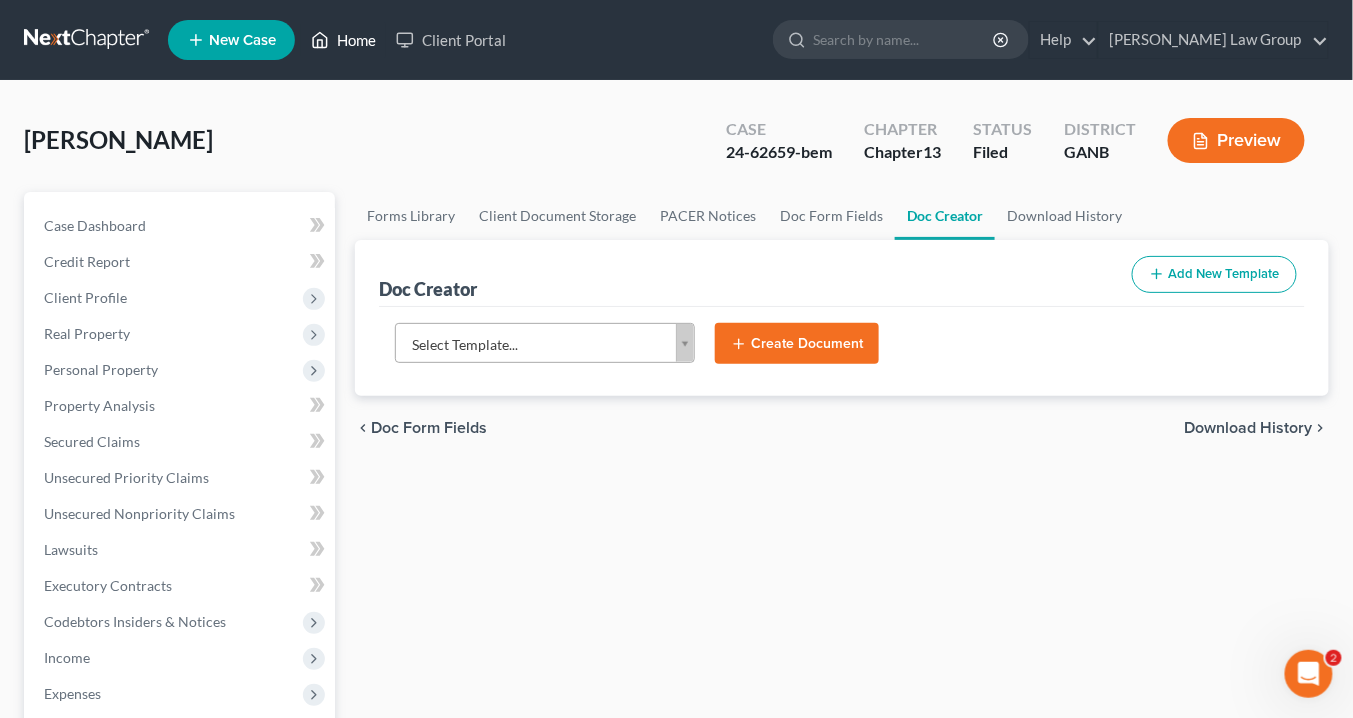 click on "Home" at bounding box center [343, 40] 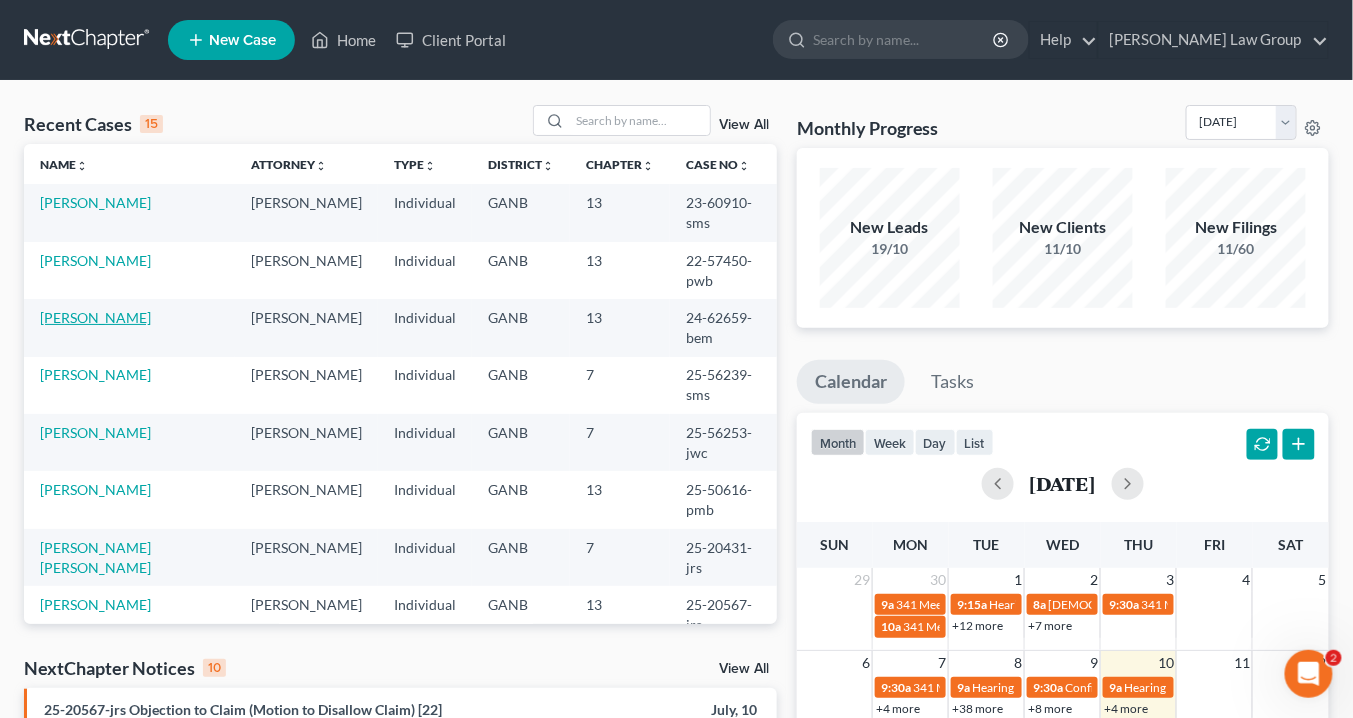 click on "Campbell, Darius" at bounding box center (95, 317) 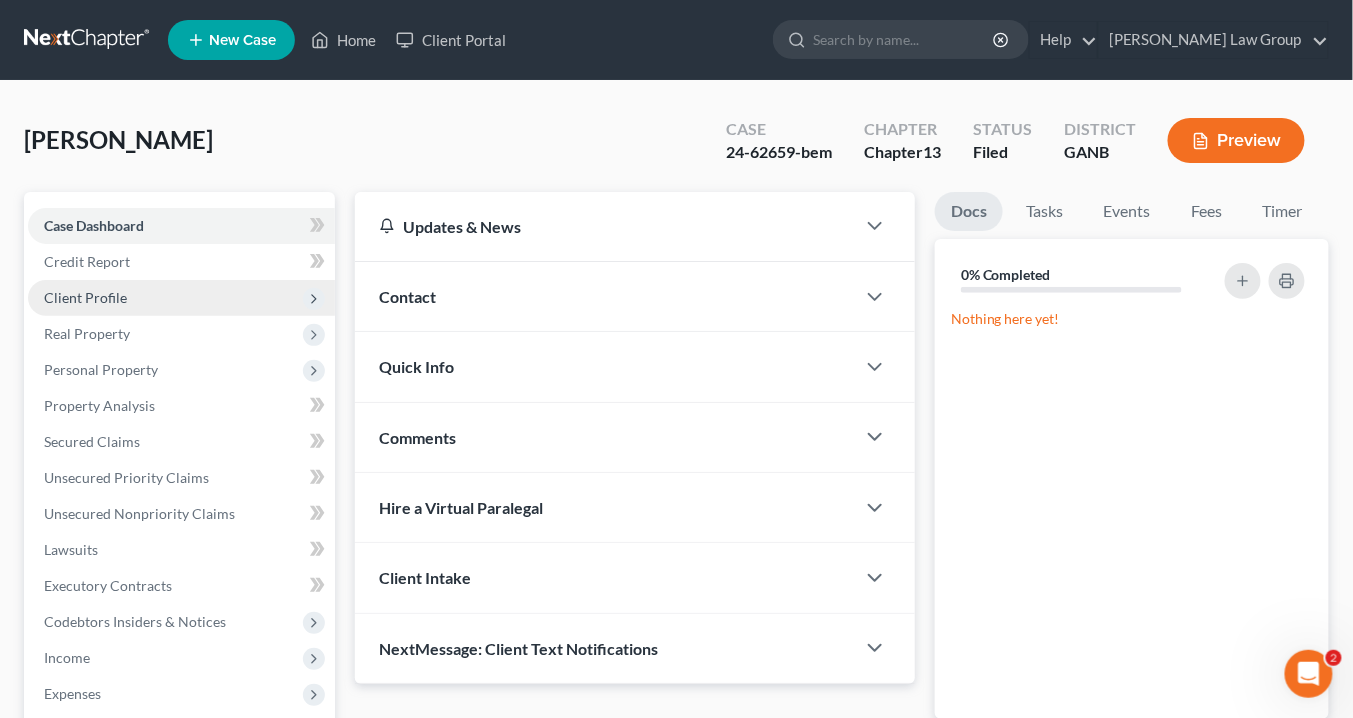 click on "Client Profile" at bounding box center (85, 297) 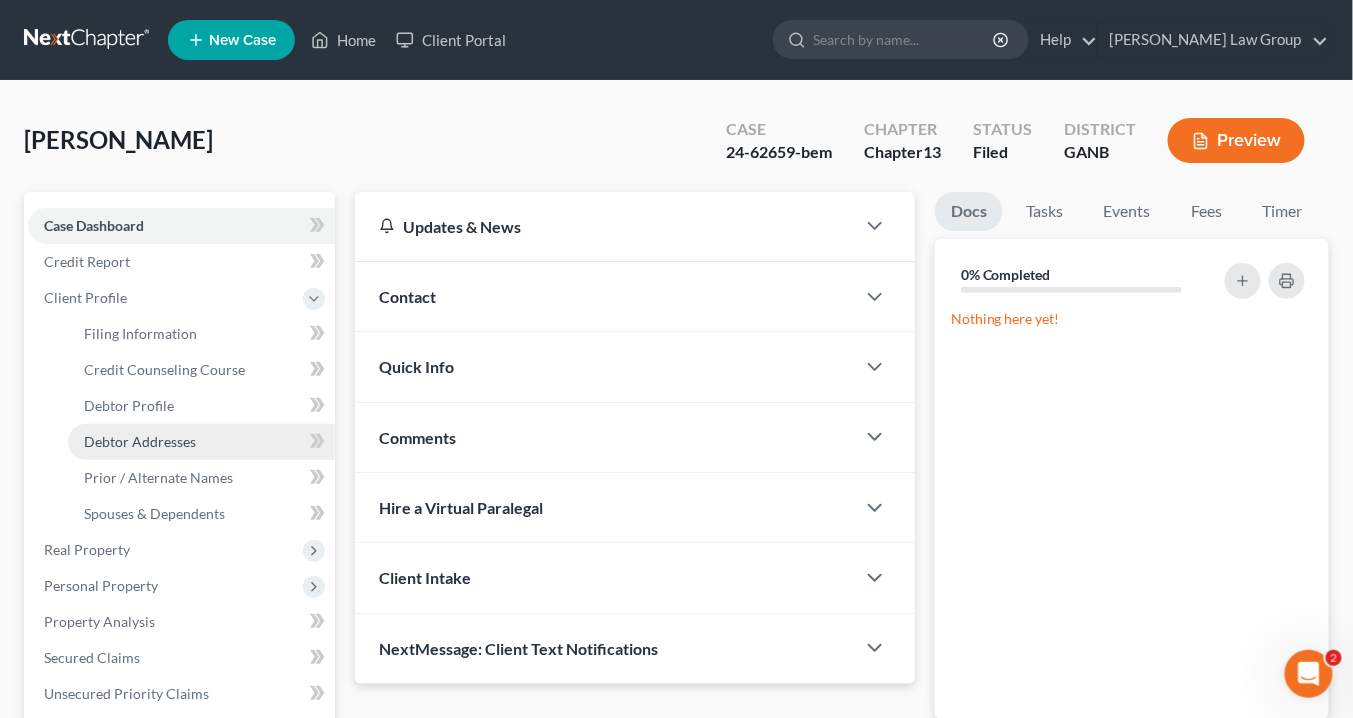 click on "Debtor Addresses" at bounding box center [140, 441] 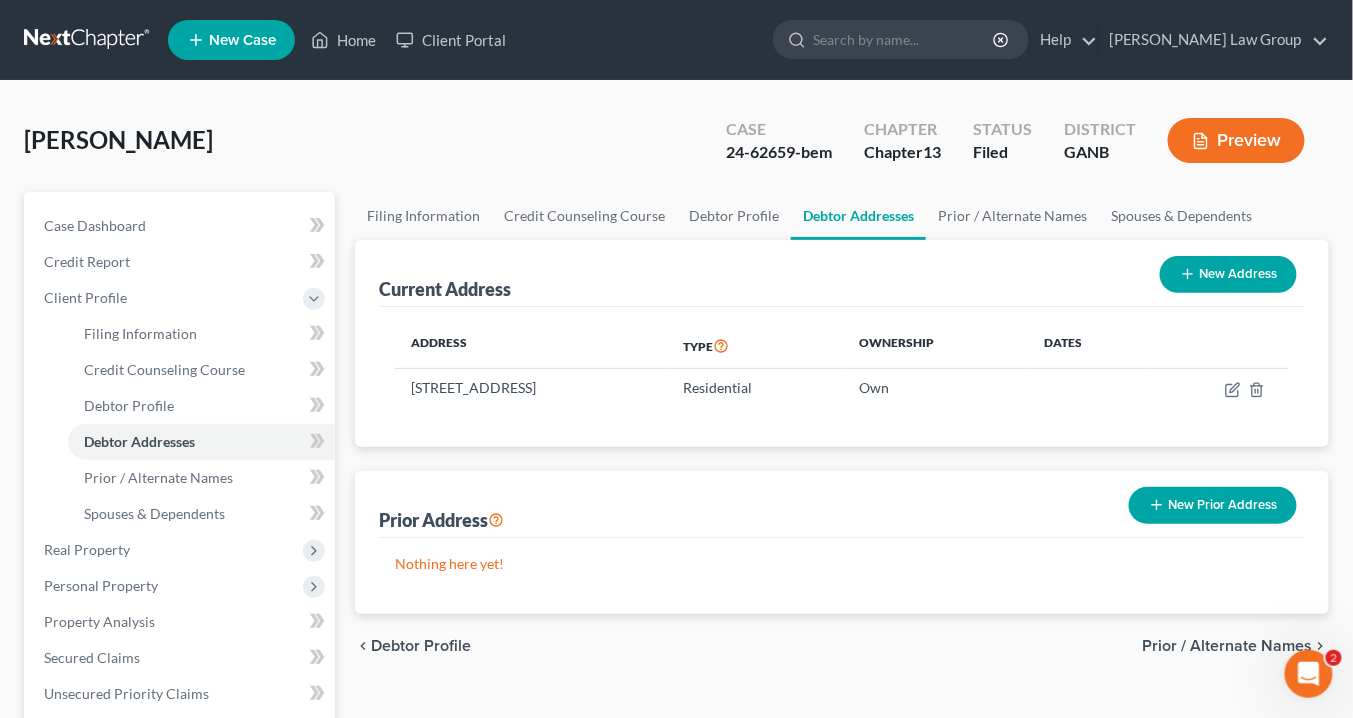 click 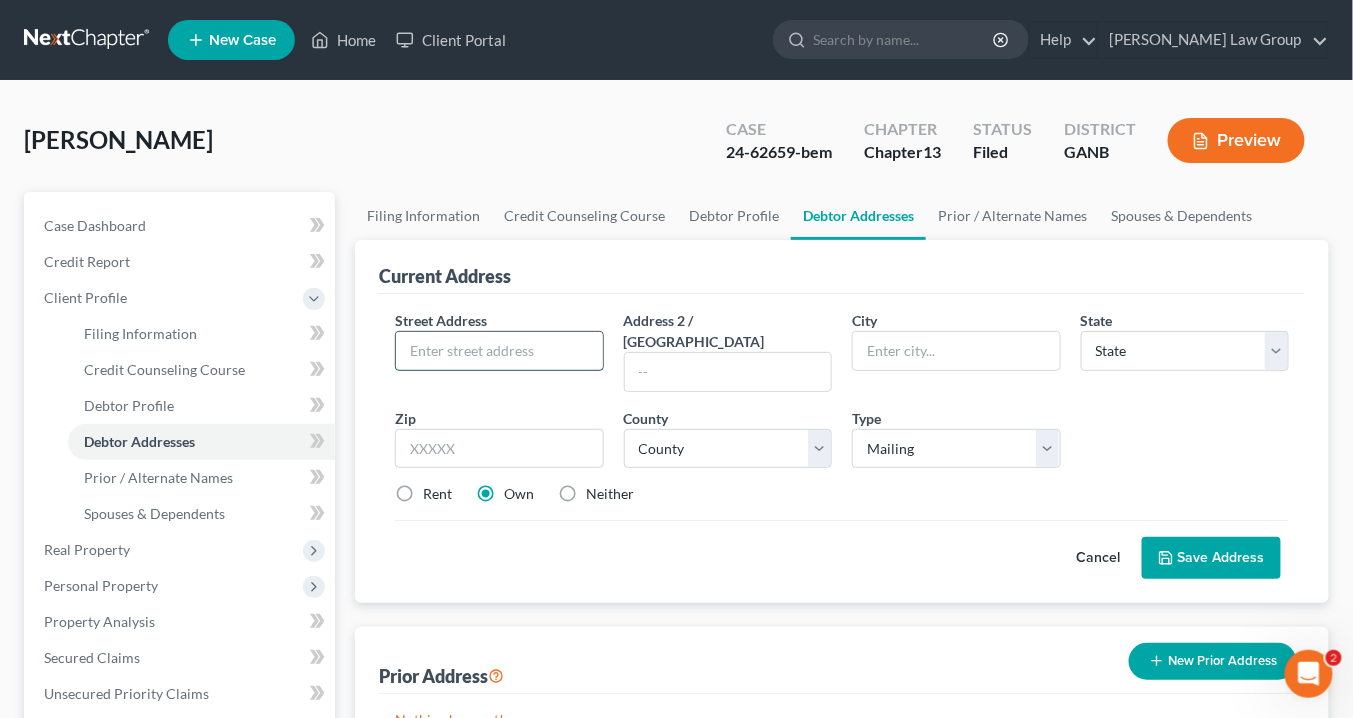 click at bounding box center [499, 351] 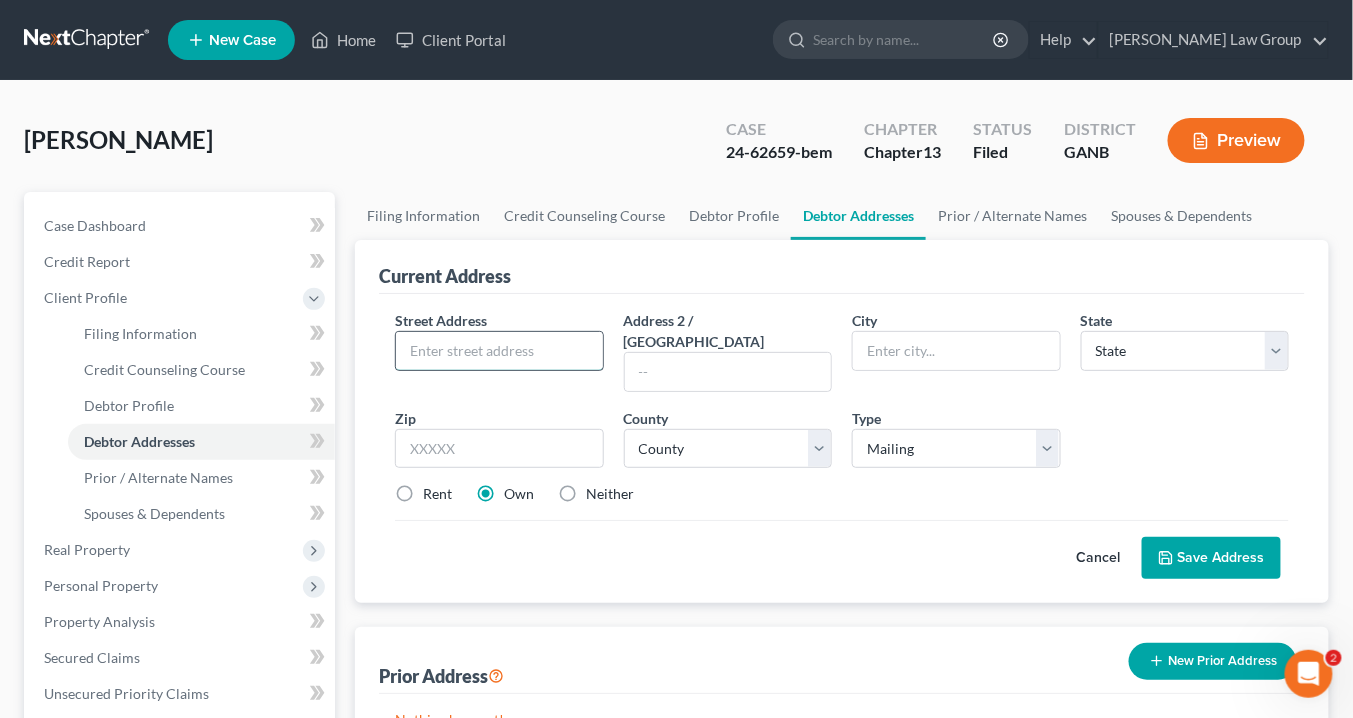 drag, startPoint x: 489, startPoint y: 405, endPoint x: 438, endPoint y: 343, distance: 80.280754 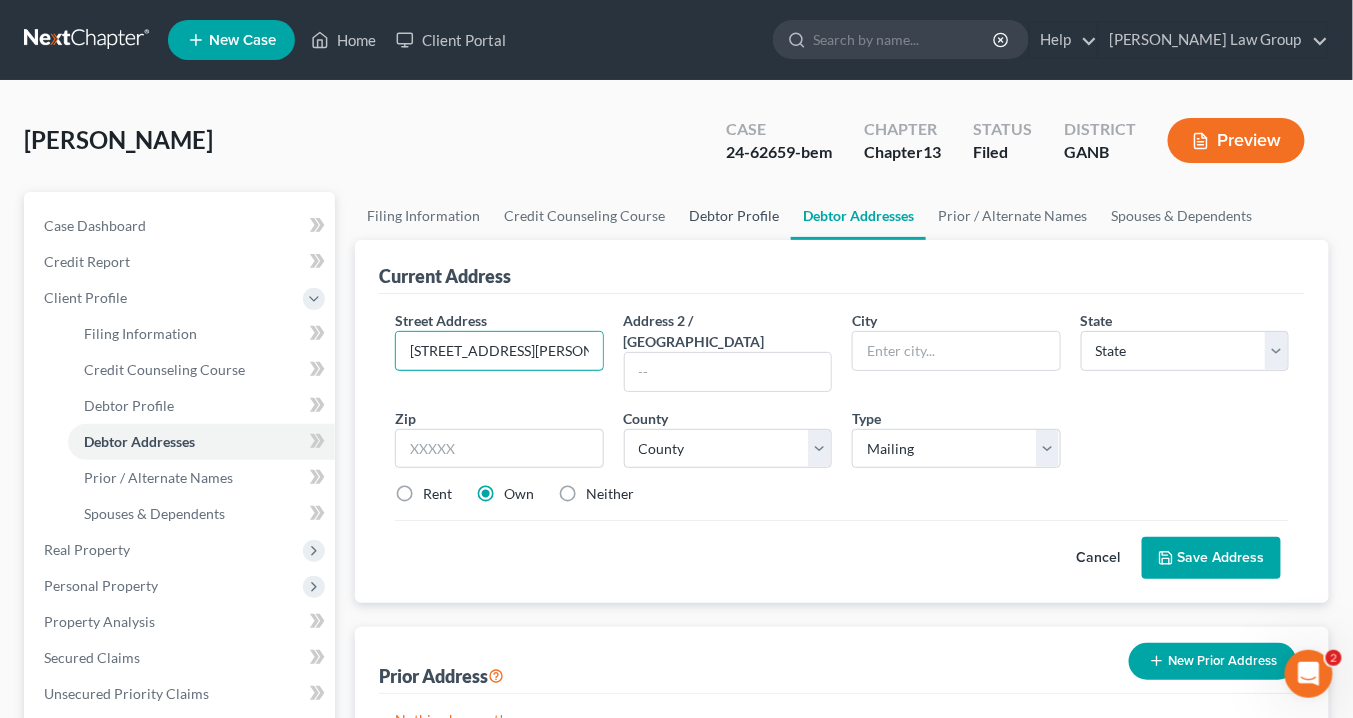 scroll, scrollTop: 0, scrollLeft: 56, axis: horizontal 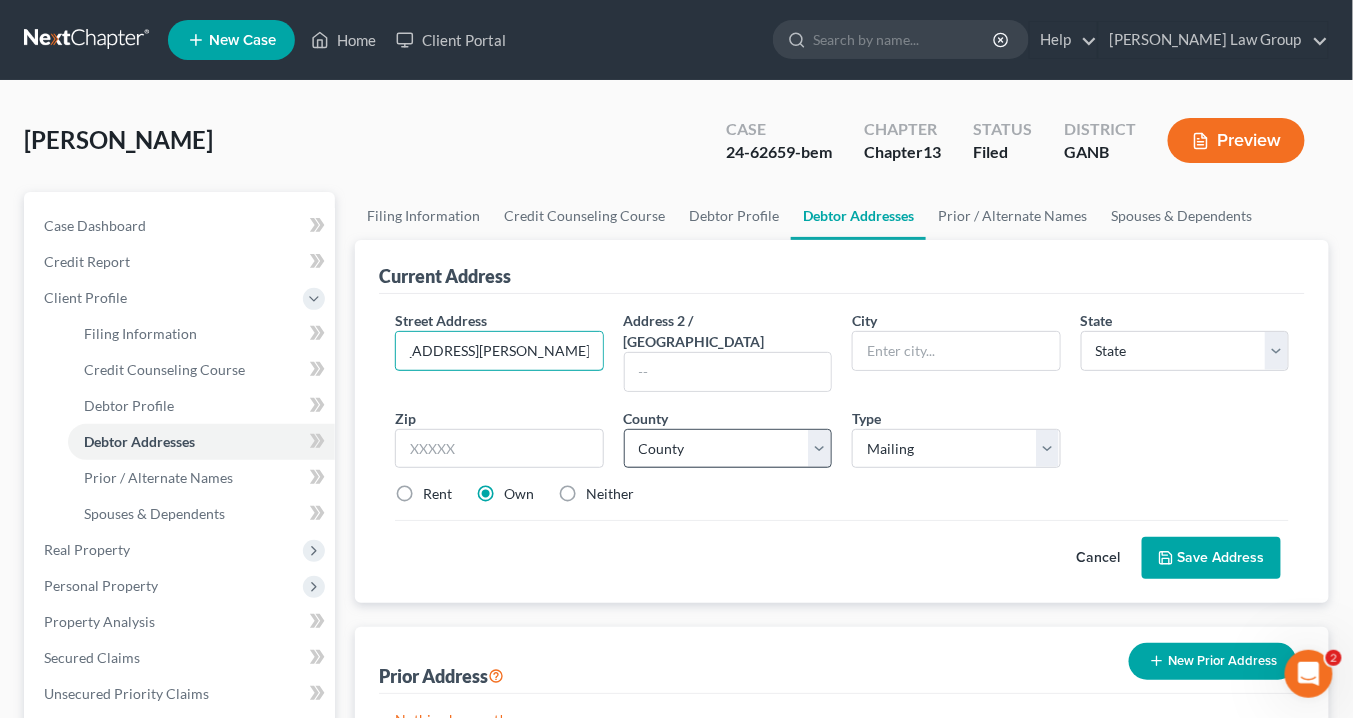 type on "3871 Redwine Rd.   Atlanta, GA 30344" 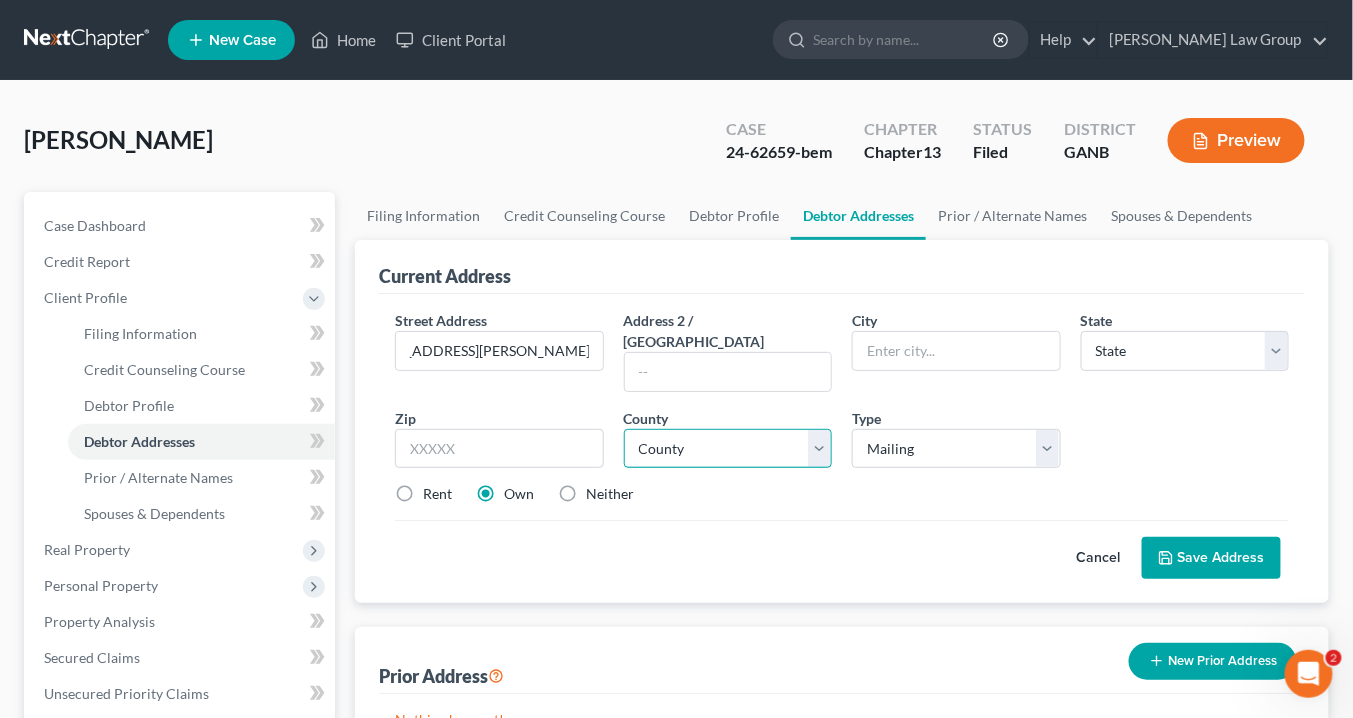 click on "County" at bounding box center [728, 449] 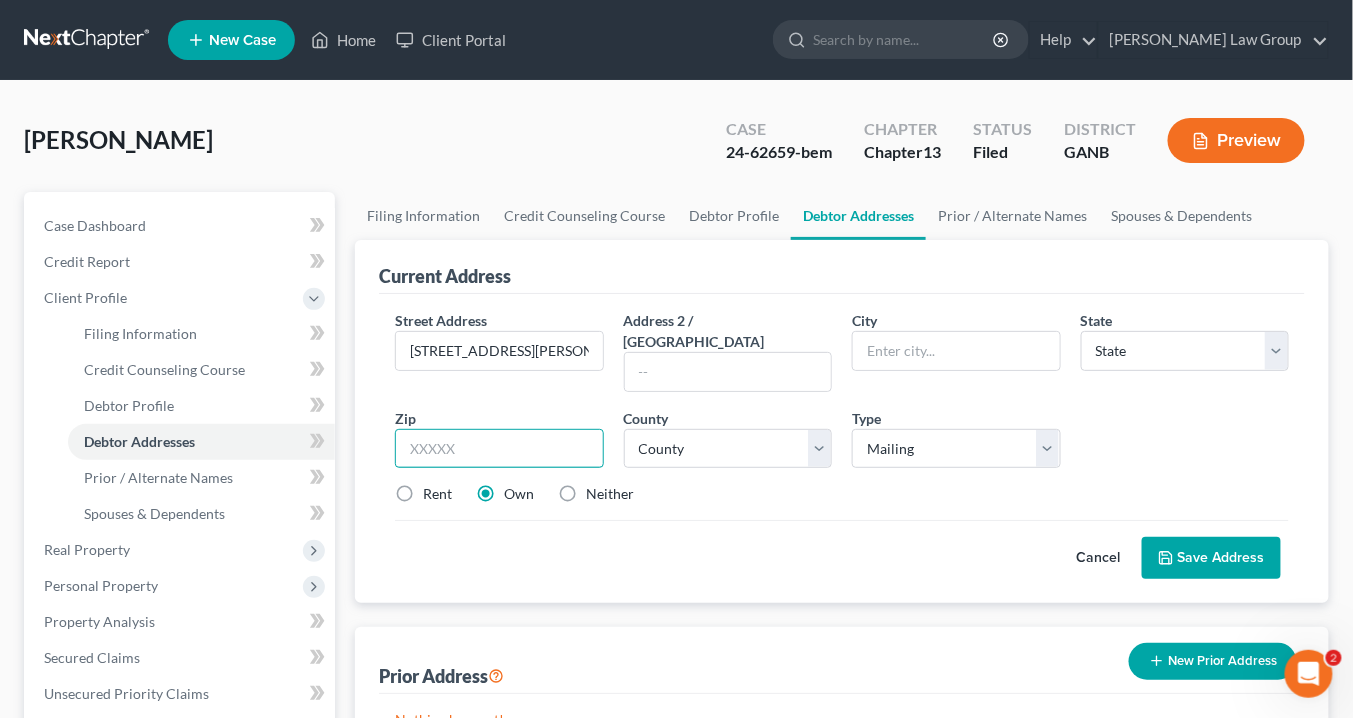 drag, startPoint x: 467, startPoint y: 429, endPoint x: 481, endPoint y: 420, distance: 16.643316 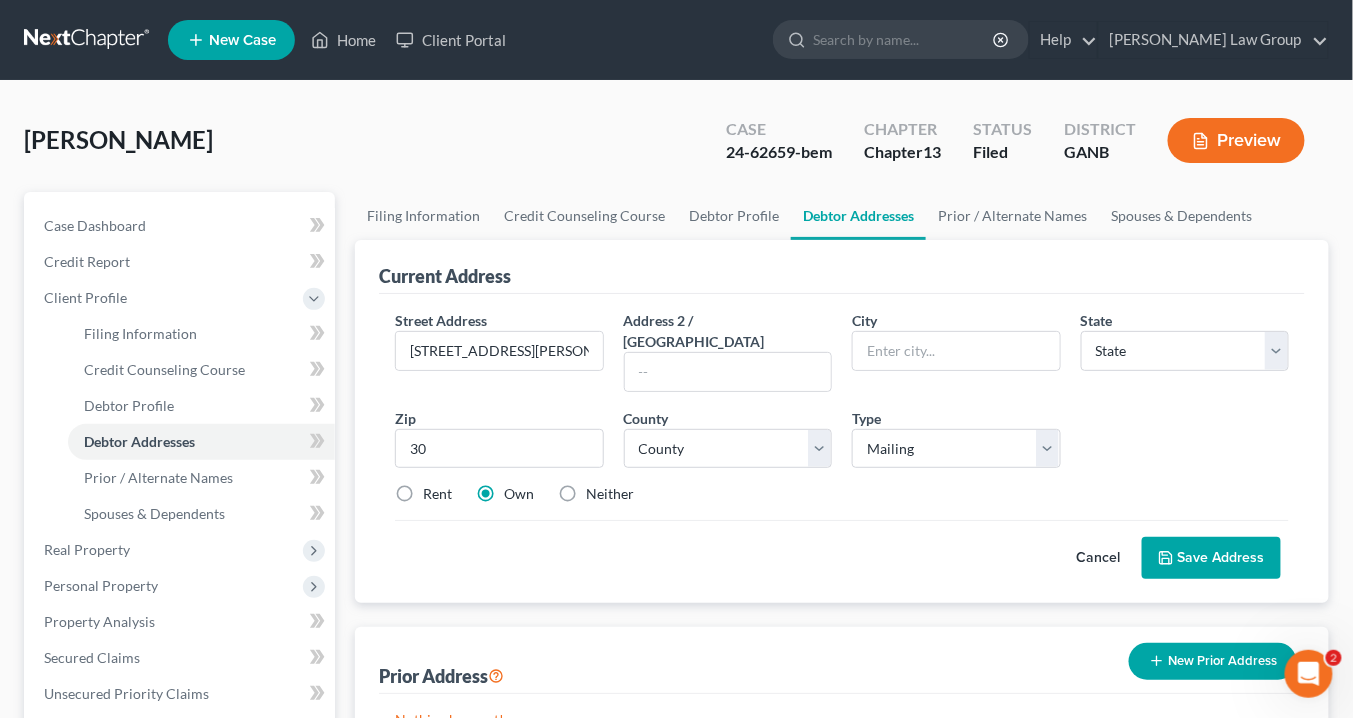 drag, startPoint x: 581, startPoint y: 248, endPoint x: 601, endPoint y: 241, distance: 21.189621 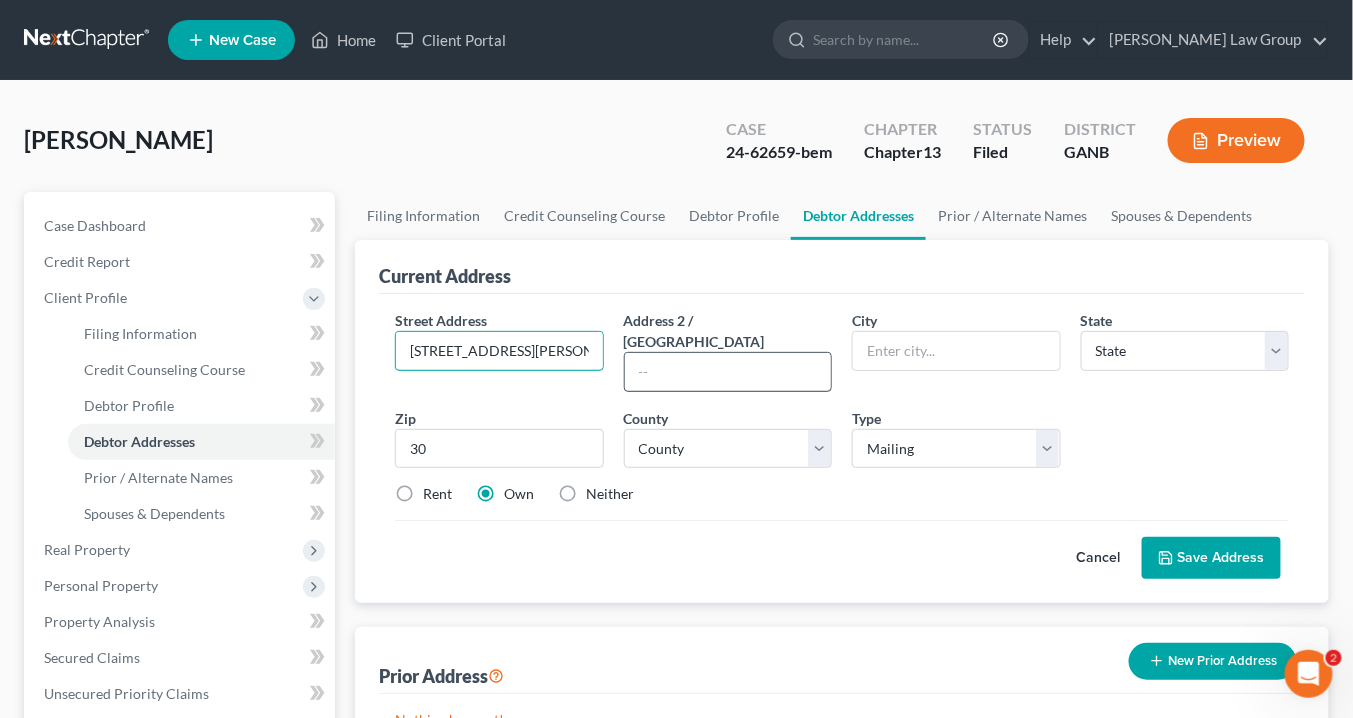 scroll, scrollTop: 0, scrollLeft: 56, axis: horizontal 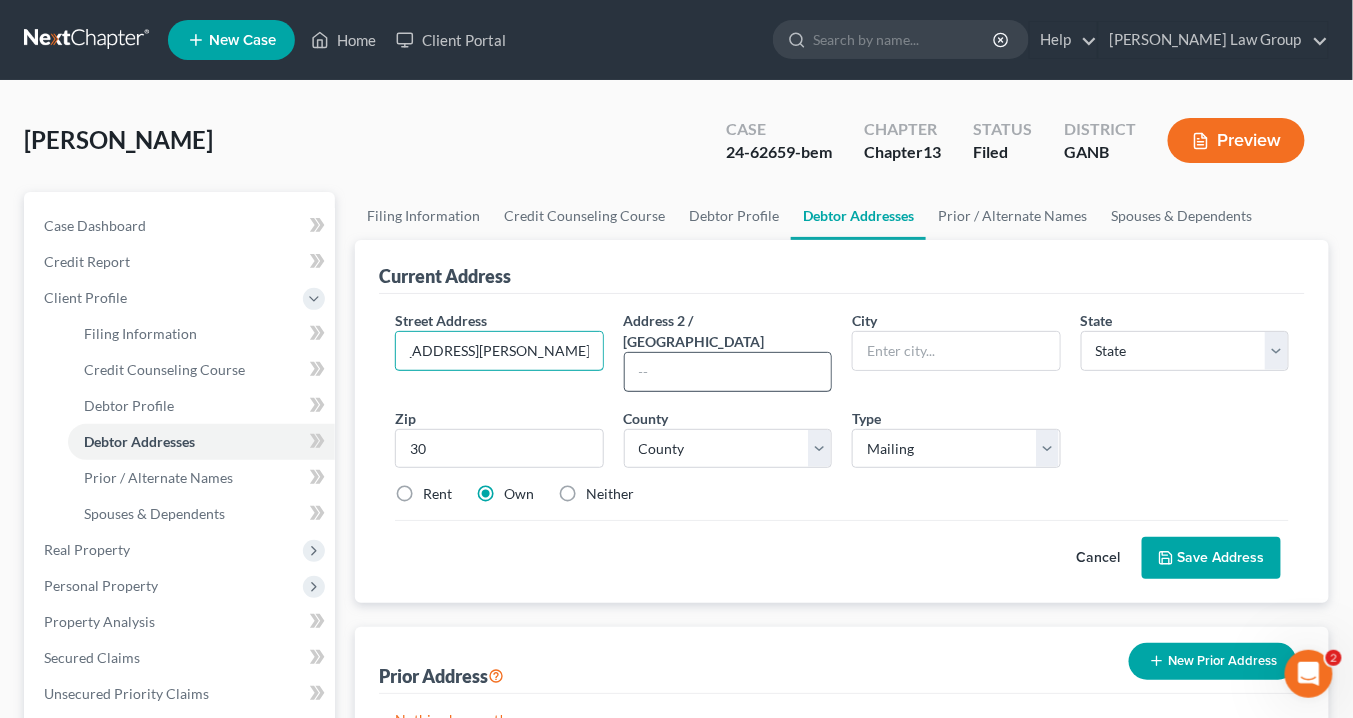 drag, startPoint x: 585, startPoint y: 336, endPoint x: 730, endPoint y: 356, distance: 146.37282 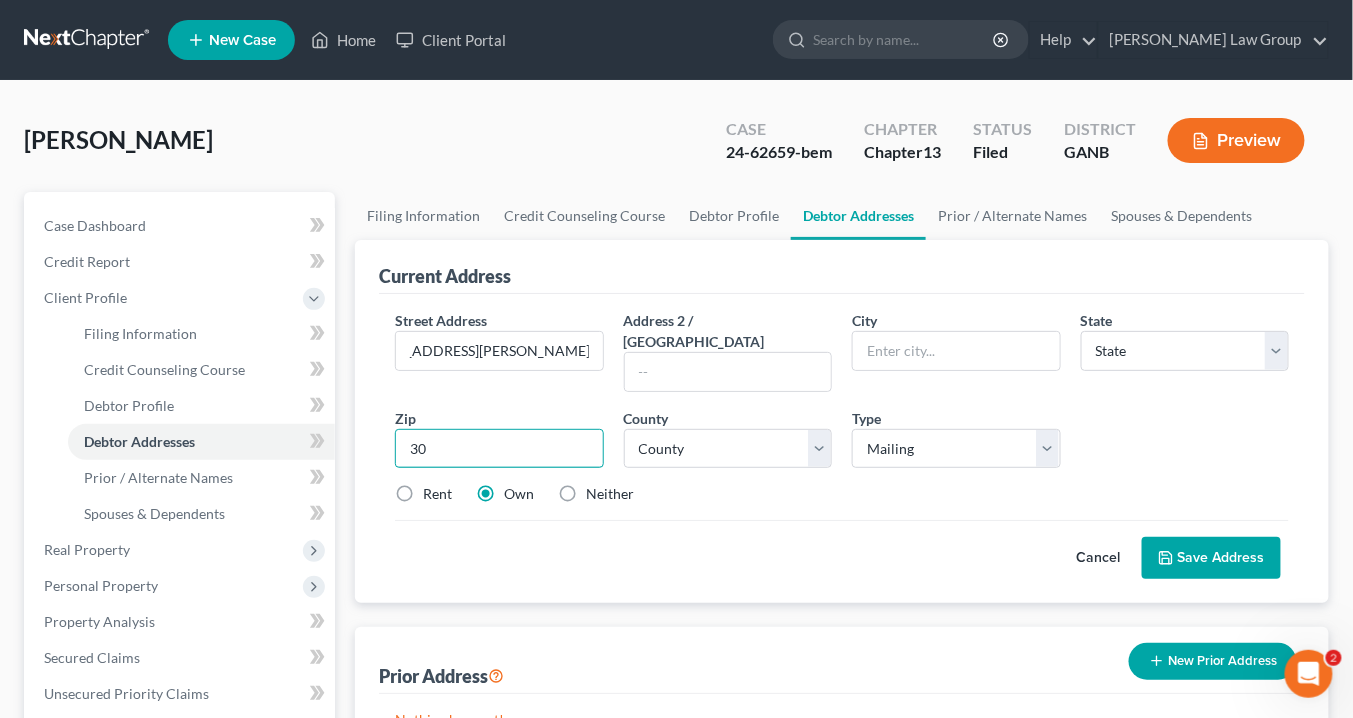 scroll, scrollTop: 0, scrollLeft: 0, axis: both 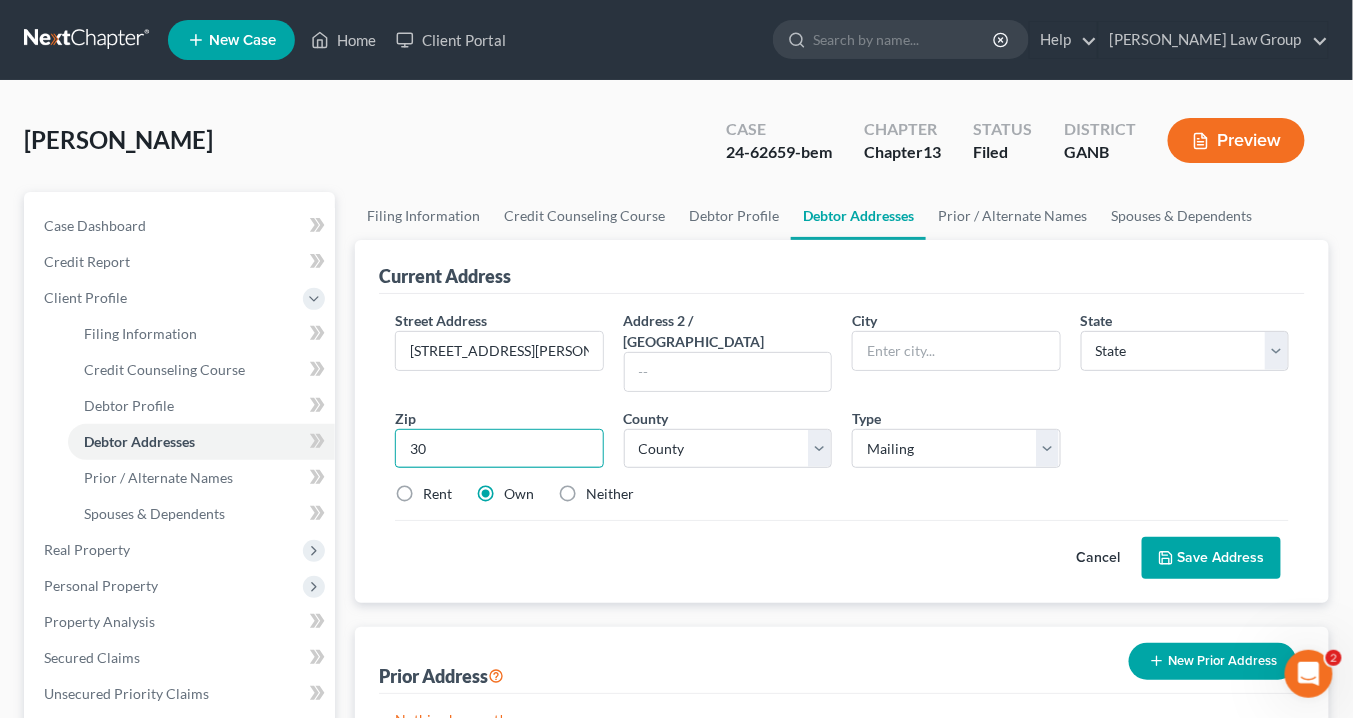drag, startPoint x: 474, startPoint y: 424, endPoint x: 484, endPoint y: 418, distance: 11.661903 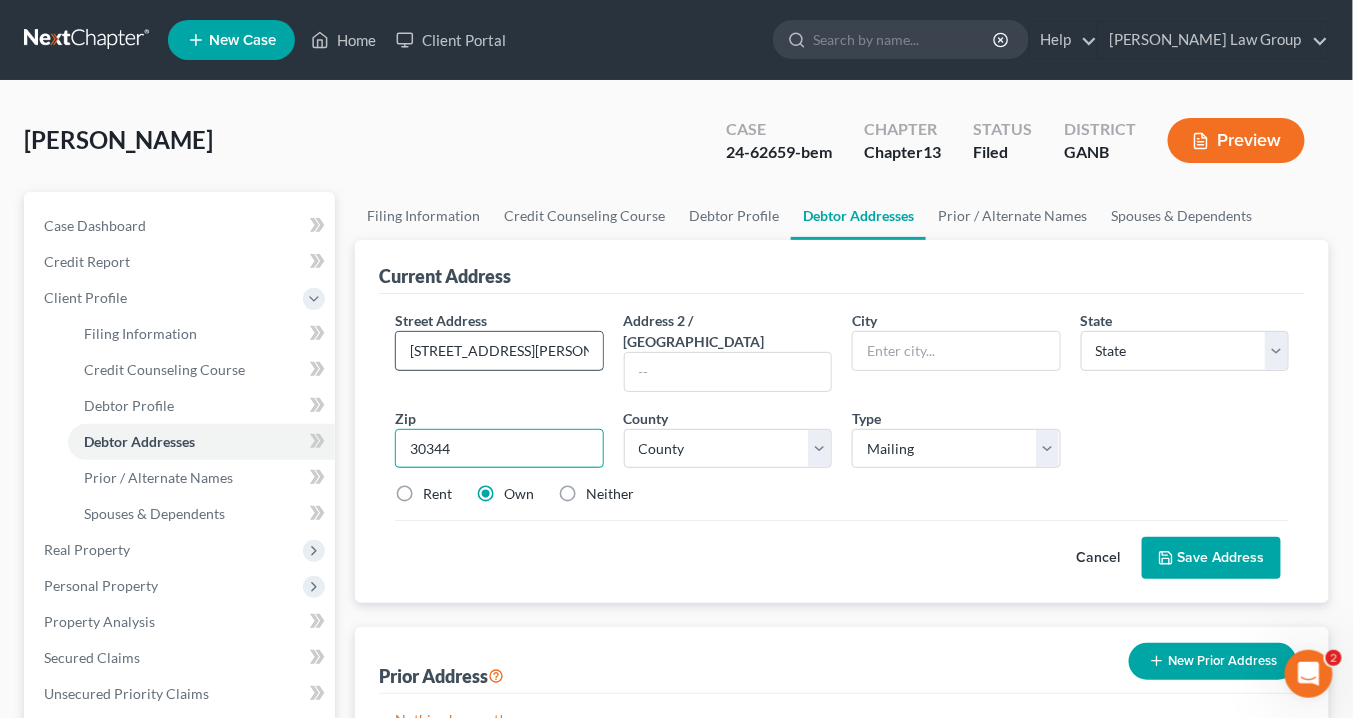 type on "30344" 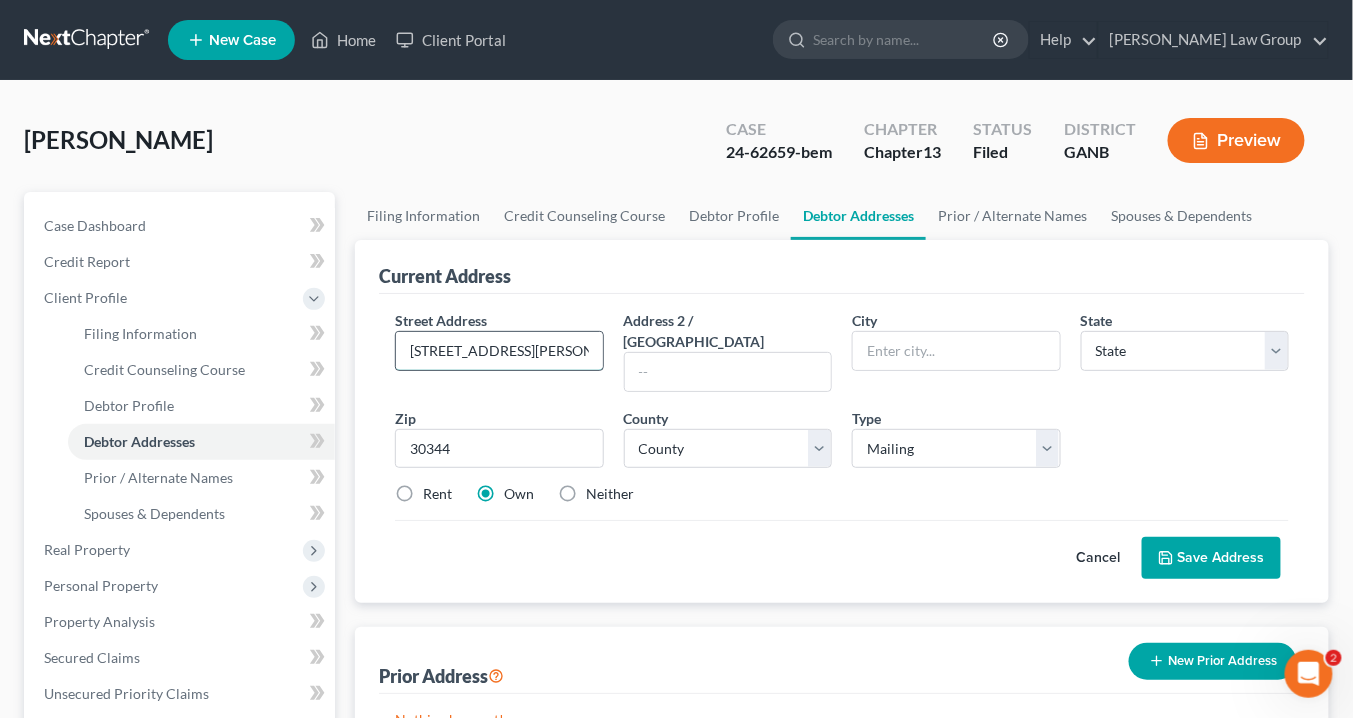 type on "Atlanta" 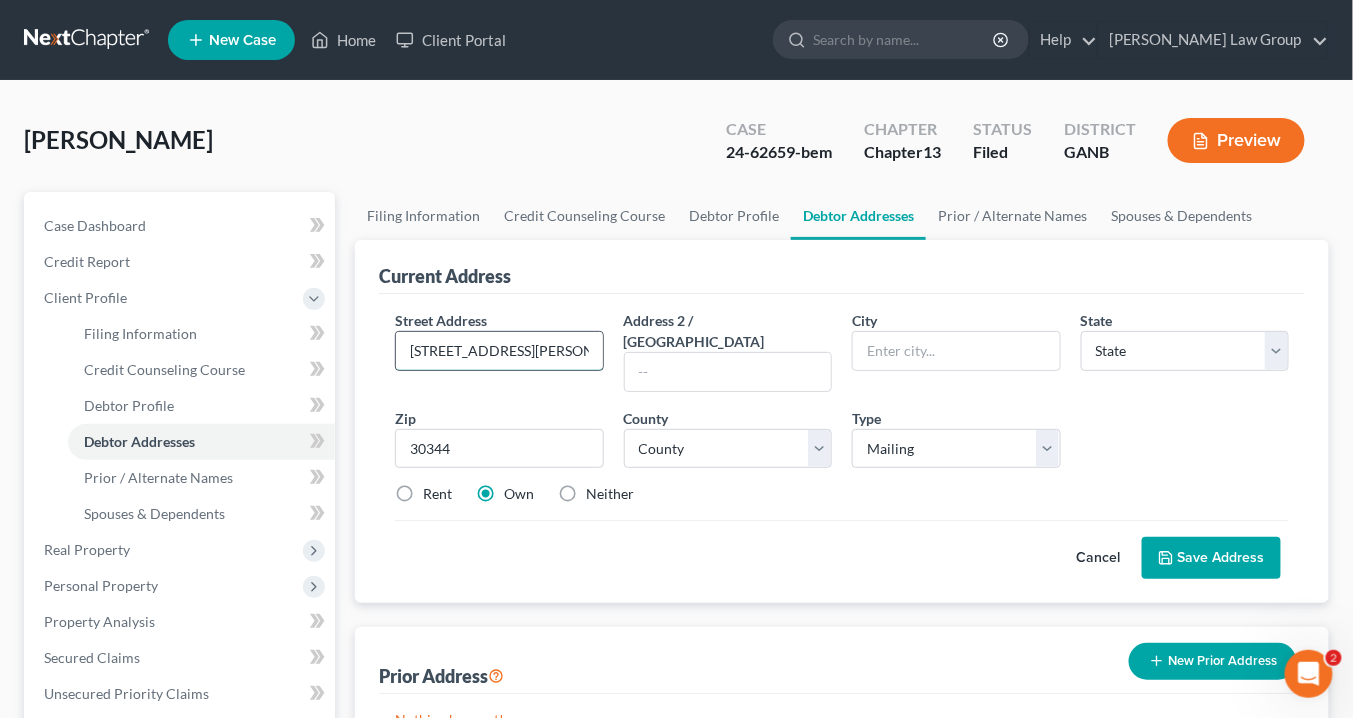 select on "10" 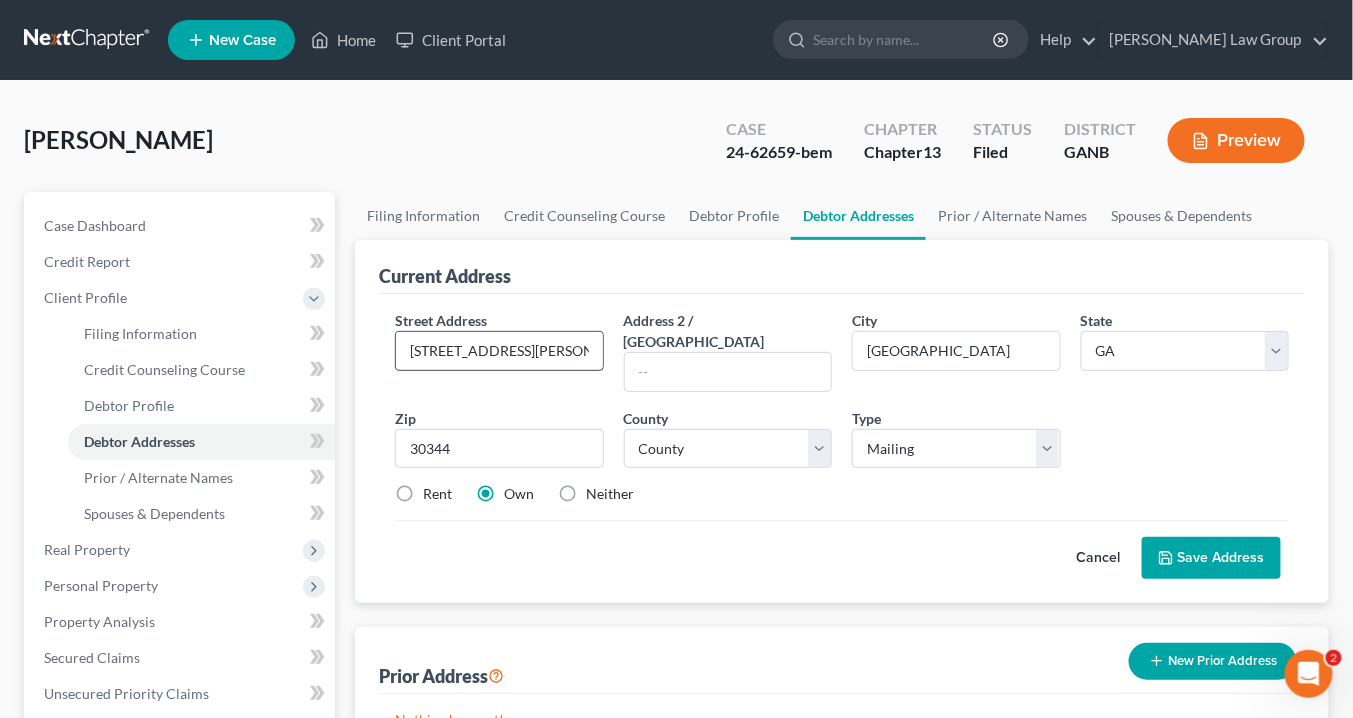 click on "3871 Redwine Rd.   Atlanta, GA 30344" at bounding box center (499, 351) 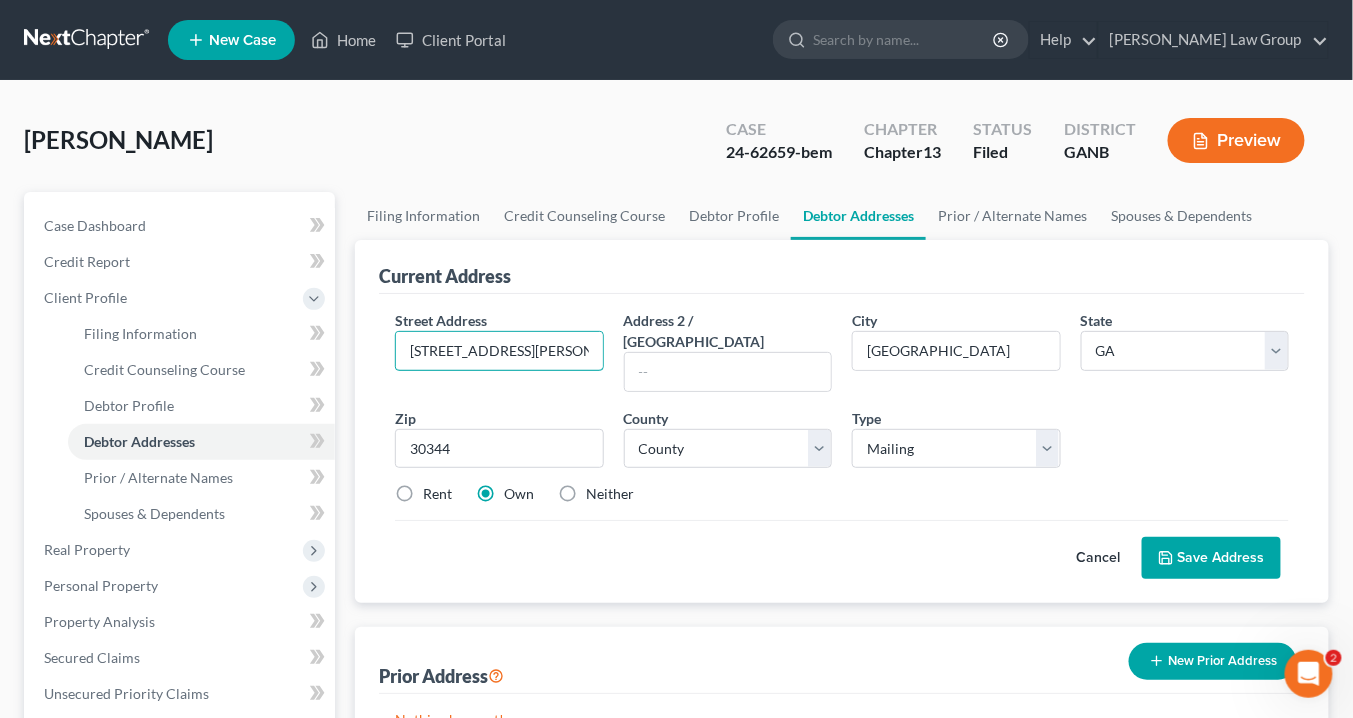 scroll, scrollTop: 0, scrollLeft: 56, axis: horizontal 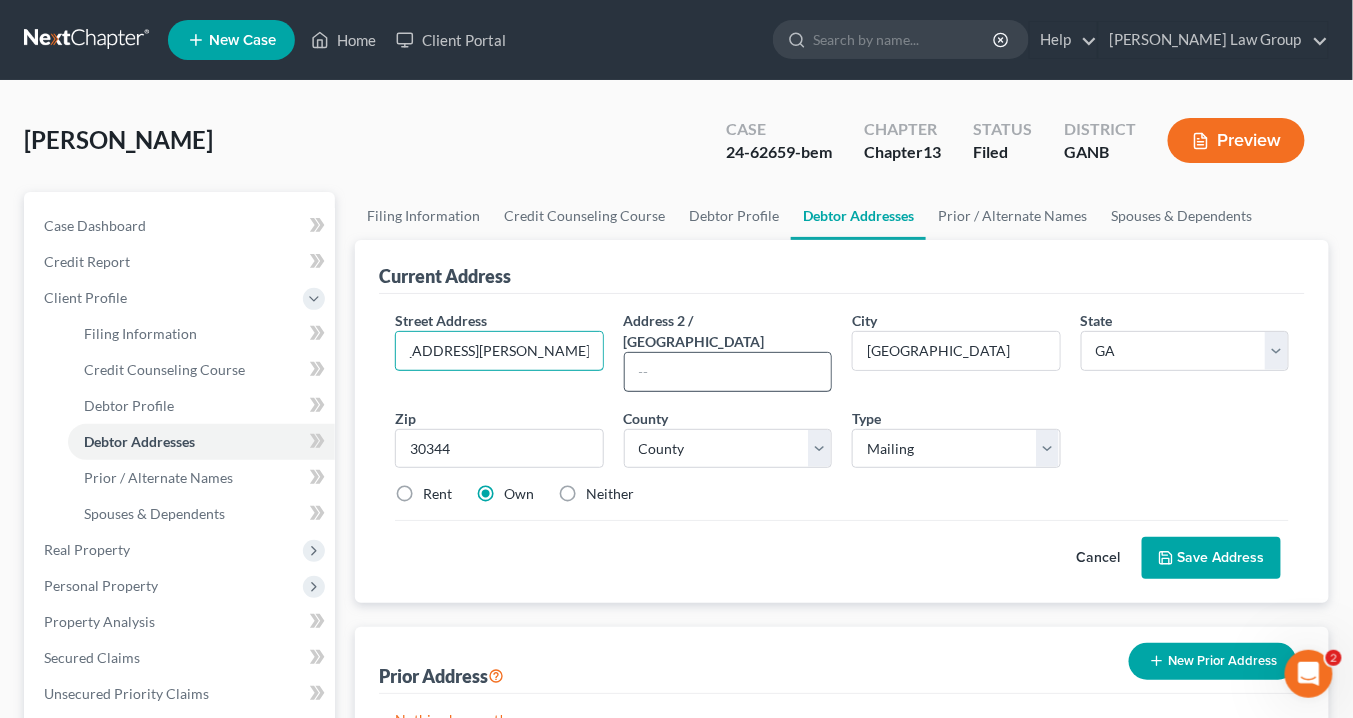 drag, startPoint x: 531, startPoint y: 347, endPoint x: 697, endPoint y: 344, distance: 166.0271 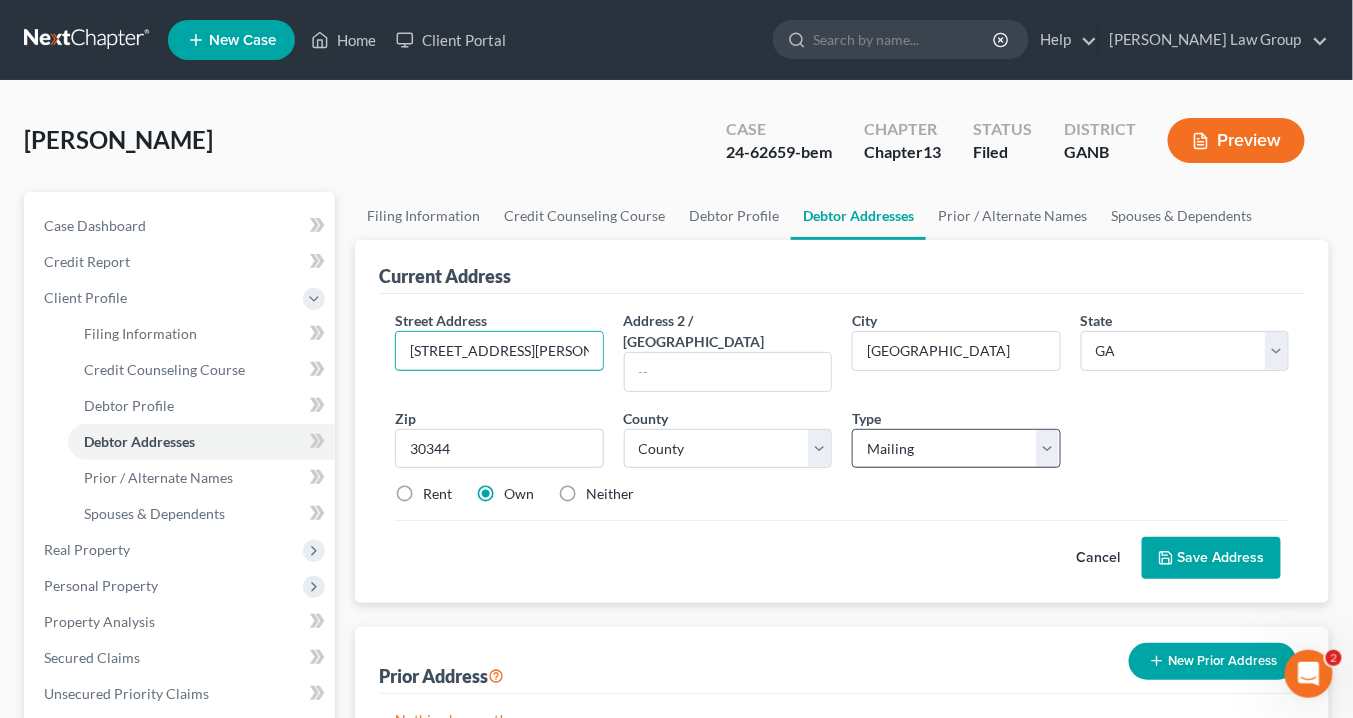 type on "3871 Redwine Rd." 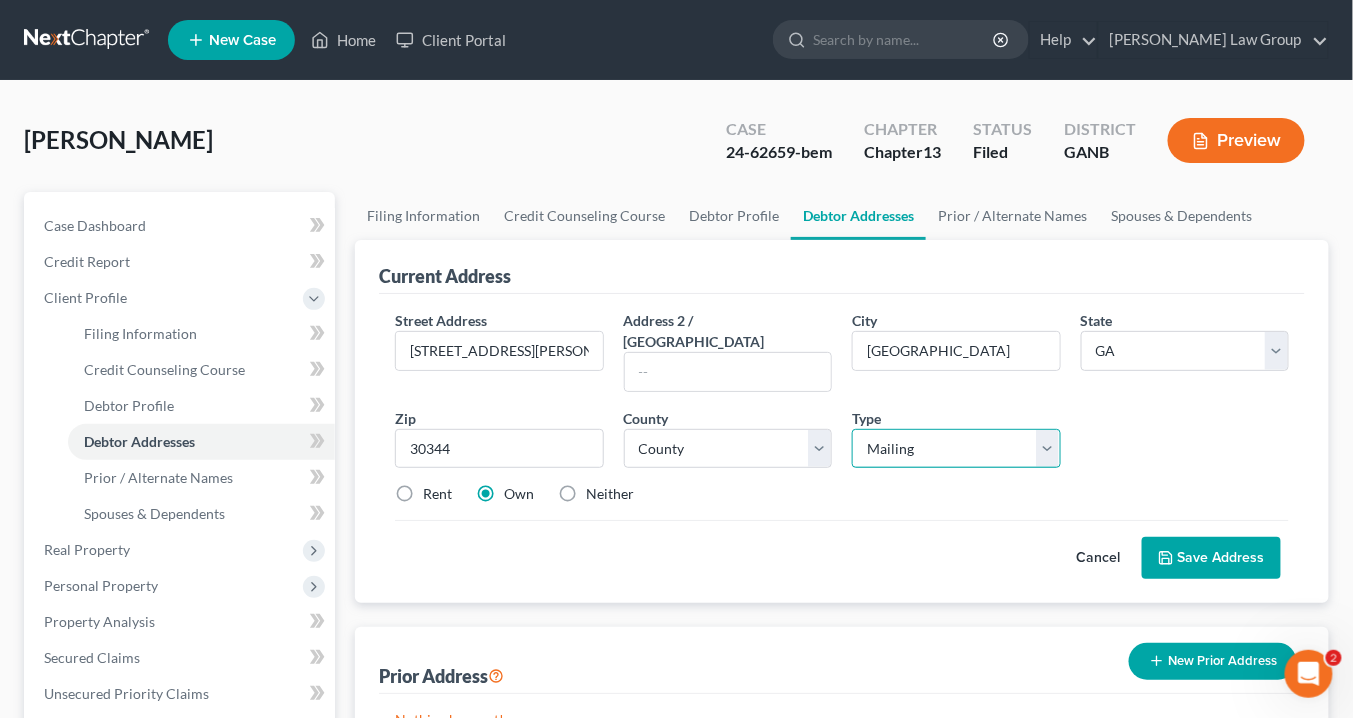 click on "Select Mailing Rental Business" at bounding box center (956, 449) 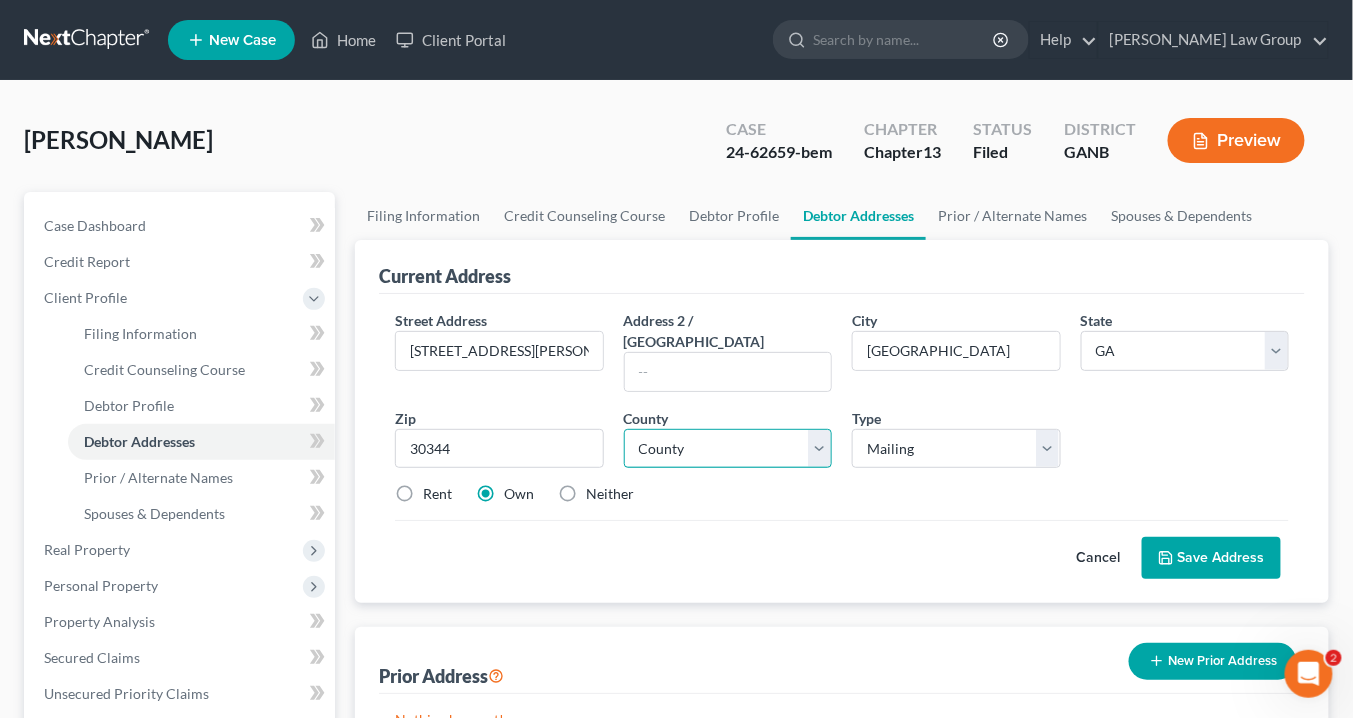 click on "County Appling County Atkinson County Bacon County Baker County Baldwin County Banks County Barrow County Bartow County Ben Hill County Berrien County Bibb County Bleckley County Brantley County Brooks County Bryan County Bulloch County Burke County Butts County Calhoun County Camden County Candler County Carroll County Catoosa County Charlton County Chatham County Chattahoochee County Chattooga County Cherokee County Clarke County Clay County Clayton County Clinch County Cobb County Coffee County Colquitt County Columbia County Cook County Coweta County Crawford County Crisp County Dade County Dawson County DeKalb County Decatur County Dodge County Dooly County Dougherty County Douglas County Early County Echols County Effingham County Elbert County Emanuel County Evans County Fannin County Fayette County Floyd County Forsyth County Franklin County Fulton County Gilmer County Glascock County Glynn County Gordon County Grady County Greene County Gwinnett County Habersham County Hall County Hancock County" at bounding box center [728, 449] 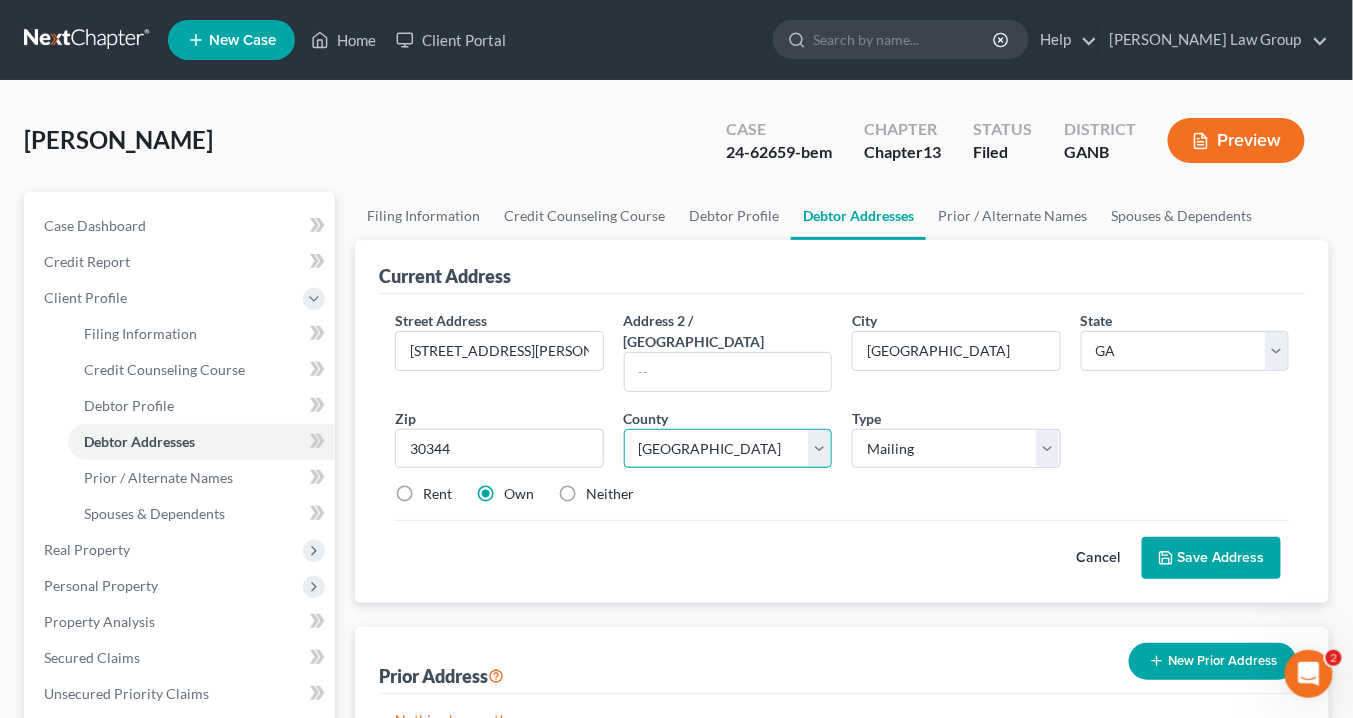 click on "County Appling County Atkinson County Bacon County Baker County Baldwin County Banks County Barrow County Bartow County Ben Hill County Berrien County Bibb County Bleckley County Brantley County Brooks County Bryan County Bulloch County Burke County Butts County Calhoun County Camden County Candler County Carroll County Catoosa County Charlton County Chatham County Chattahoochee County Chattooga County Cherokee County Clarke County Clay County Clayton County Clinch County Cobb County Coffee County Colquitt County Columbia County Cook County Coweta County Crawford County Crisp County Dade County Dawson County DeKalb County Decatur County Dodge County Dooly County Dougherty County Douglas County Early County Echols County Effingham County Elbert County Emanuel County Evans County Fannin County Fayette County Floyd County Forsyth County Franklin County Fulton County Gilmer County Glascock County Glynn County Gordon County Grady County Greene County Gwinnett County Habersham County Hall County Hancock County" at bounding box center [728, 449] 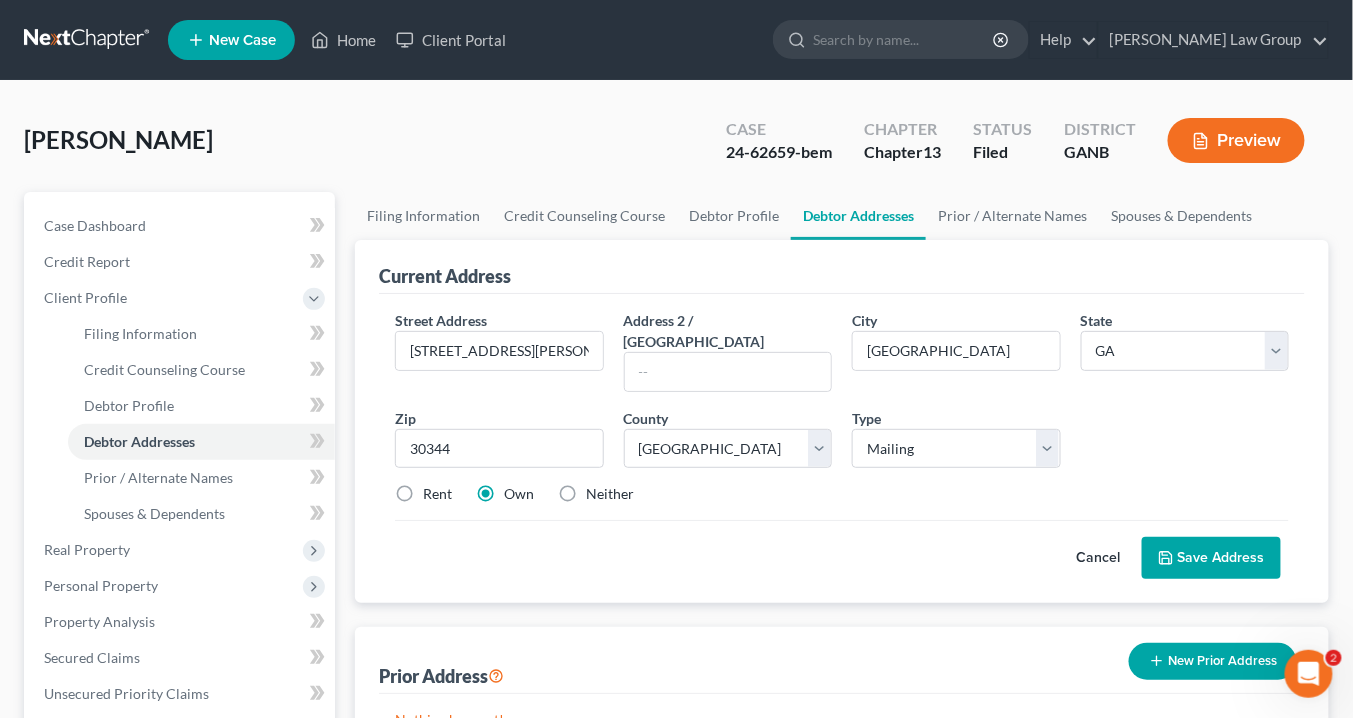 drag, startPoint x: 402, startPoint y: 464, endPoint x: 466, endPoint y: 452, distance: 65.11528 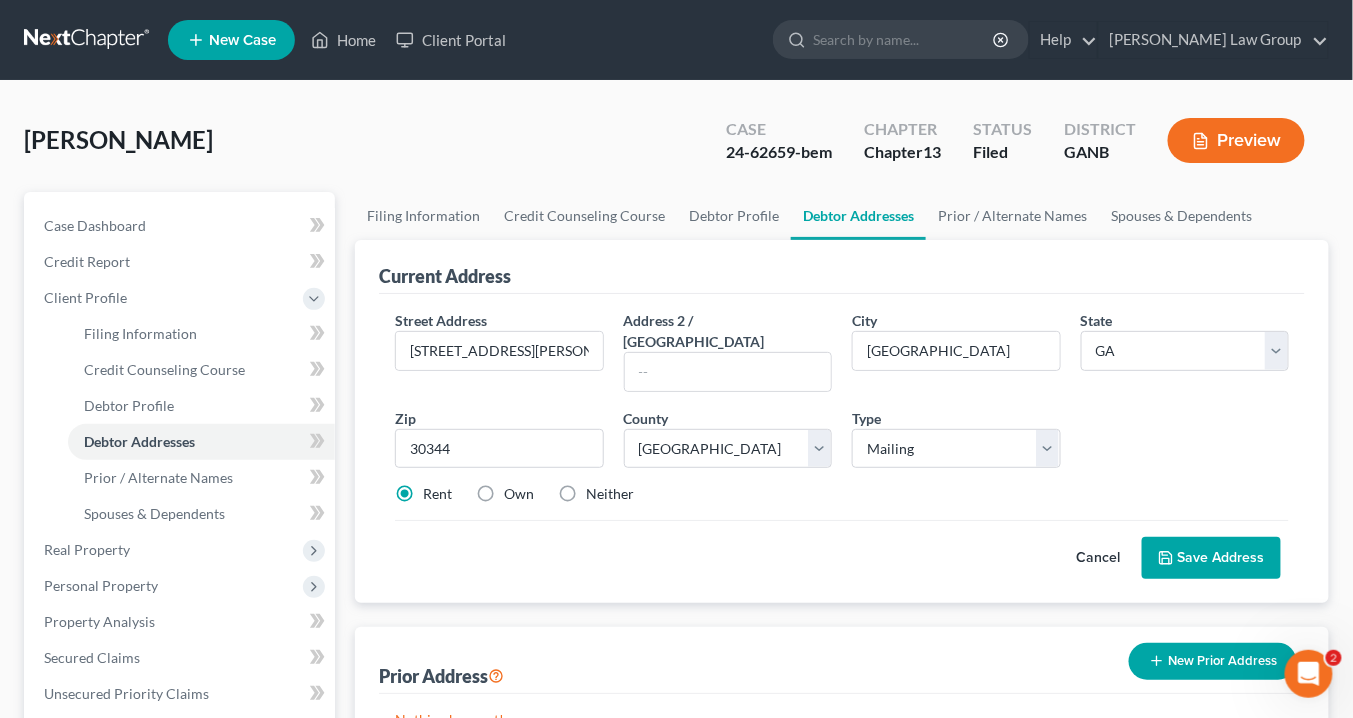 click on "Save Address" at bounding box center [1211, 558] 